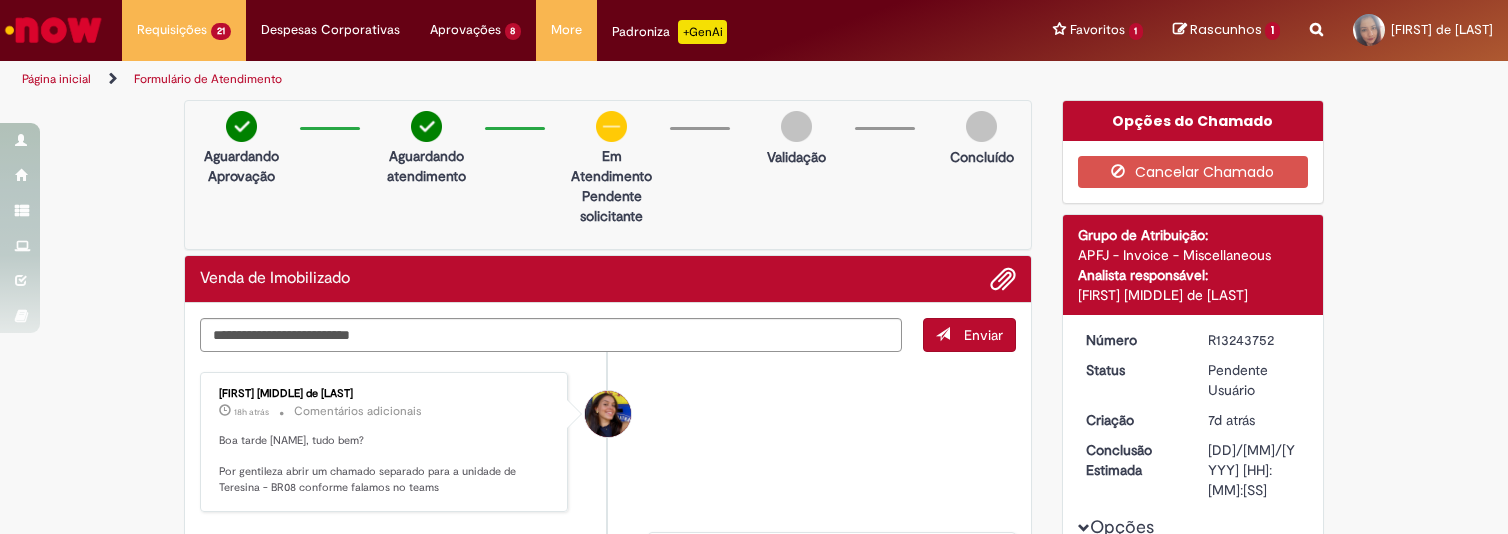 scroll, scrollTop: 0, scrollLeft: 0, axis: both 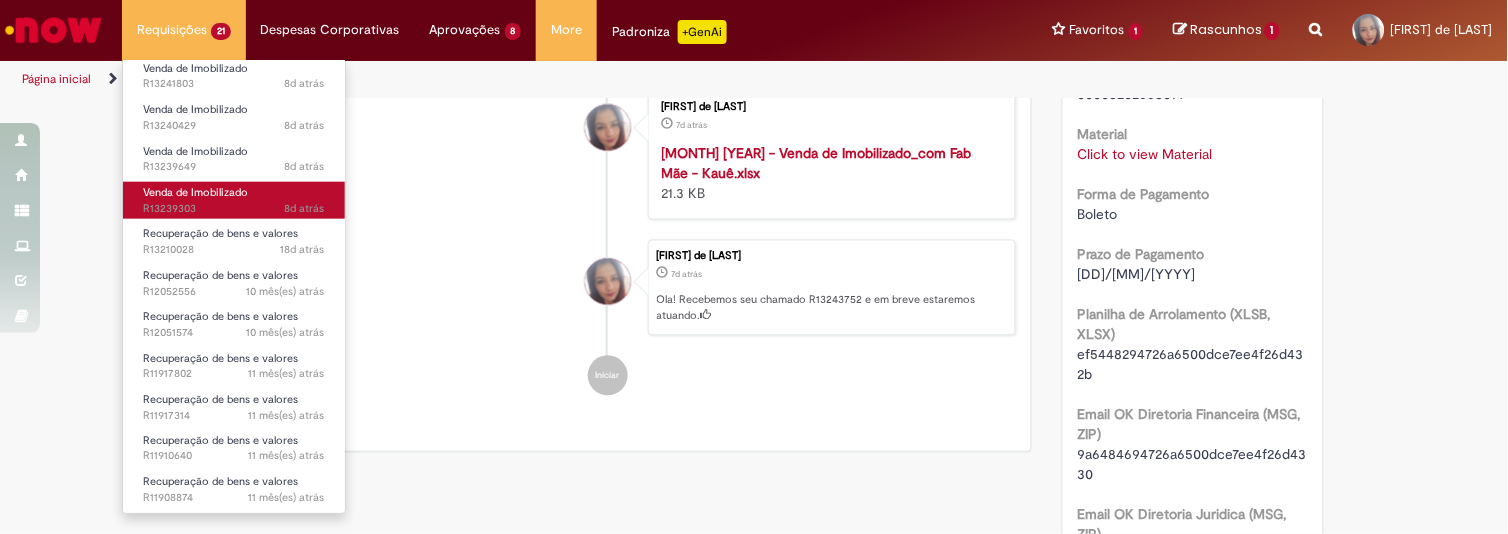 click on "Venda de Imobilizado
8d atrás 8 dias atrás  R13239303" at bounding box center [234, 200] 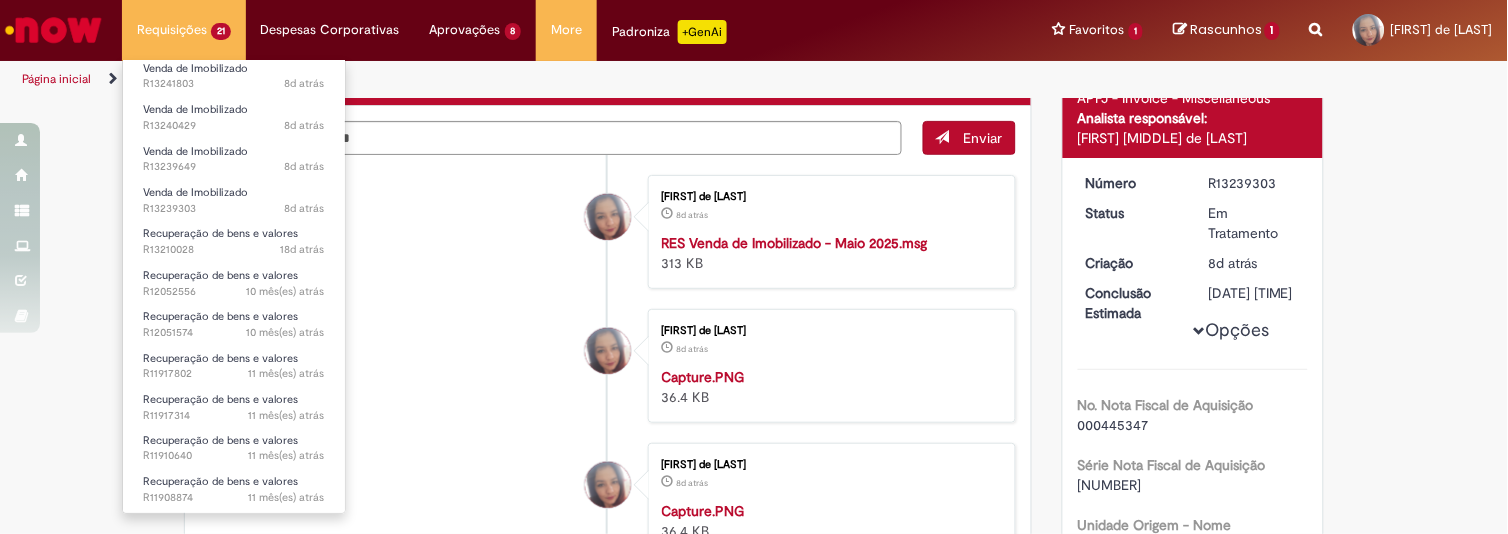 scroll, scrollTop: 272, scrollLeft: 0, axis: vertical 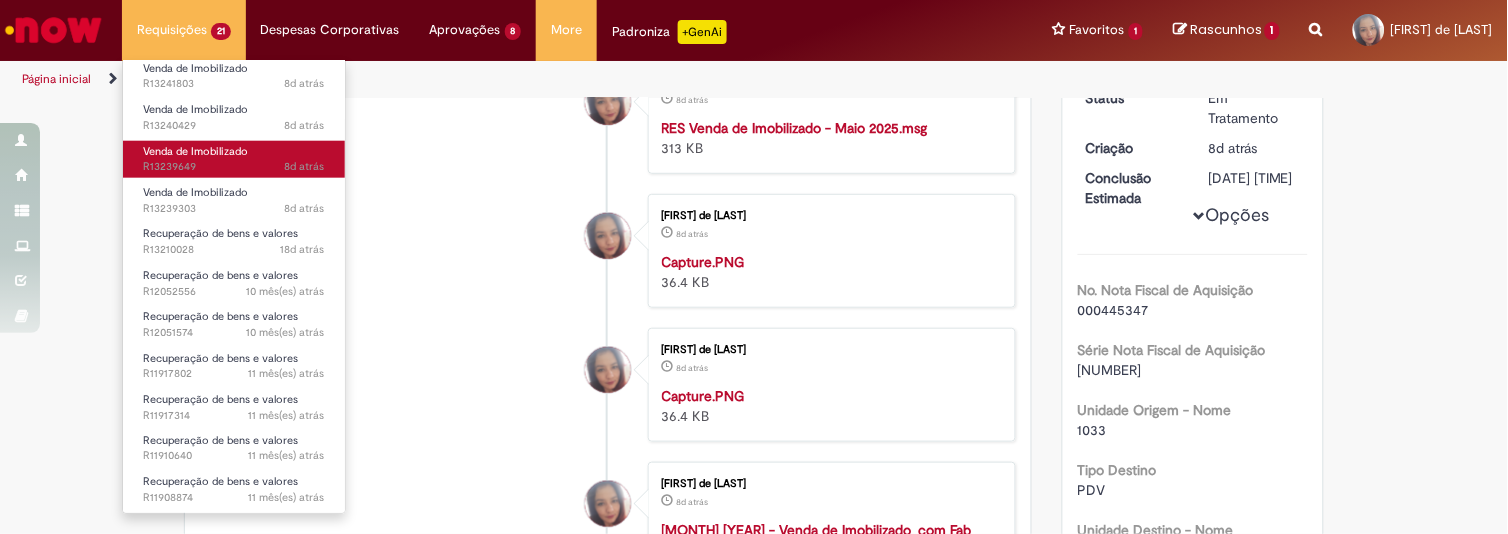 click on "Venda de Imobilizado
8d atrás 8 dias atrás  R13239649" at bounding box center [234, 159] 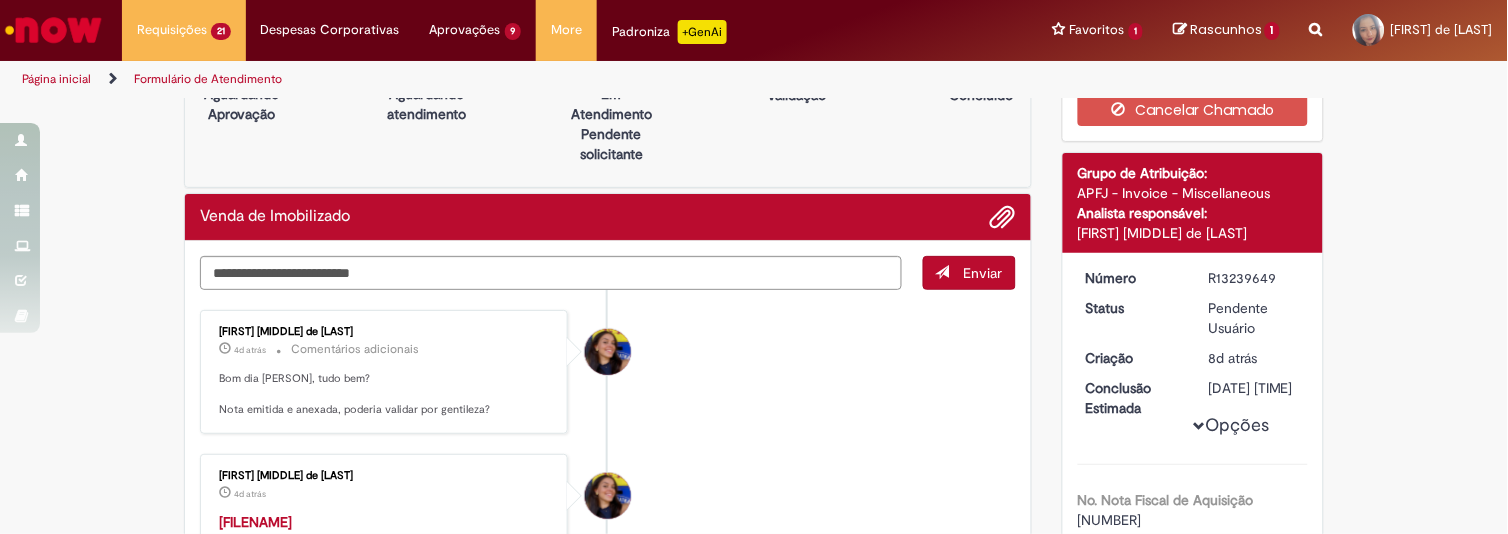 scroll, scrollTop: 123, scrollLeft: 0, axis: vertical 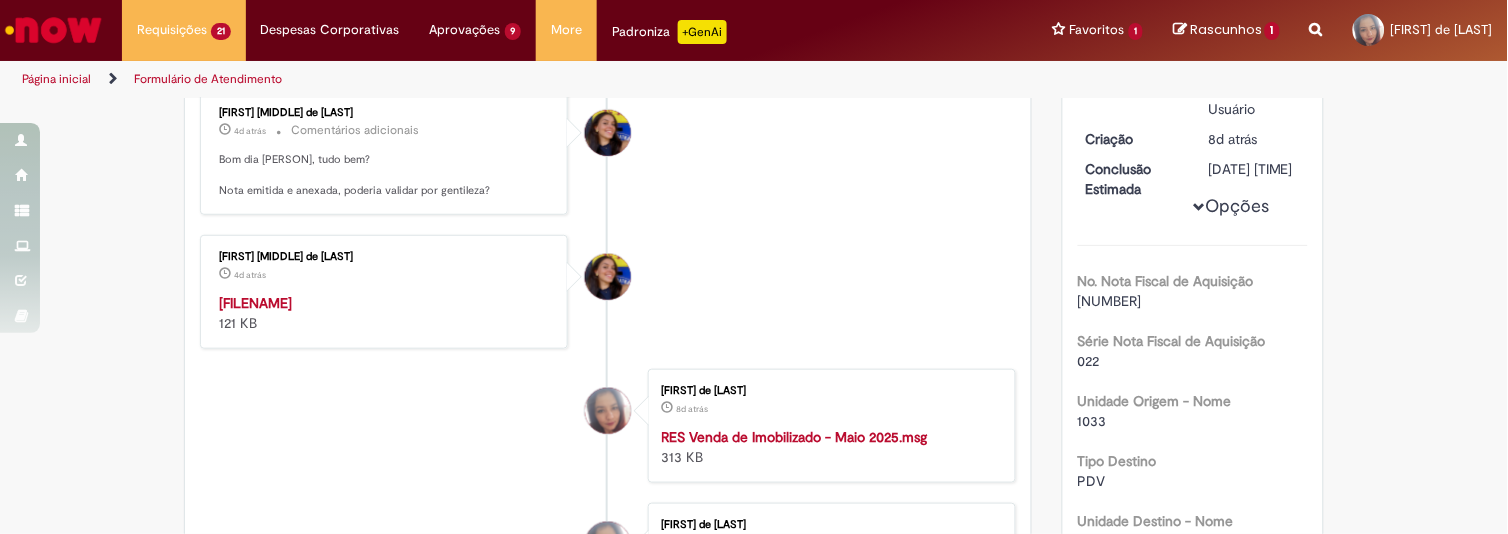 click on "001154854.pdf" at bounding box center [255, 303] 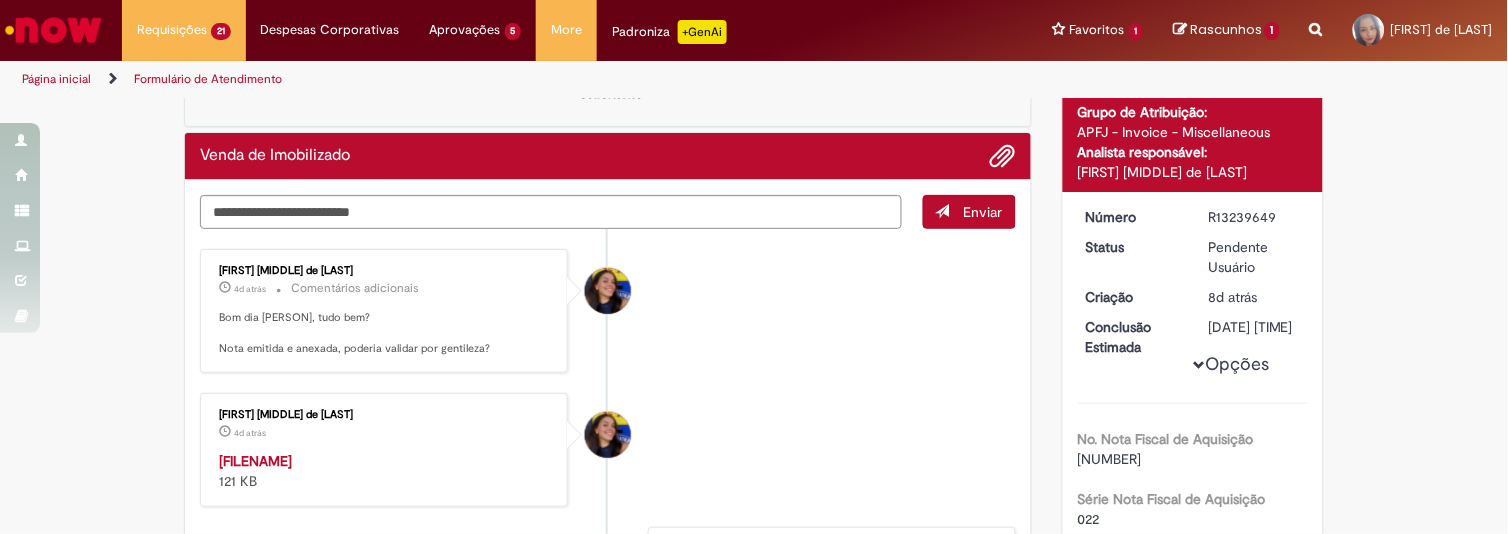 scroll, scrollTop: 0, scrollLeft: 0, axis: both 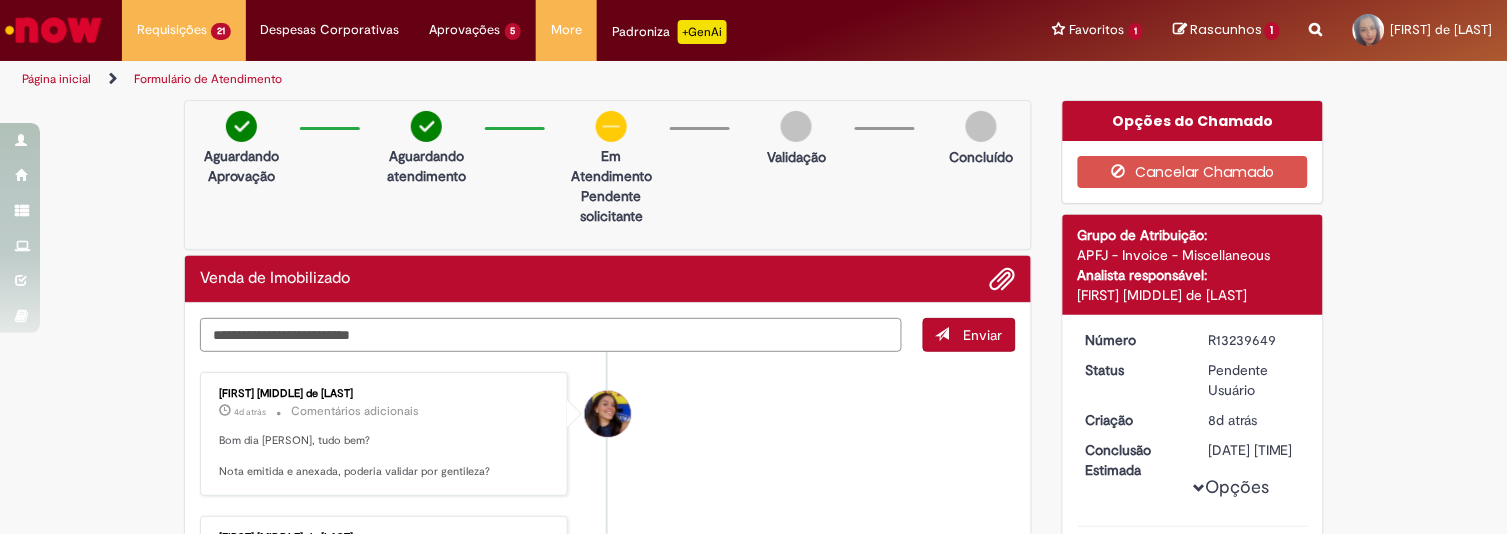 click at bounding box center (551, 335) 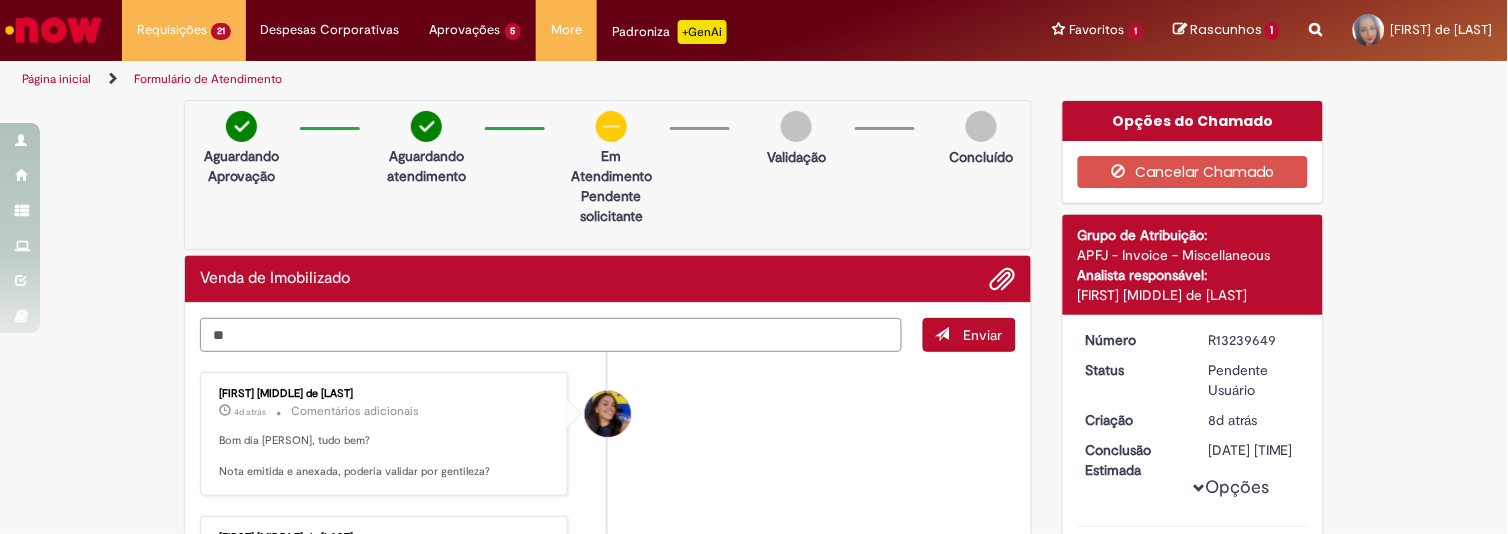 type on "*" 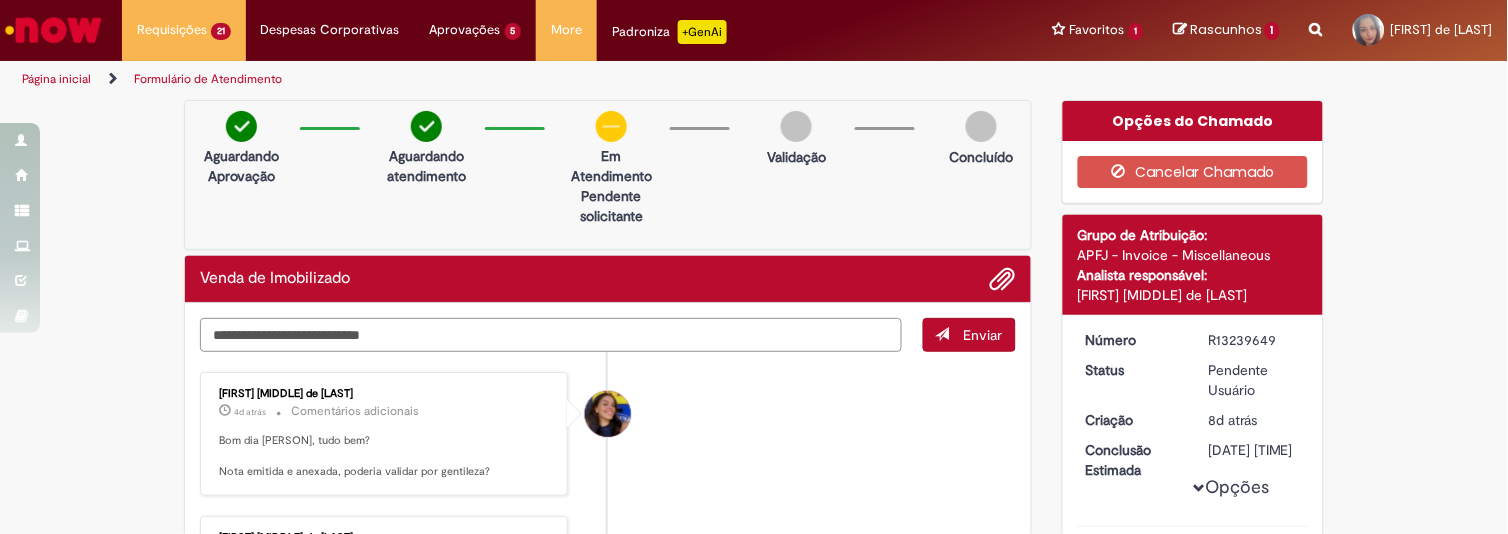 type on "**********" 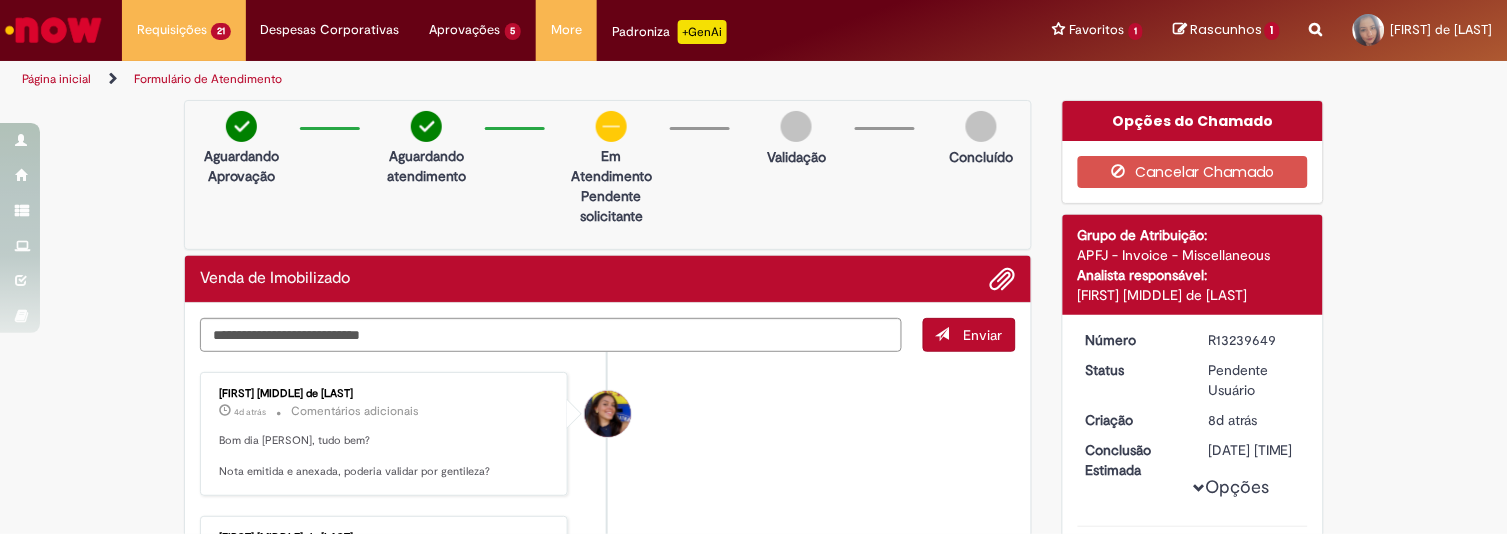 click on "Barbara Luiza de Oliveira Ferreira
4d atrás 4 dias atrás     Comentários adicionais
Bom dia Cintia, tudo bem?
Nota emitida e anexada, poderia validar por gentileza?
Barbara Luiza de Oliveira Ferreira
4d atrás 4 dias atrás
001154854.pdf  121 KB
8d atrás" at bounding box center [608, 867] 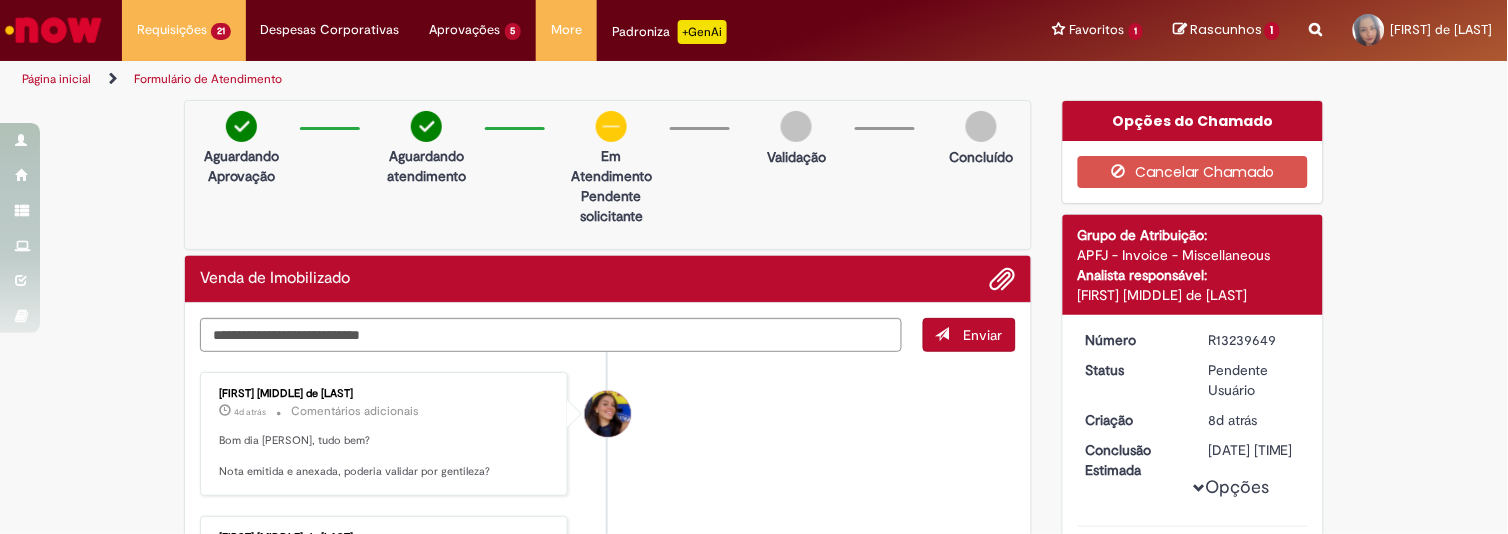 click on "Enviar" at bounding box center (983, 335) 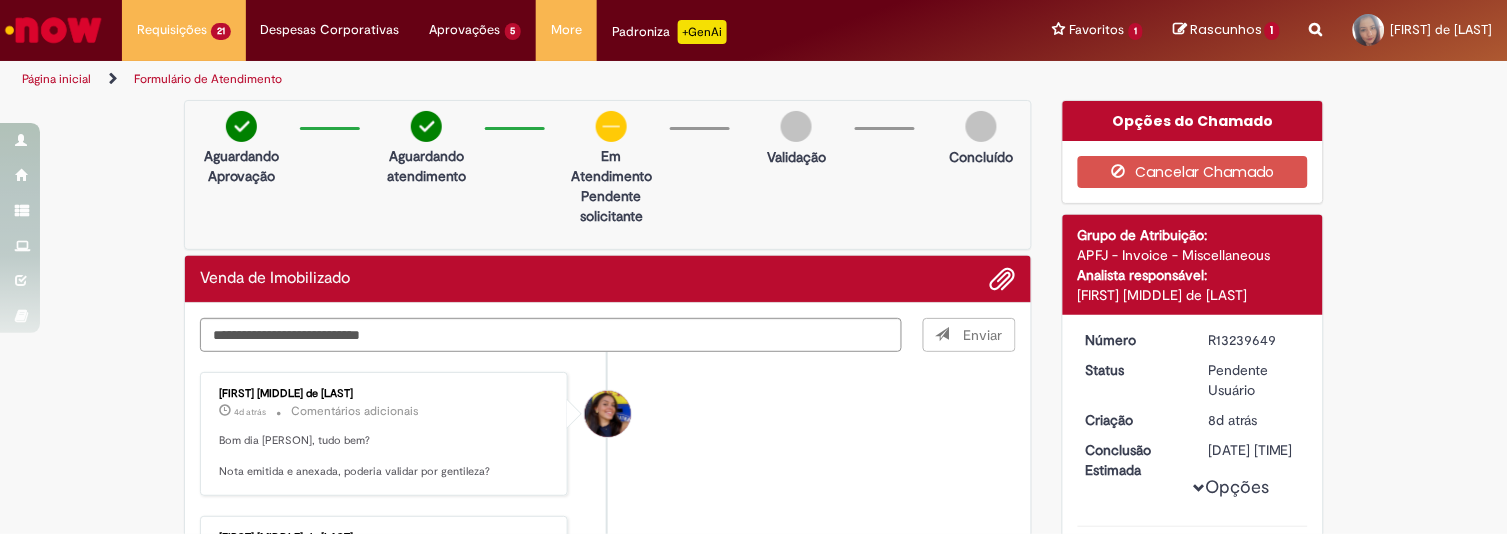 type 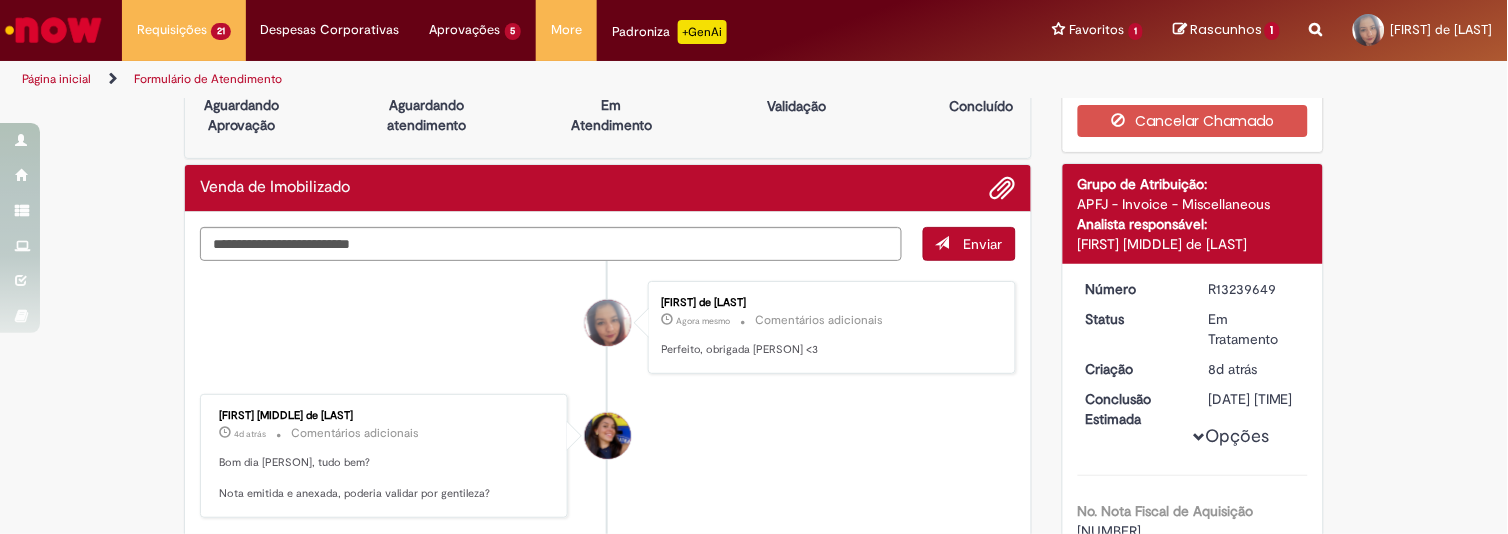scroll, scrollTop: 0, scrollLeft: 0, axis: both 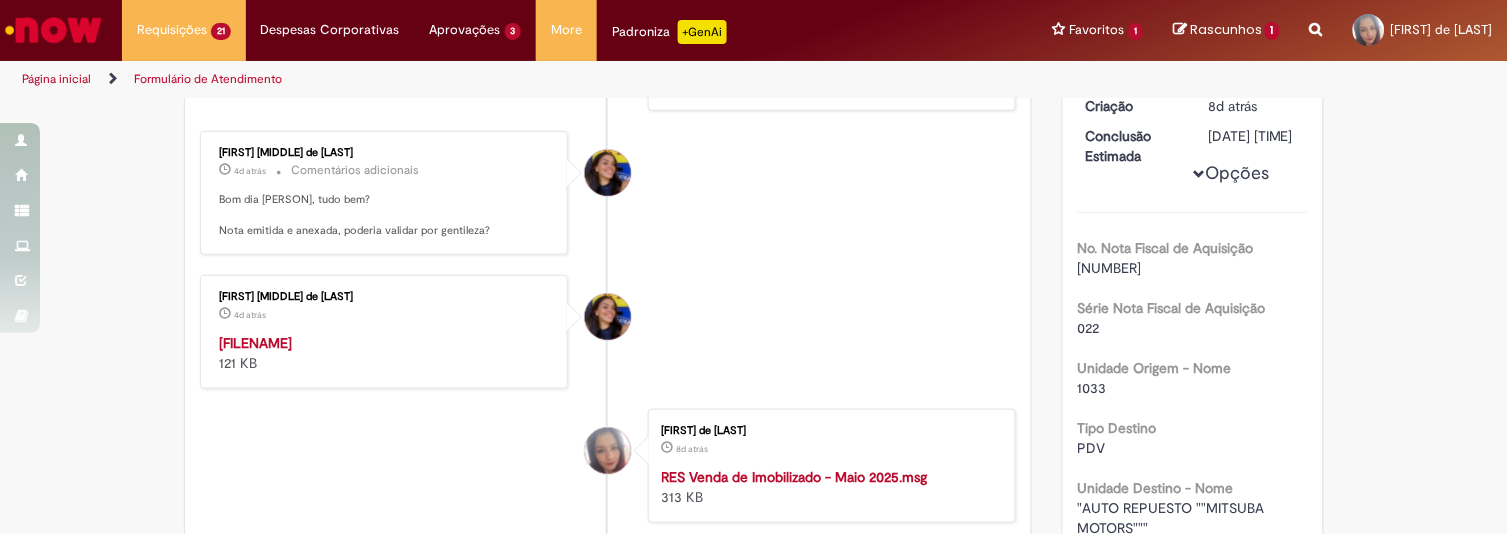 click on "001154854.pdf" at bounding box center (255, 343) 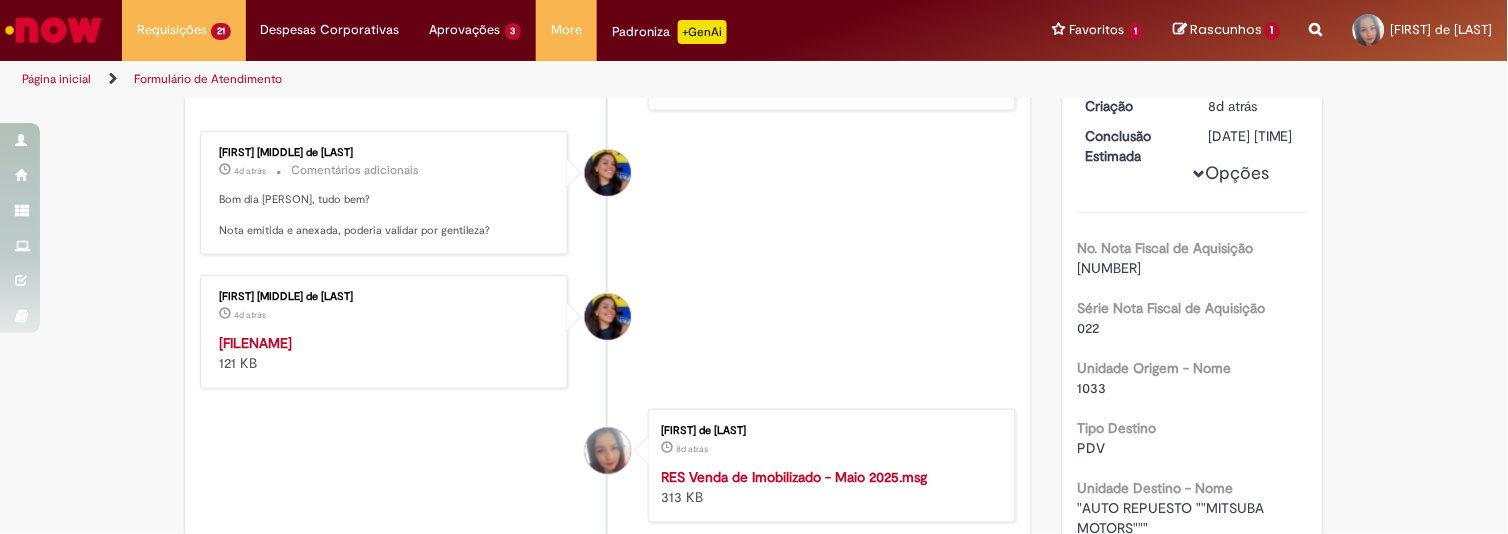 scroll, scrollTop: 0, scrollLeft: 0, axis: both 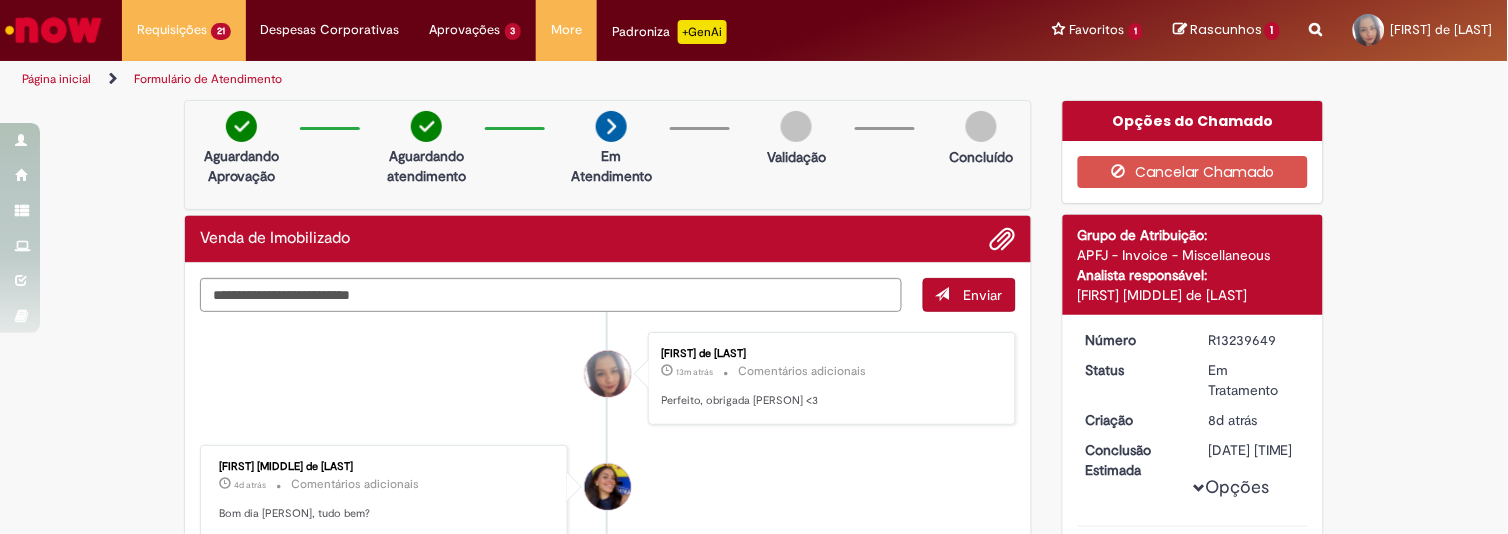 click on "Opções do Chamado" at bounding box center [1193, 121] 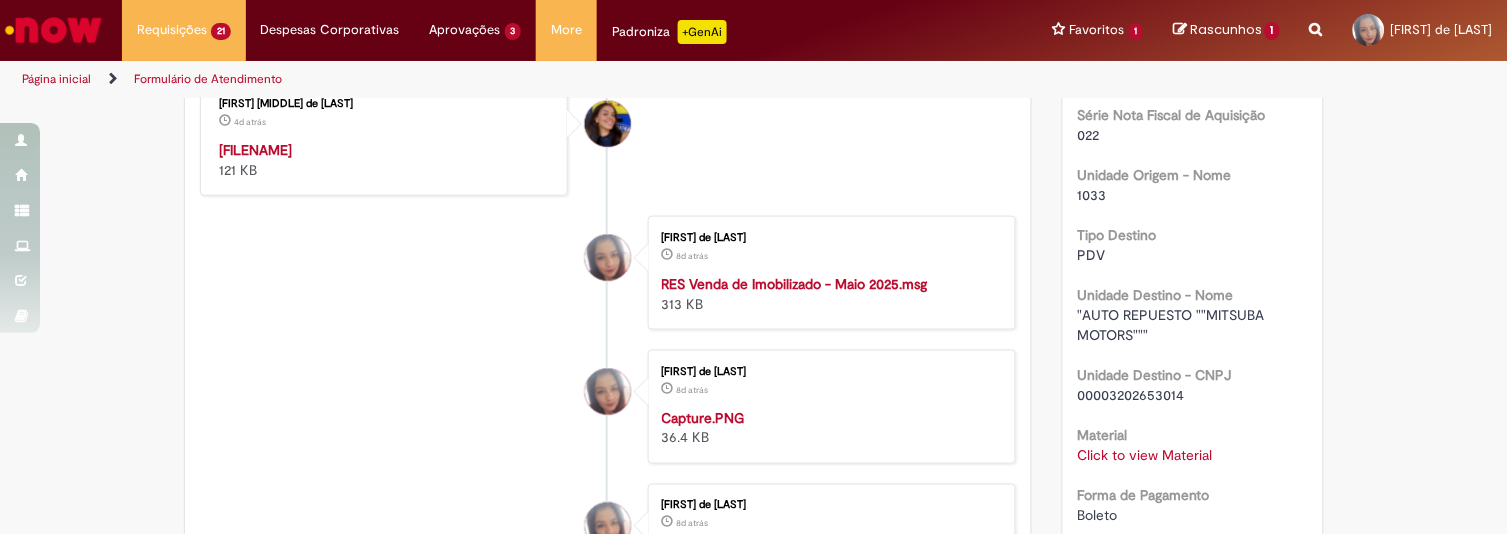 scroll, scrollTop: 558, scrollLeft: 0, axis: vertical 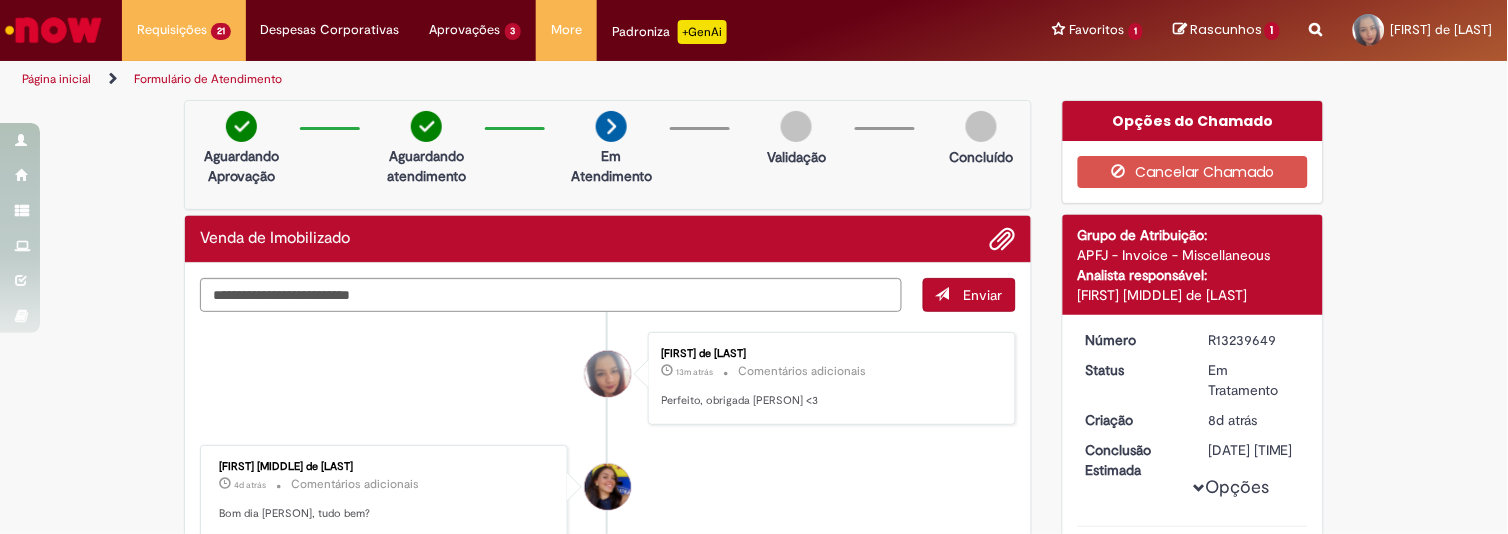 click on "Venda de Imobilizado" at bounding box center (608, 239) 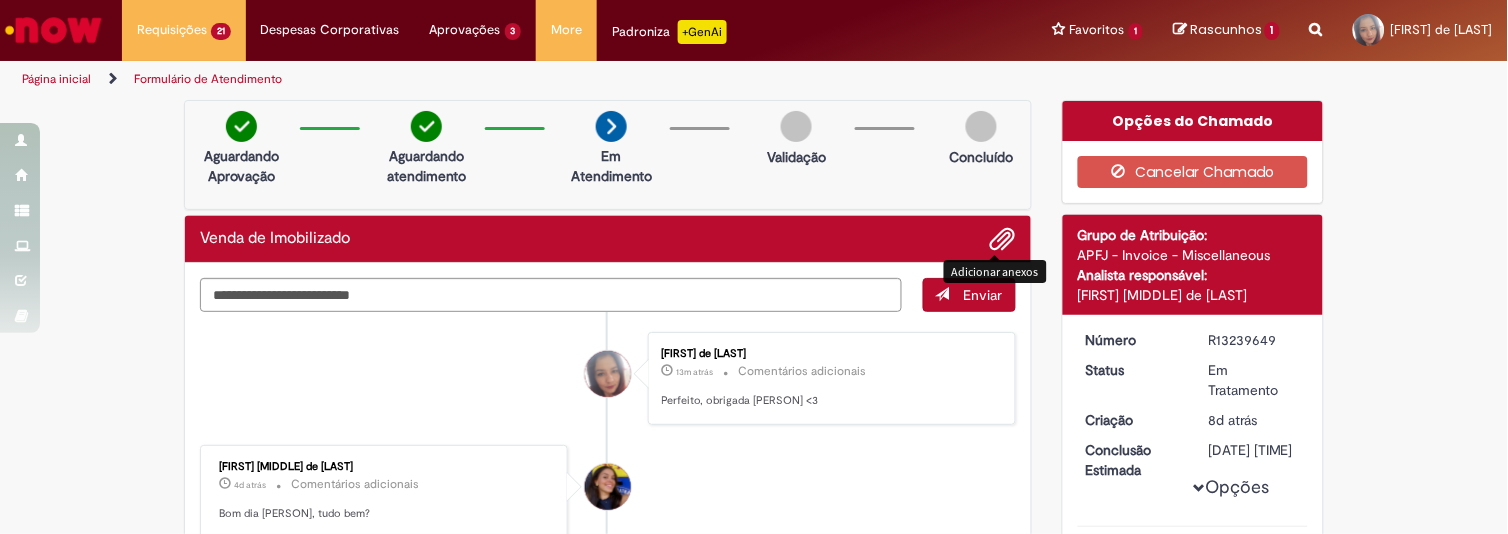 click at bounding box center [1003, 240] 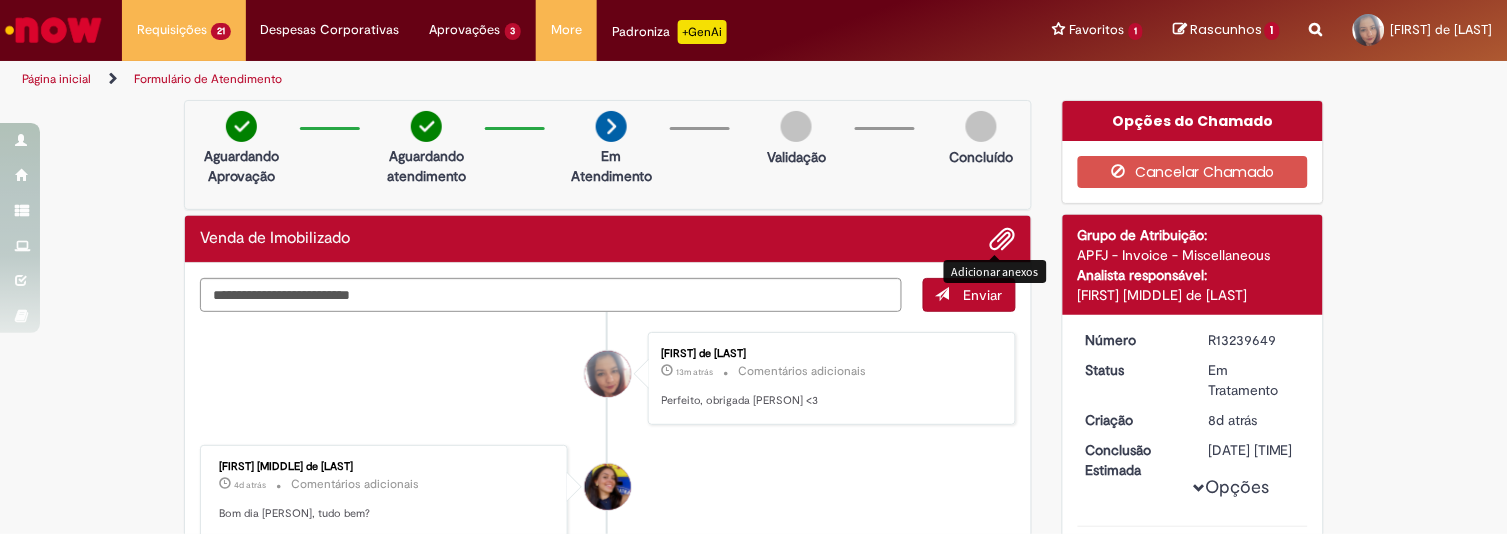 click on "Opções do Chamado" at bounding box center [1193, 121] 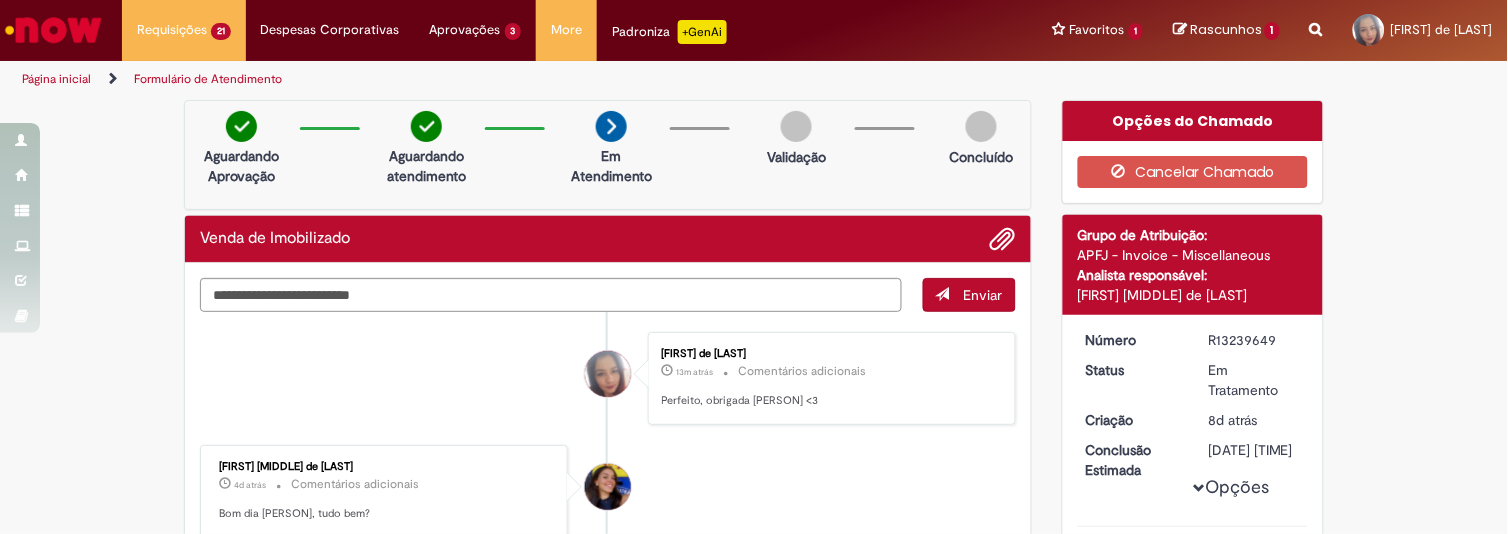 click on "Opções do Chamado" at bounding box center [1193, 121] 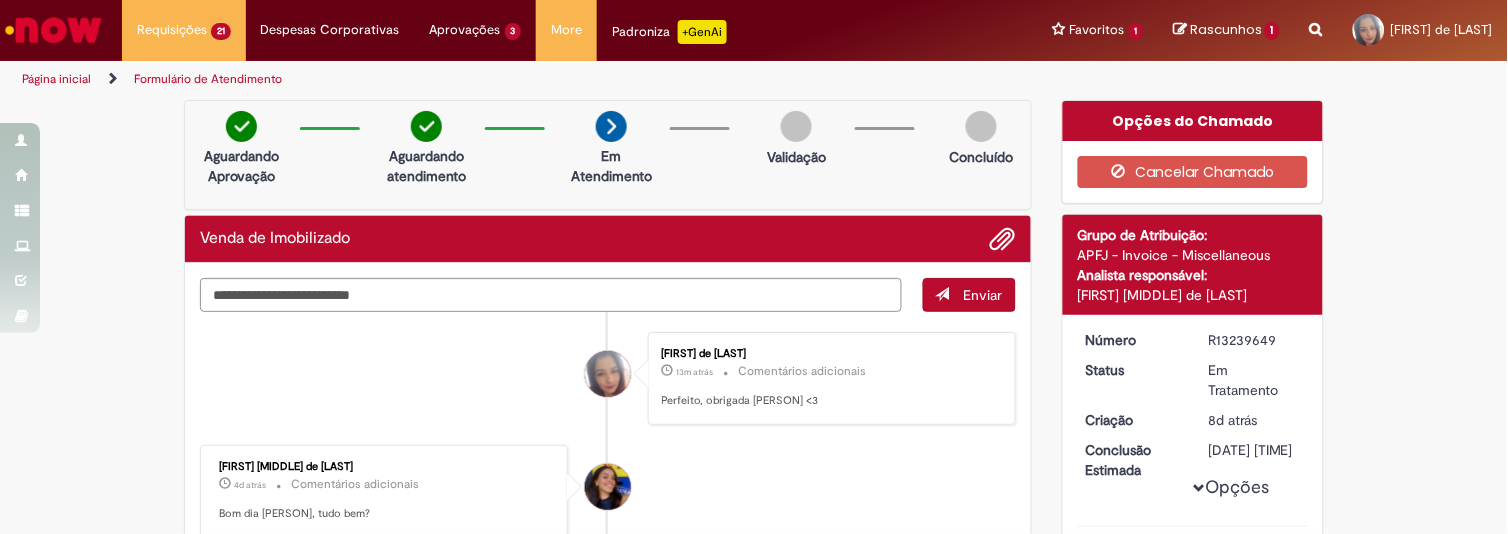 drag, startPoint x: 777, startPoint y: 123, endPoint x: 844, endPoint y: 480, distance: 363.2327 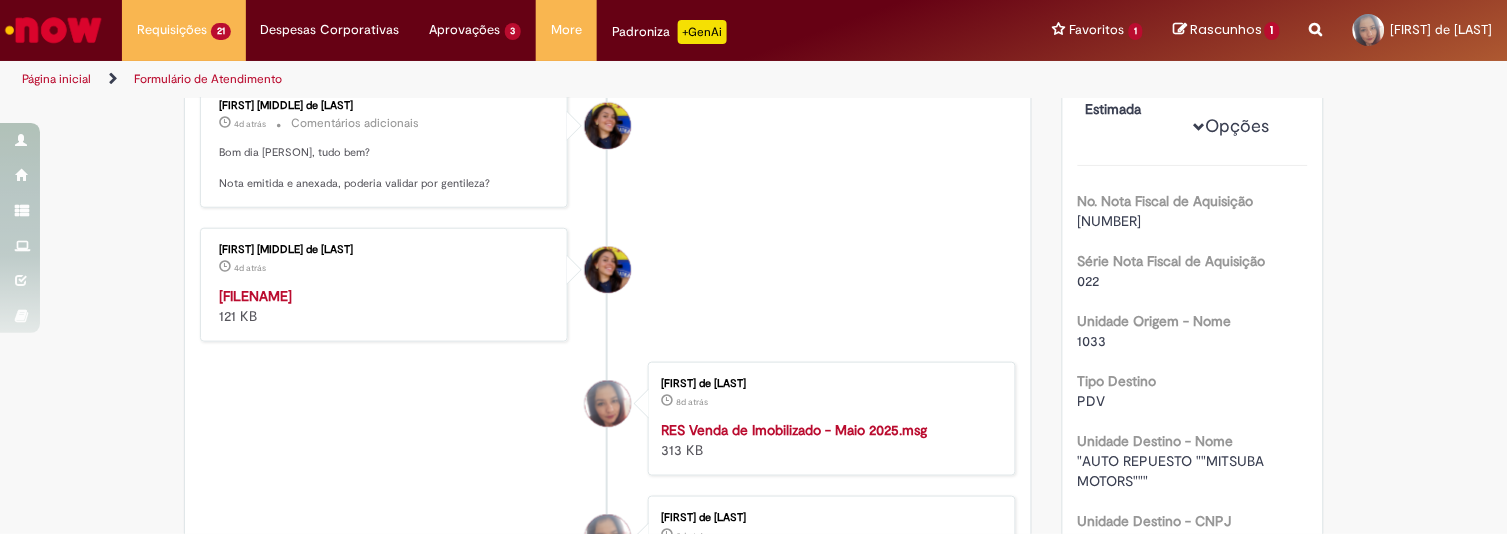 scroll, scrollTop: 397, scrollLeft: 0, axis: vertical 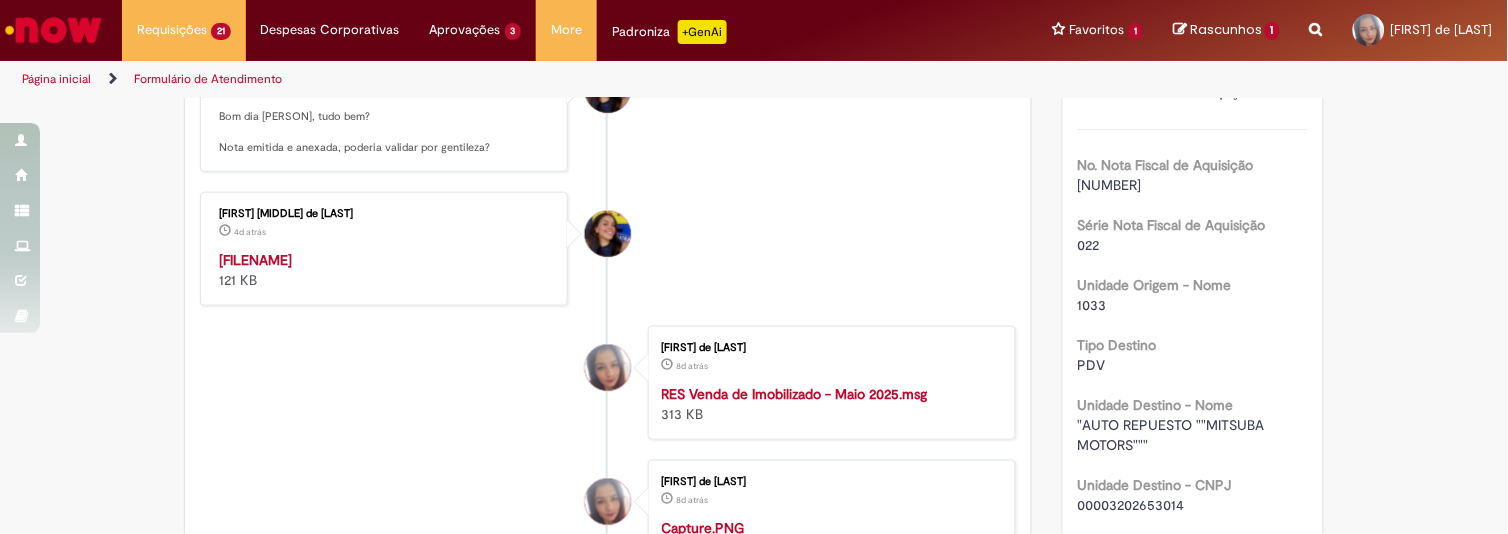 click at bounding box center [1199, 91] 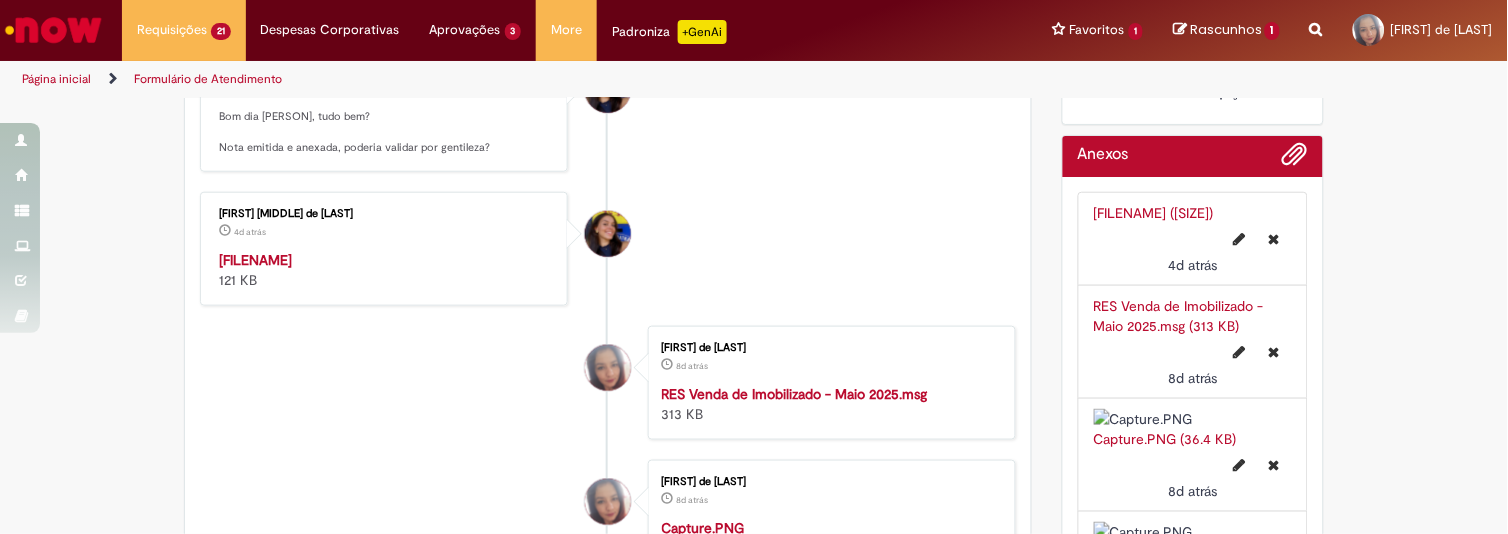 click at bounding box center [1199, 91] 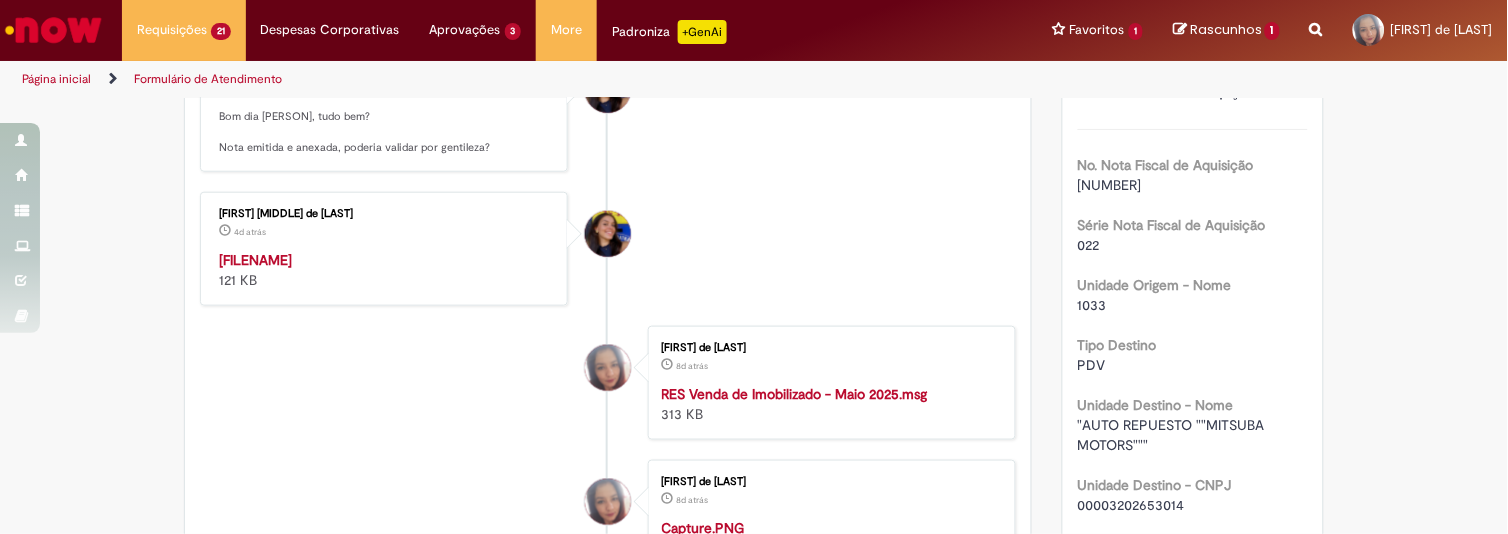 scroll, scrollTop: 0, scrollLeft: 0, axis: both 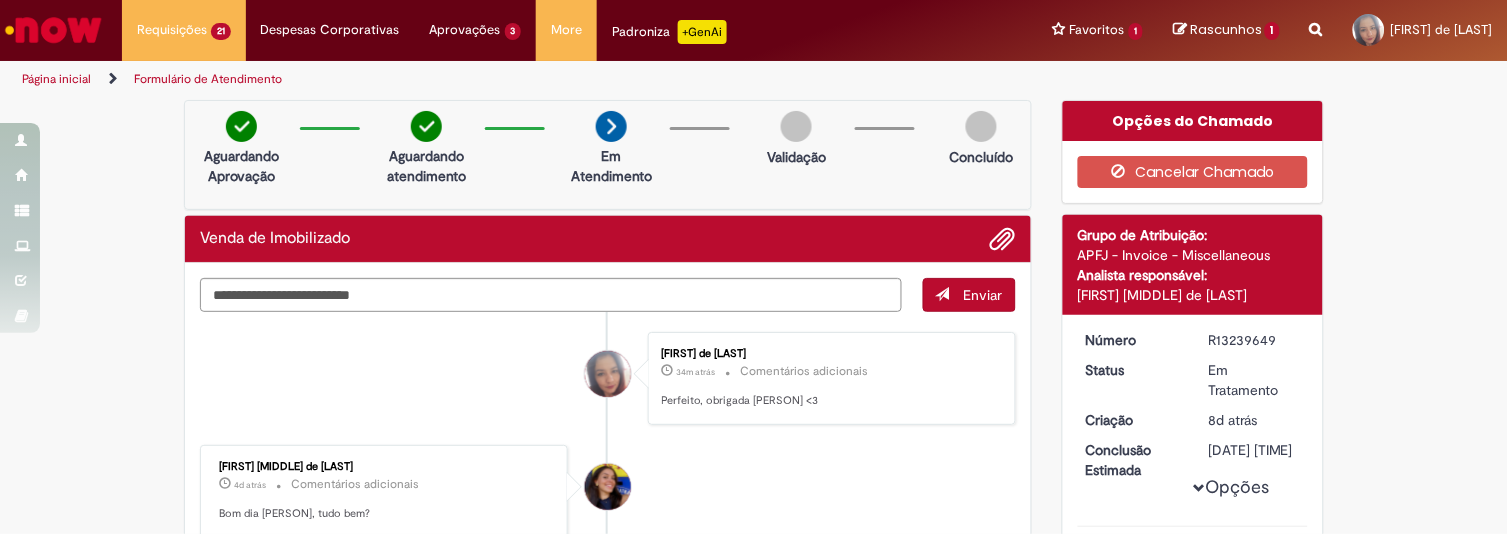 click at bounding box center (796, 126) 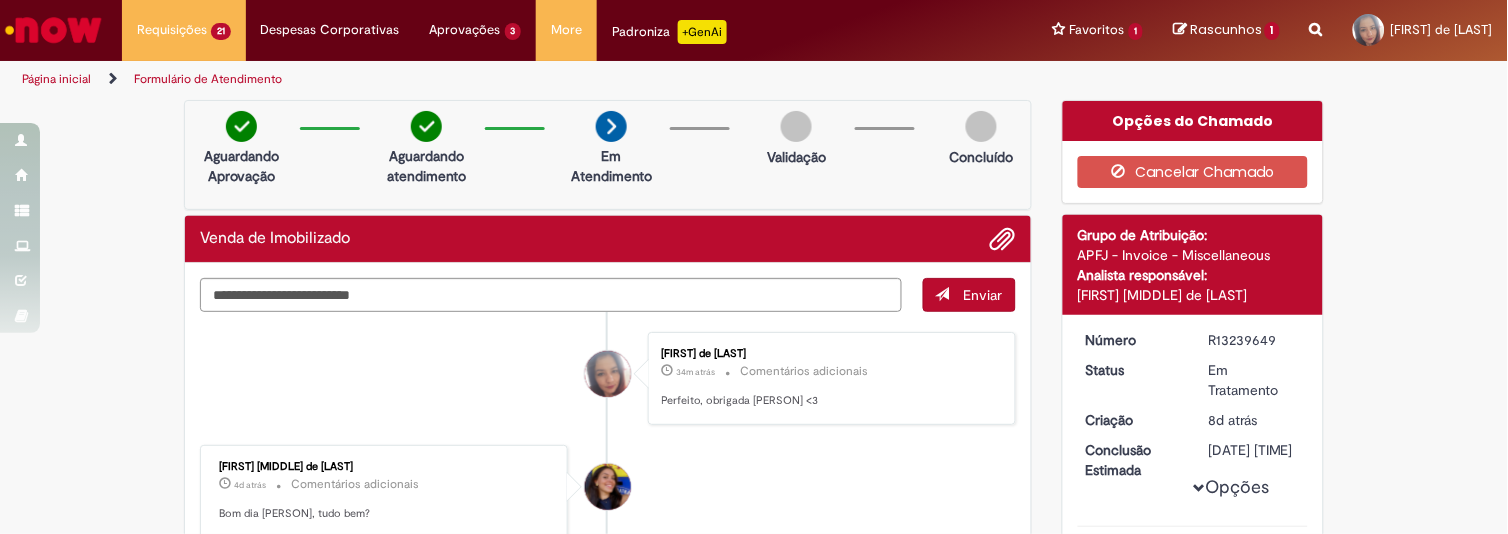 drag, startPoint x: 796, startPoint y: 125, endPoint x: 590, endPoint y: 151, distance: 207.6343 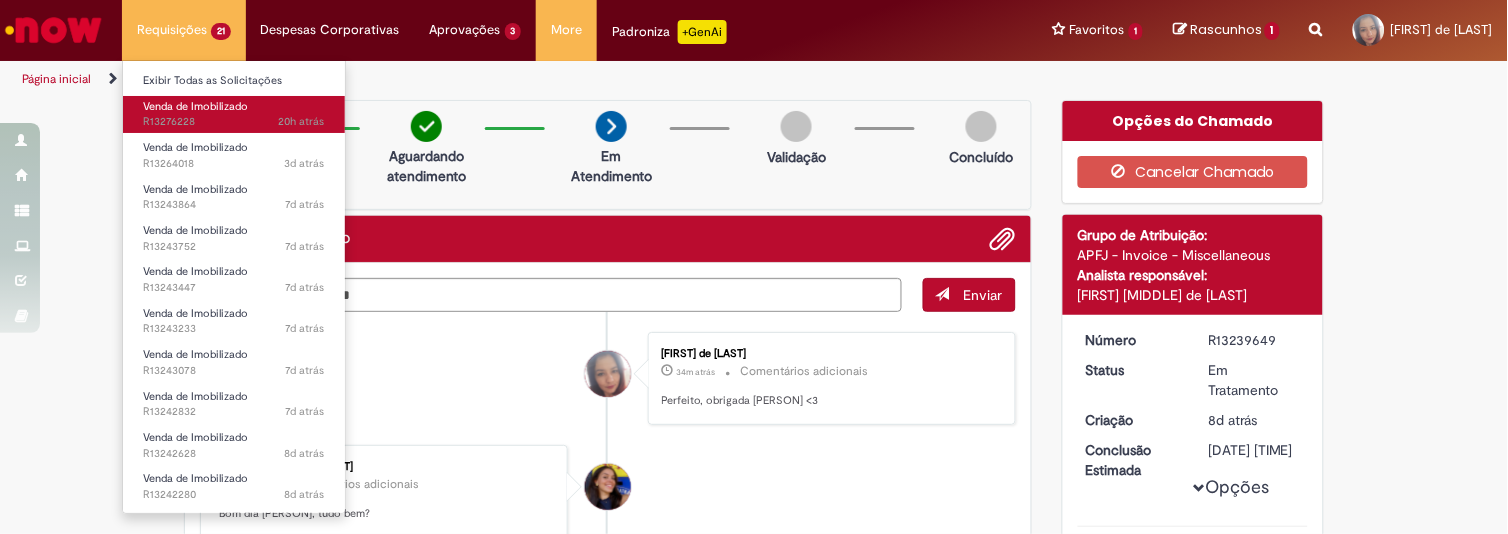 click on "Venda de Imobilizado" at bounding box center [195, 106] 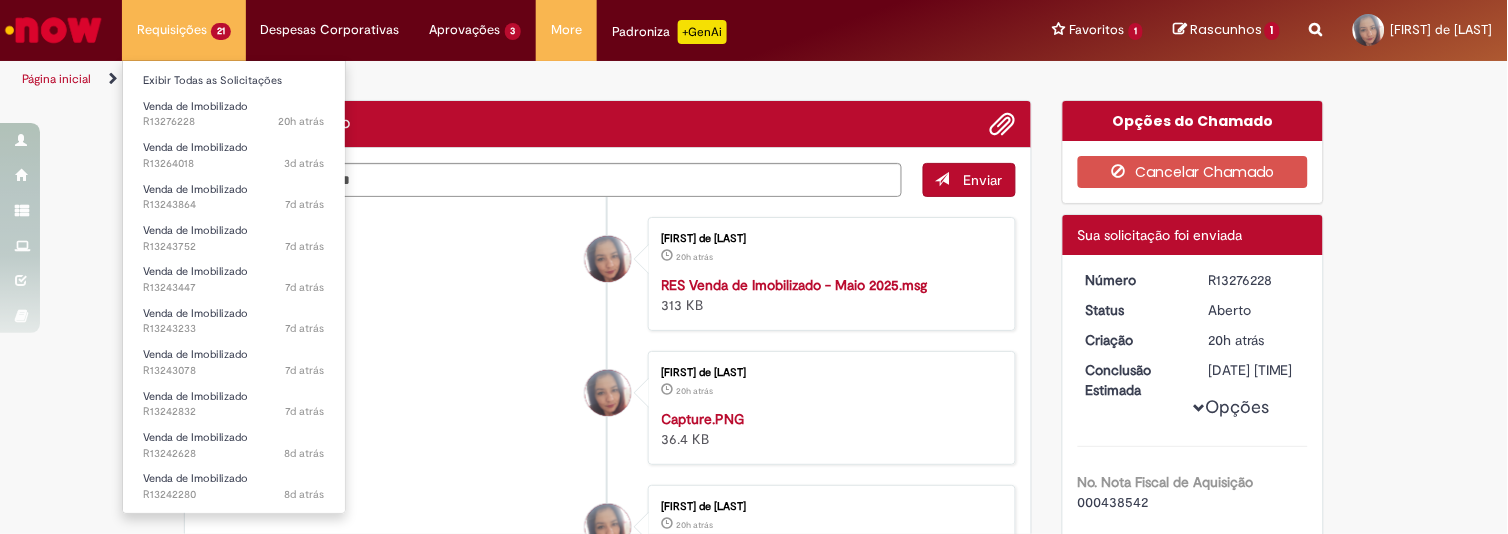 click on "Requisições   21
Exibir Todas as Solicitações
Venda de Imobilizado
20h atrás 20 horas atrás  R13276228
Venda de Imobilizado
3d atrás 3 dias atrás  R13264018
Venda de Imobilizado
7d atrás 7 dias atrás  R13243864
Venda de Imobilizado
7d atrás 7 dias atrás  R13243752
Venda de Imobilizado
7d atrás 7 dias atrás  R13243447
Venda de Imobilizado
7d atrás 7 dias atrás  R13243233
Venda de Imobilizado
7d atrás 7 dias atrás  R13243078
Venda de Imobilizado
7d atrás 7 dias atrás  R13242832
Venda de Imobilizado
8d atrás 8 dias atrás  R13242628
Venda de Imobilizado
8d atrás 8 dias atrás  R13242280
Venda de Imobilizado
8d atrás 8 dias atrás  R13241803
Venda de Imobilizado" at bounding box center (184, 30) 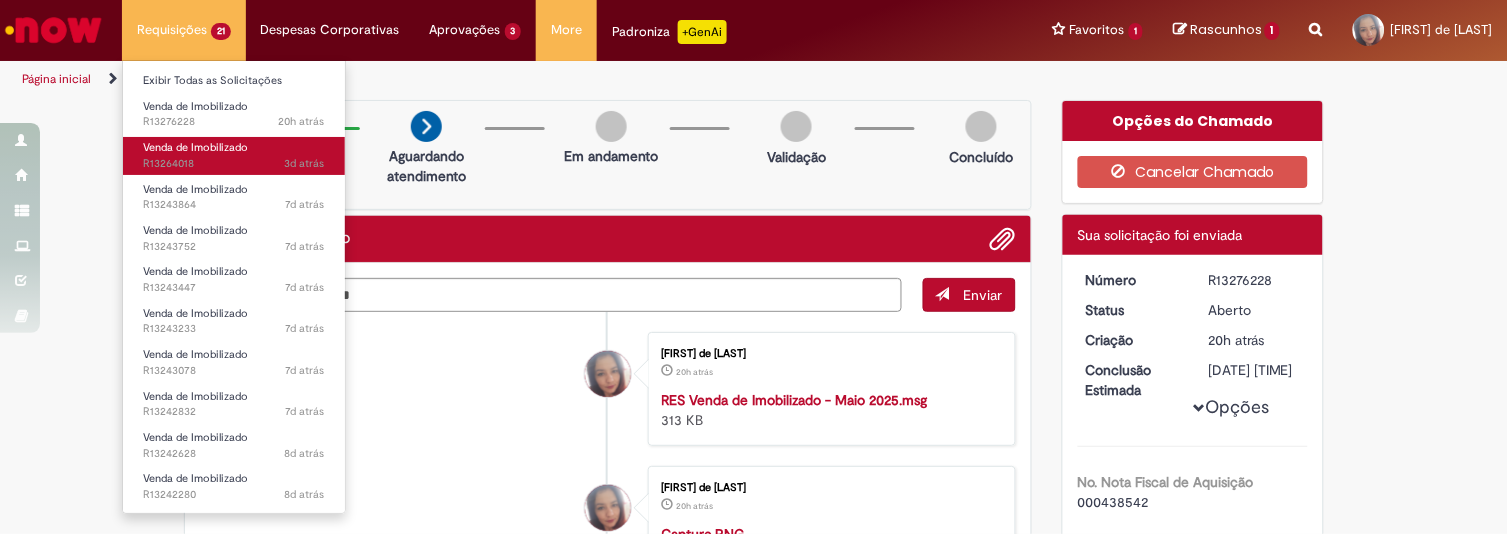 click on "Venda de Imobilizado" at bounding box center [195, 147] 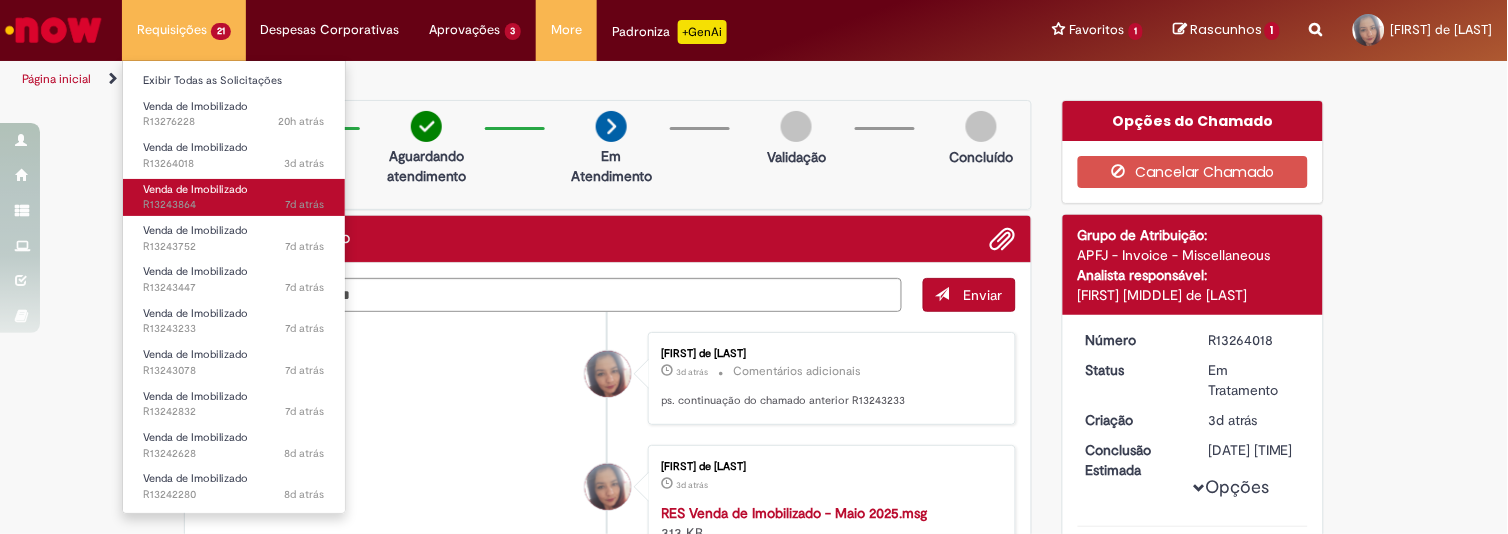 click on "Venda de Imobilizado" at bounding box center (195, 189) 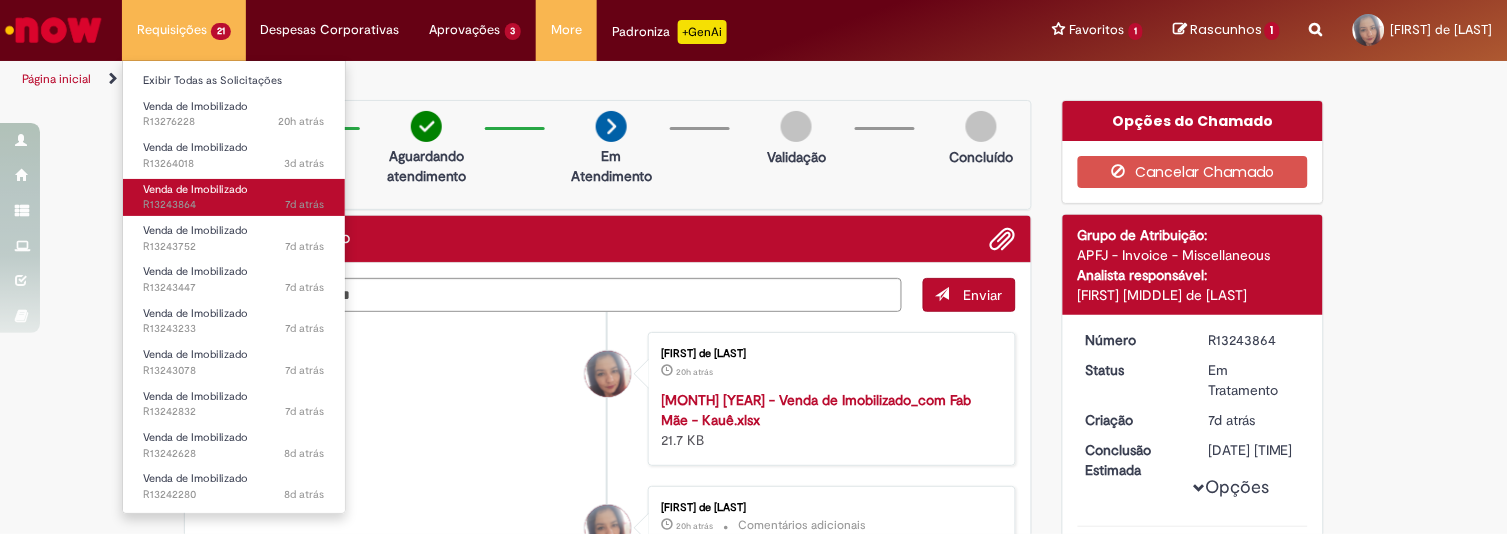 click on "Venda de Imobilizado" at bounding box center [195, 189] 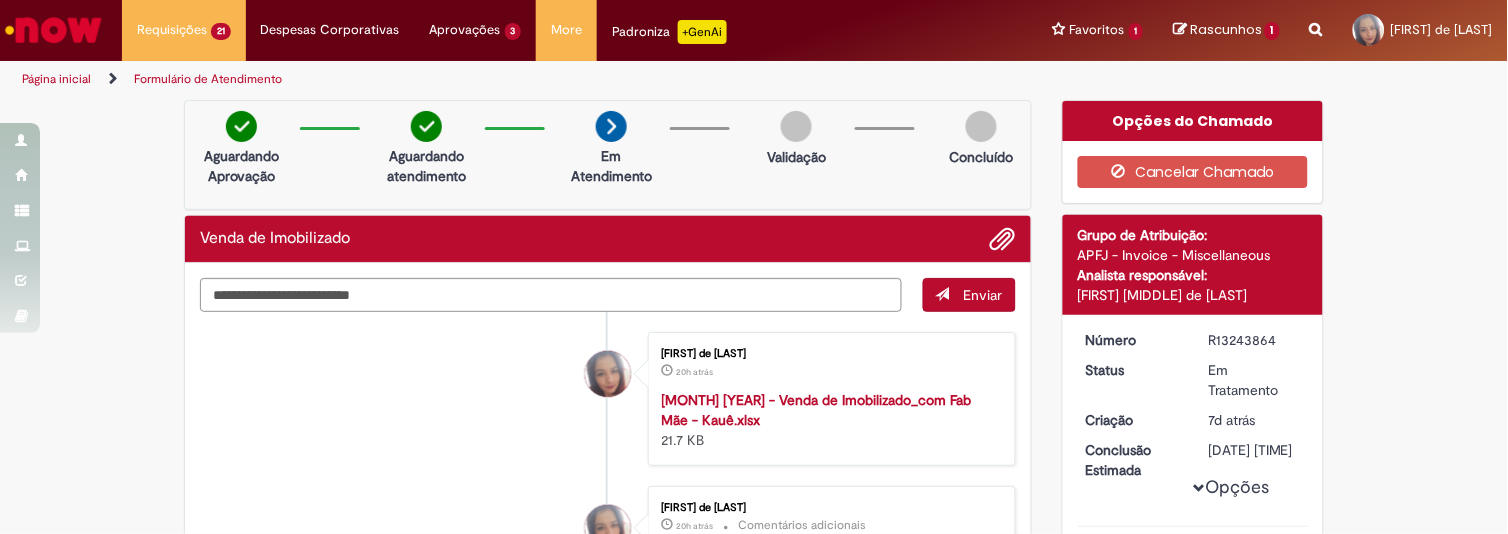 scroll, scrollTop: 123, scrollLeft: 0, axis: vertical 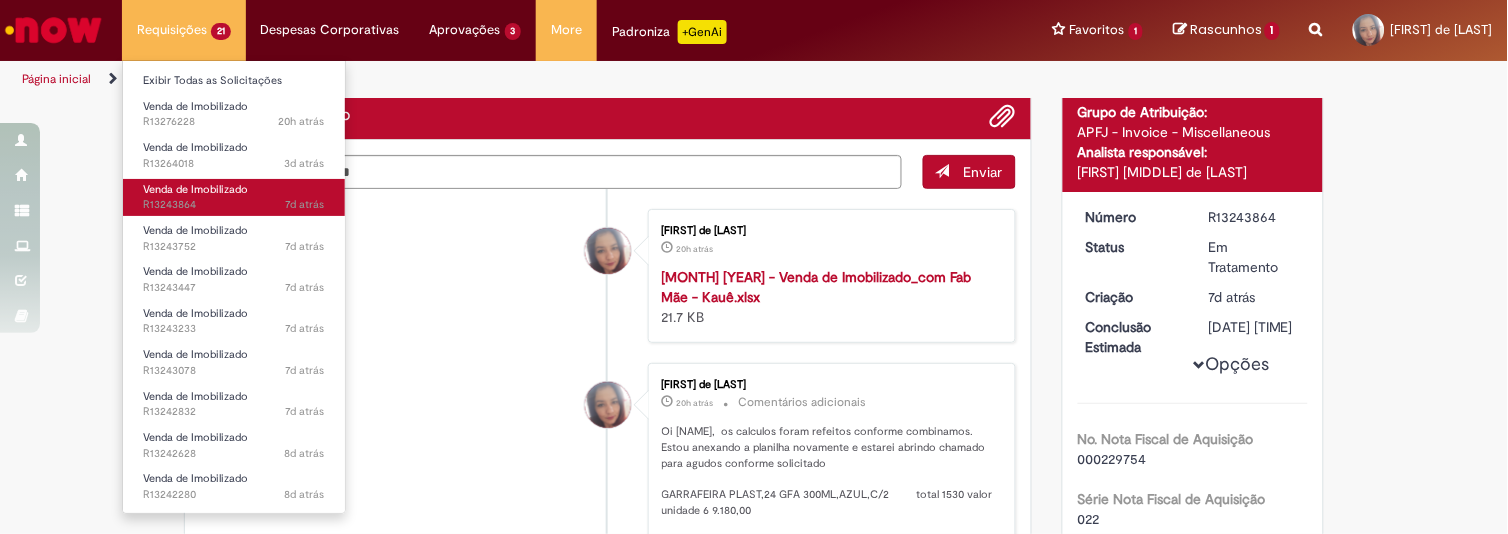 click on "Venda de Imobilizado" at bounding box center [195, 189] 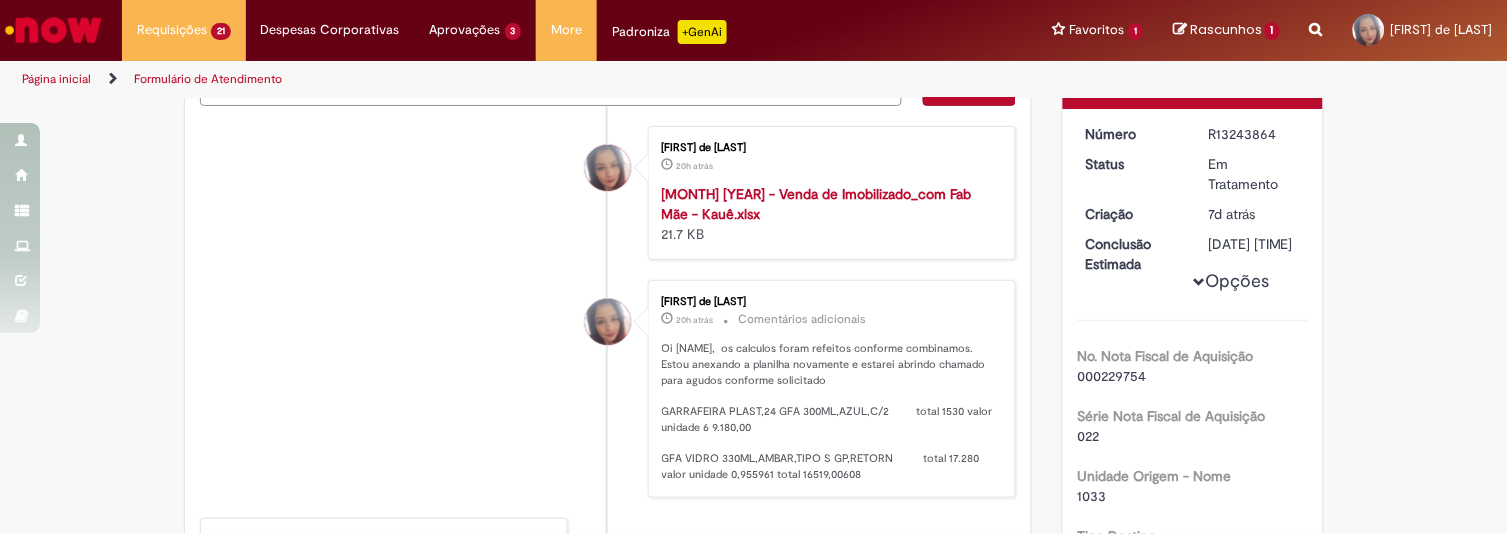 scroll, scrollTop: 338, scrollLeft: 0, axis: vertical 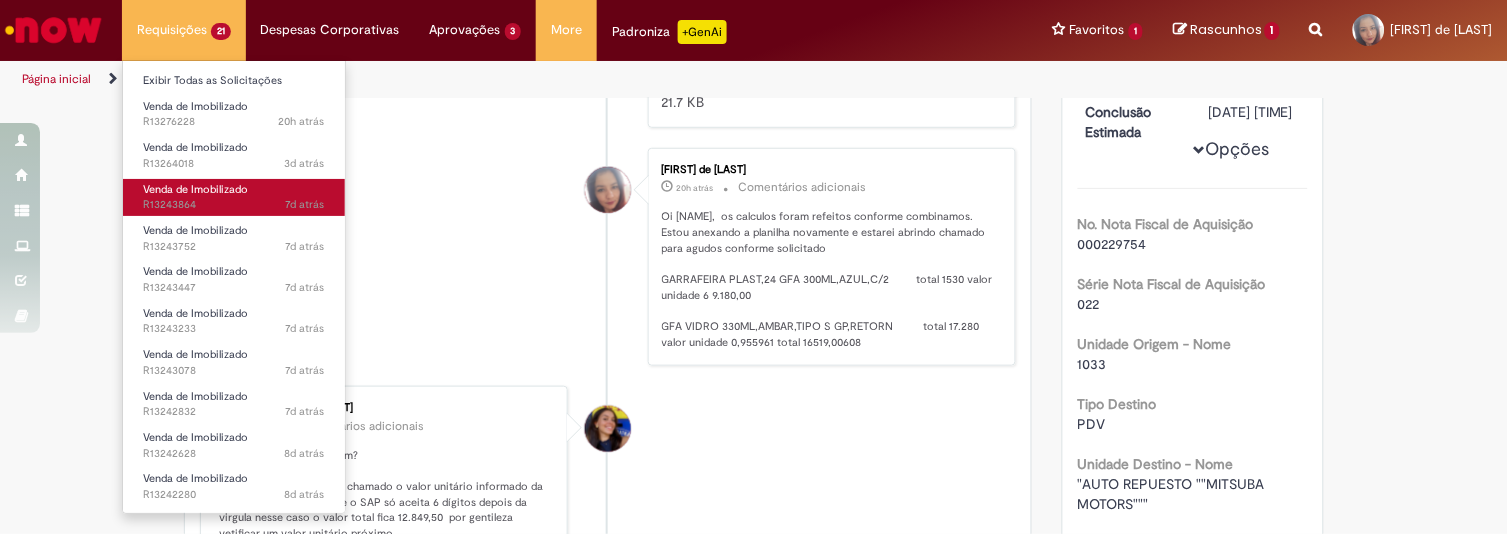 click on "Venda de Imobilizado" at bounding box center (195, 189) 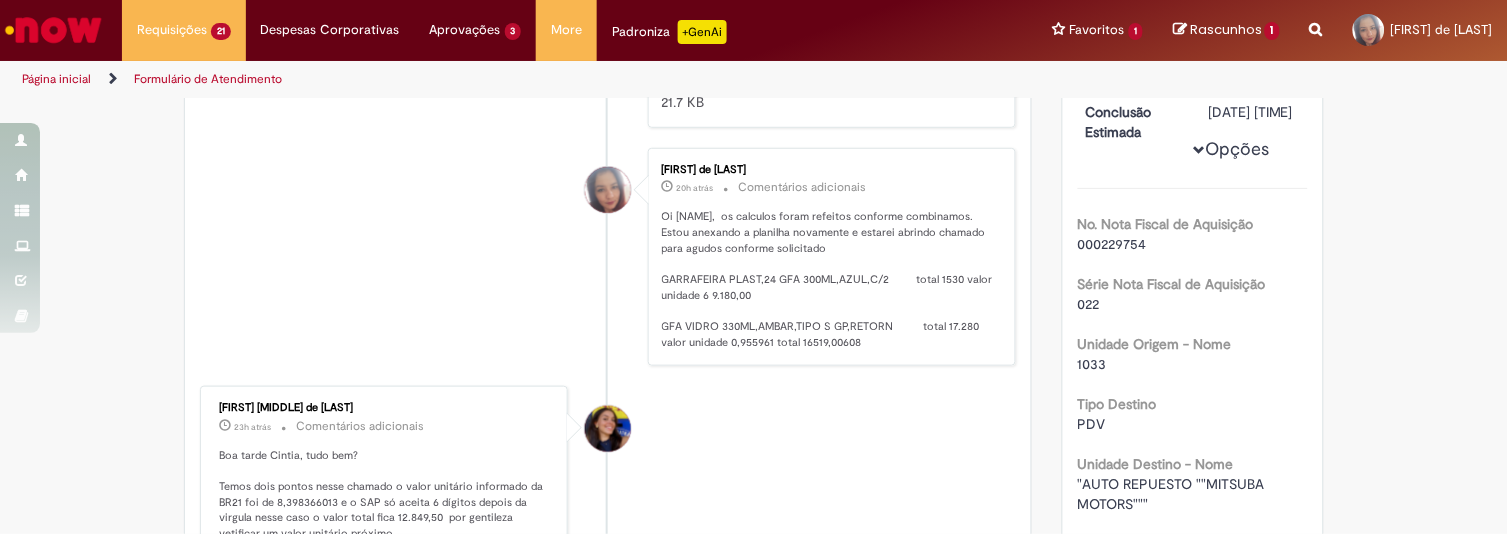 scroll, scrollTop: 182, scrollLeft: 0, axis: vertical 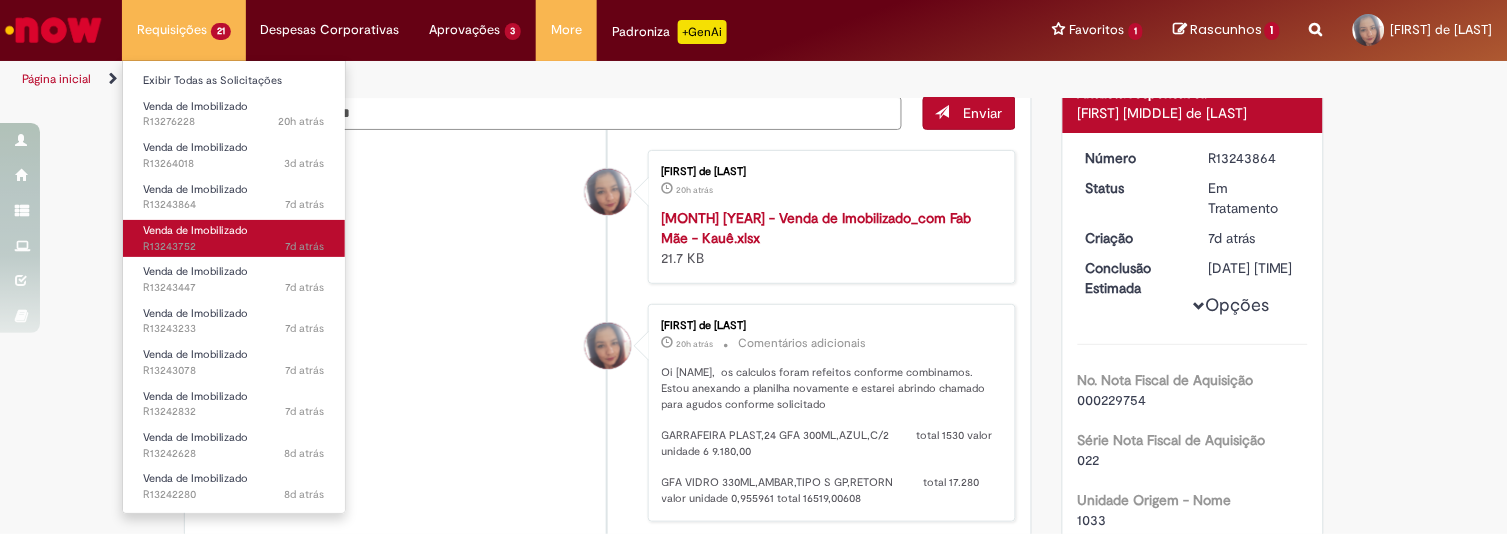 click on "Venda de Imobilizado" at bounding box center (195, 230) 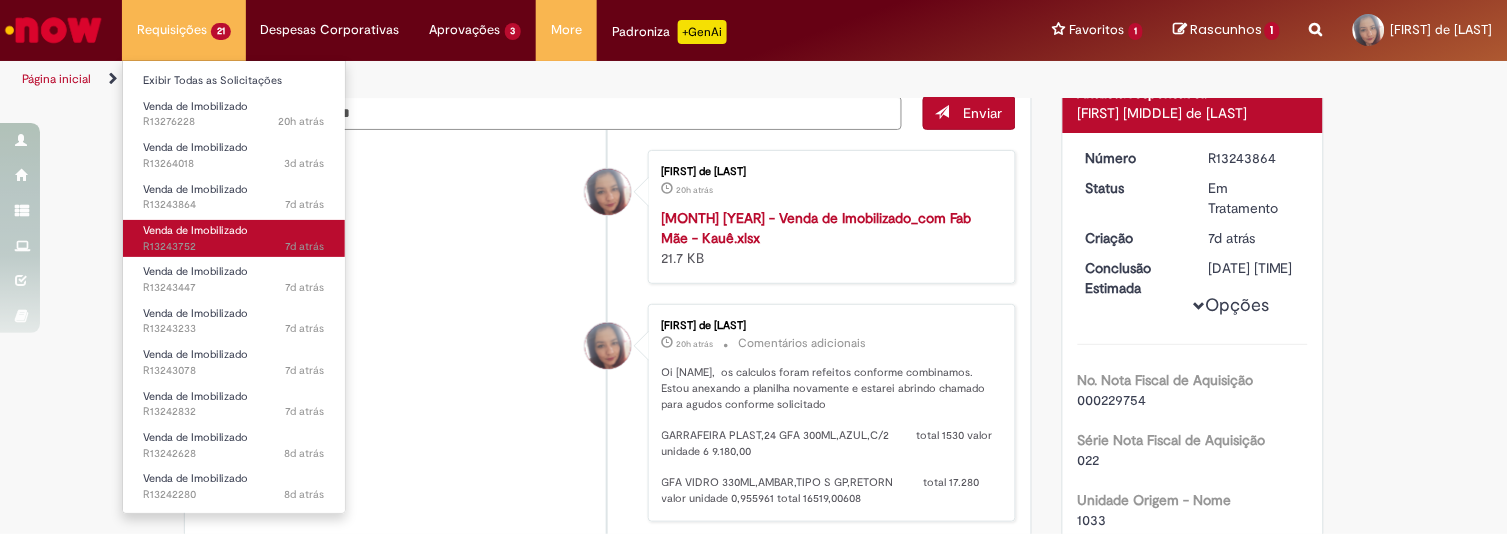 click on "7d atrás 7 dias atrás  R13243752" at bounding box center (234, 247) 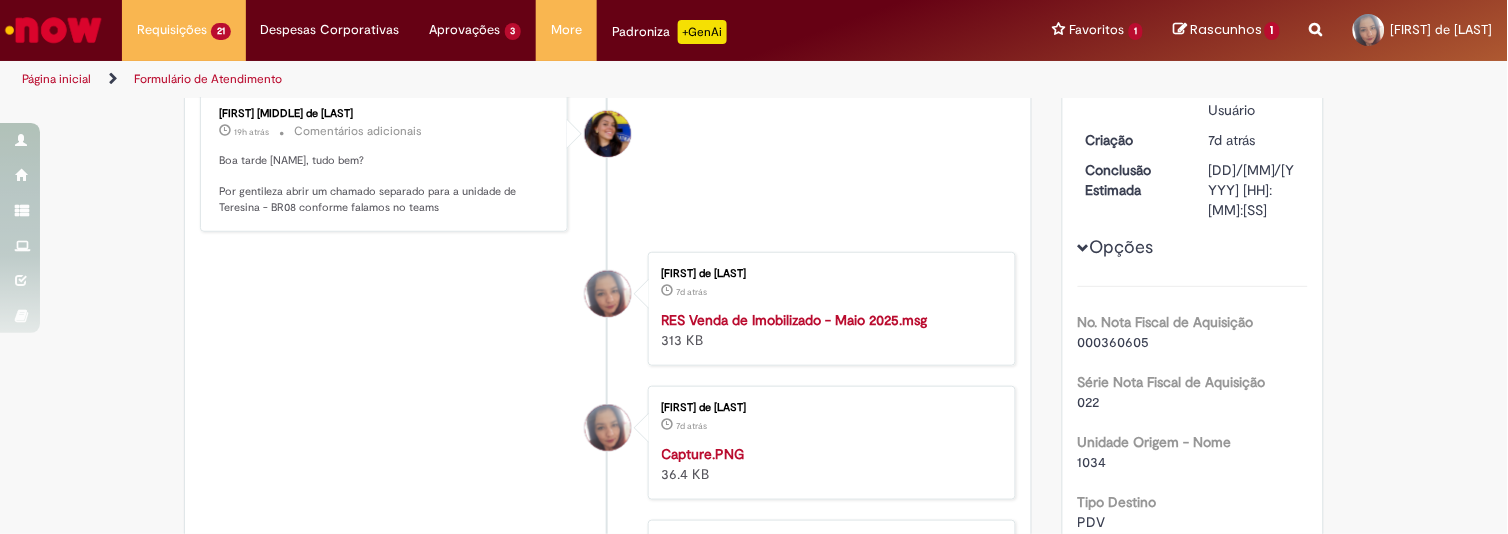 scroll, scrollTop: 0, scrollLeft: 0, axis: both 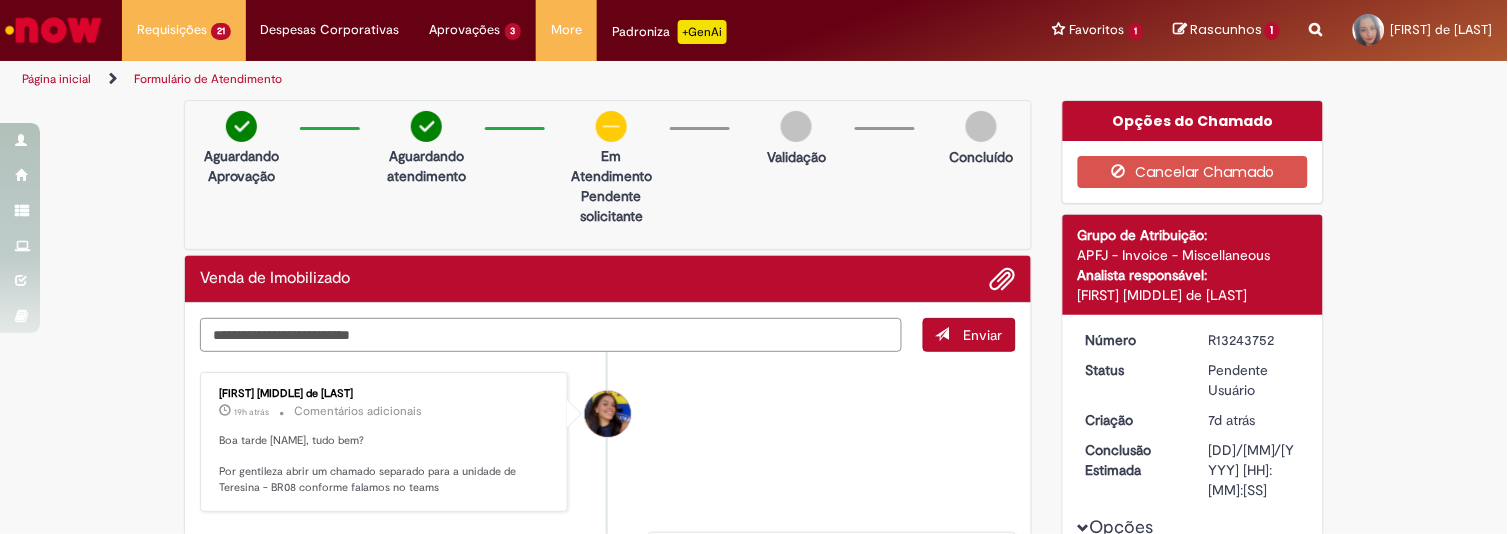 click at bounding box center [551, 335] 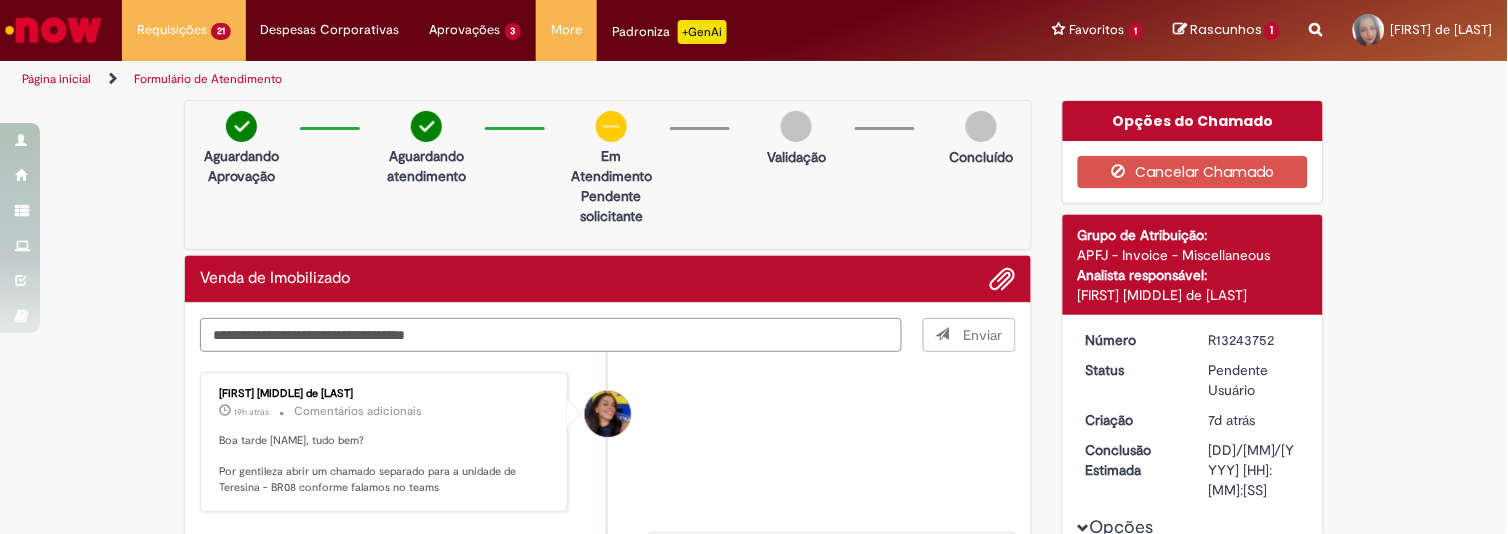 type on "**********" 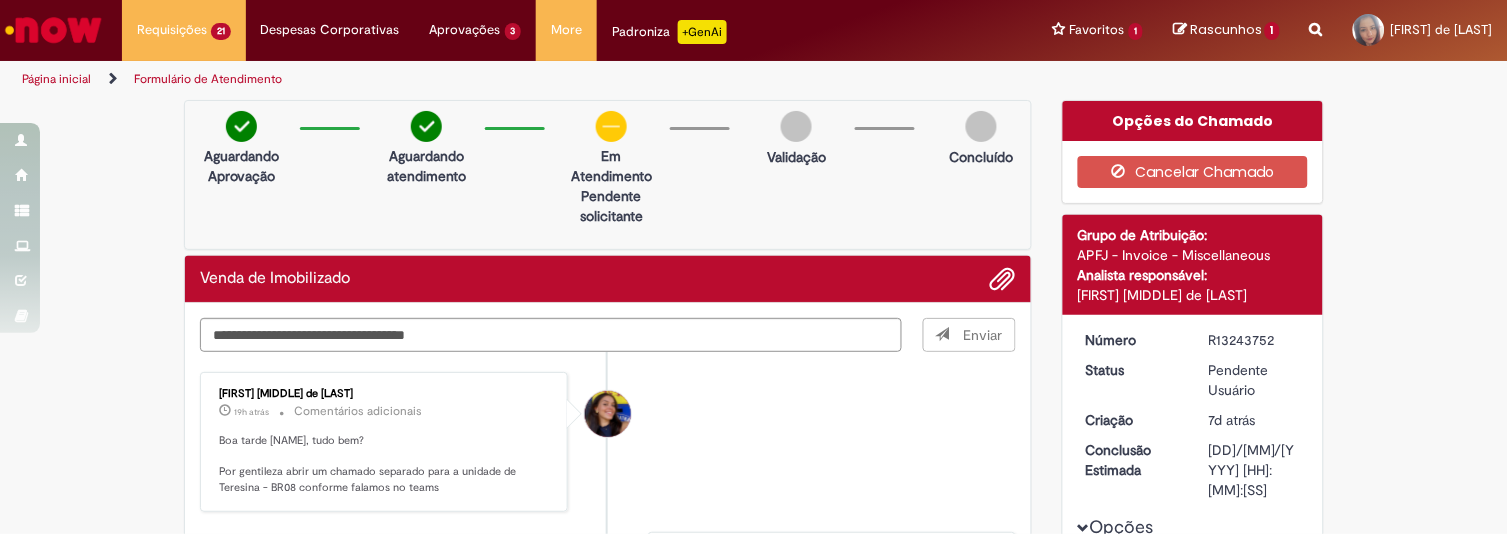 drag, startPoint x: 1202, startPoint y: 334, endPoint x: 1274, endPoint y: 335, distance: 72.00694 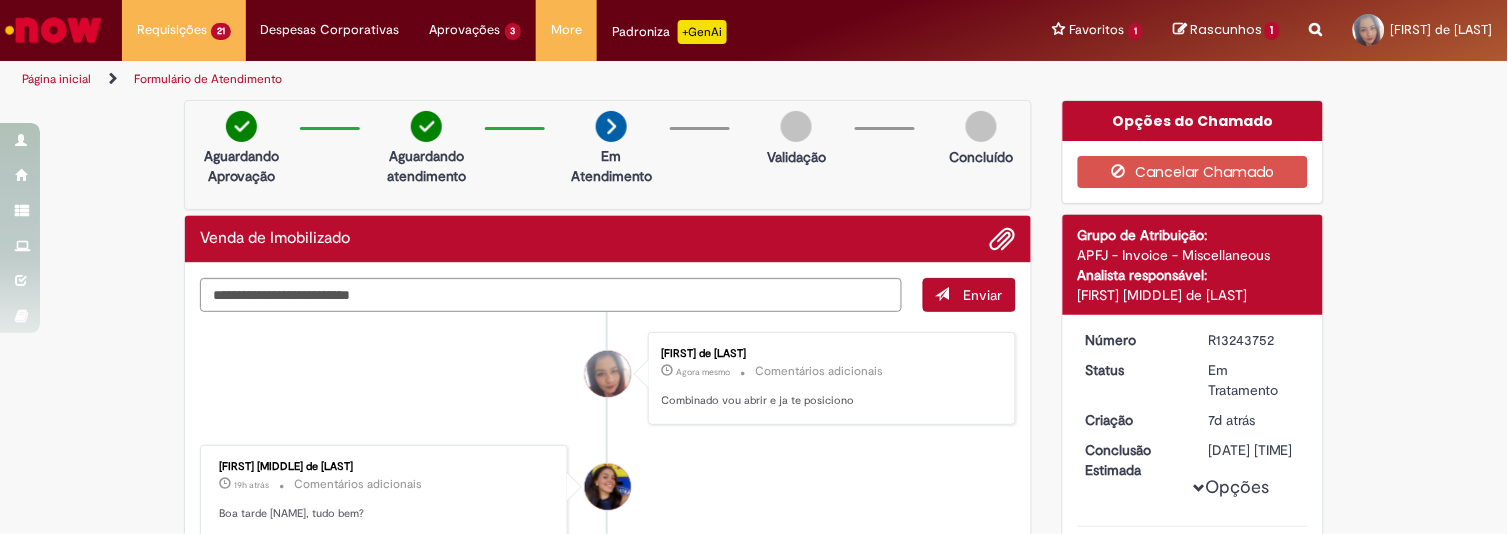 copy on "R13243752" 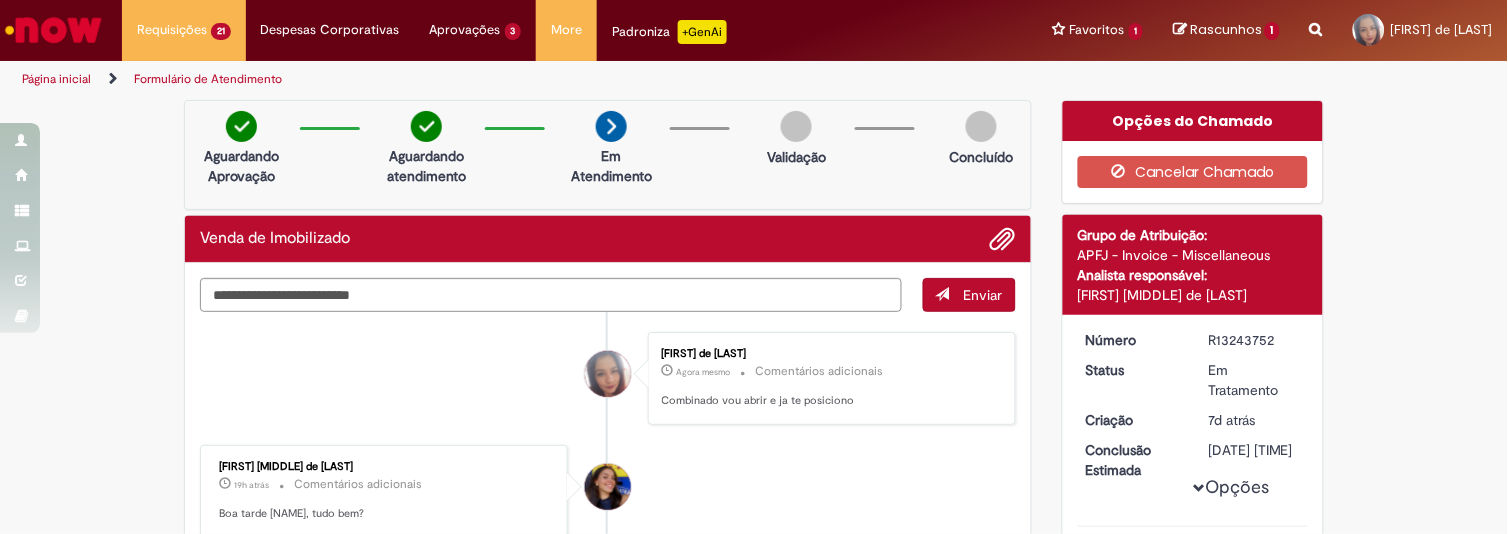 drag, startPoint x: 1196, startPoint y: 341, endPoint x: 1270, endPoint y: 343, distance: 74.02702 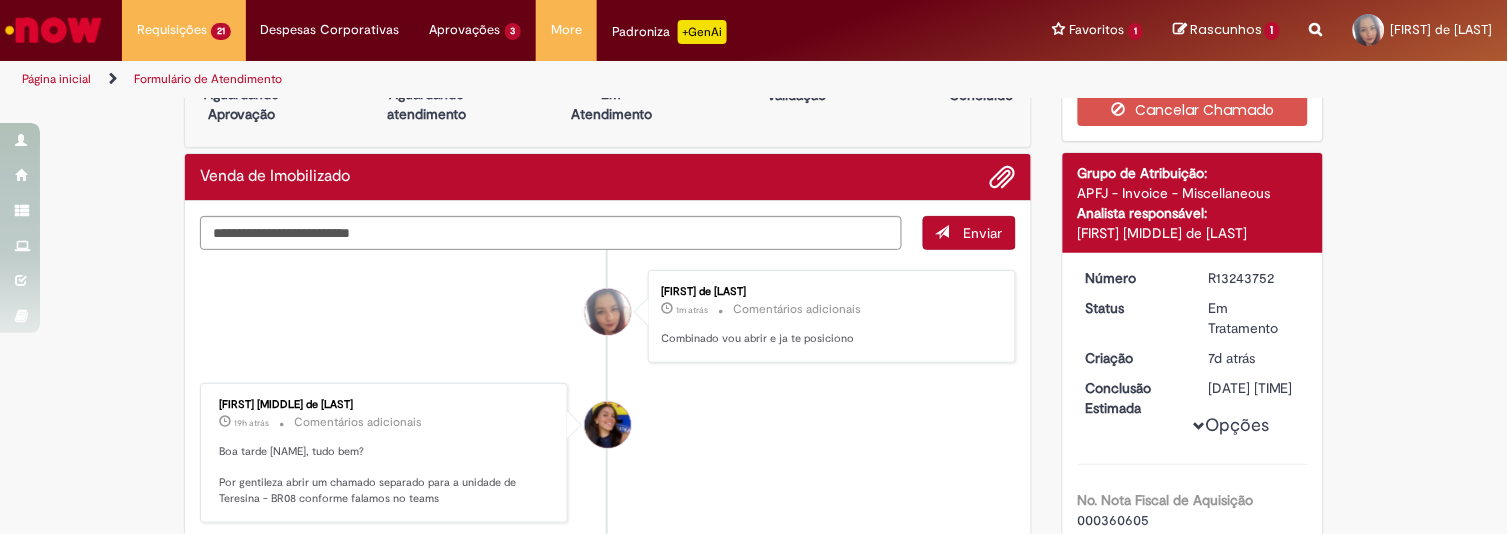 scroll, scrollTop: 218, scrollLeft: 0, axis: vertical 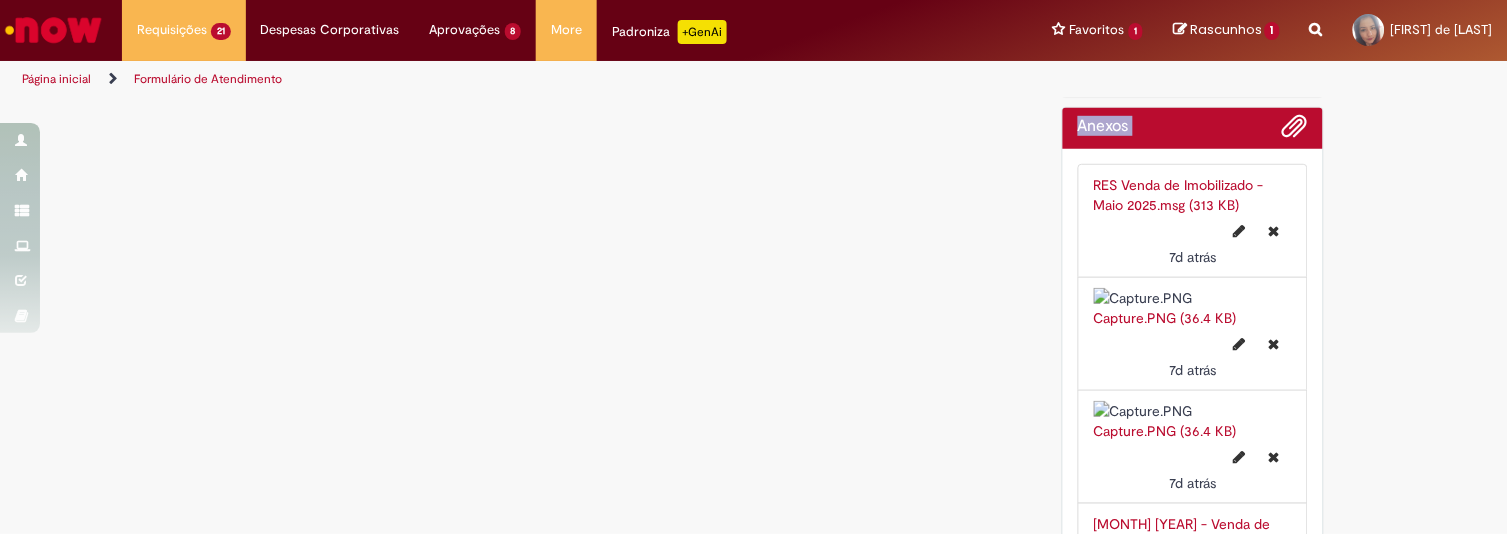 drag, startPoint x: 1072, startPoint y: 176, endPoint x: 1186, endPoint y: 175, distance: 114.00439 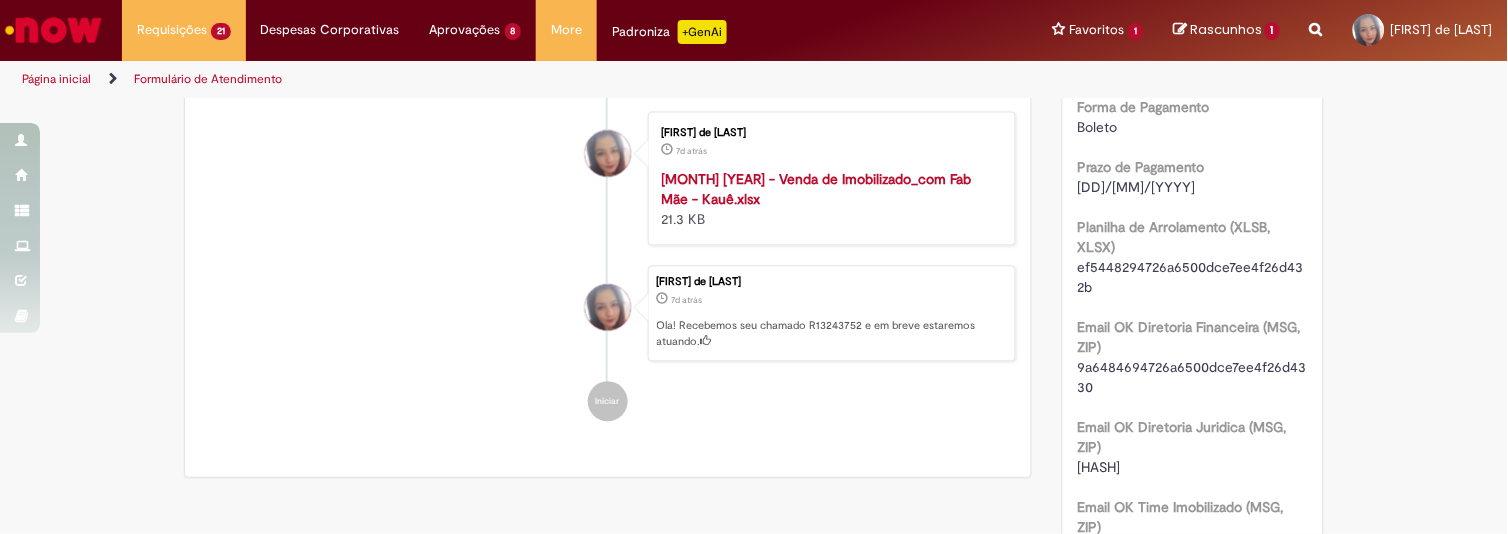 scroll, scrollTop: 991, scrollLeft: 0, axis: vertical 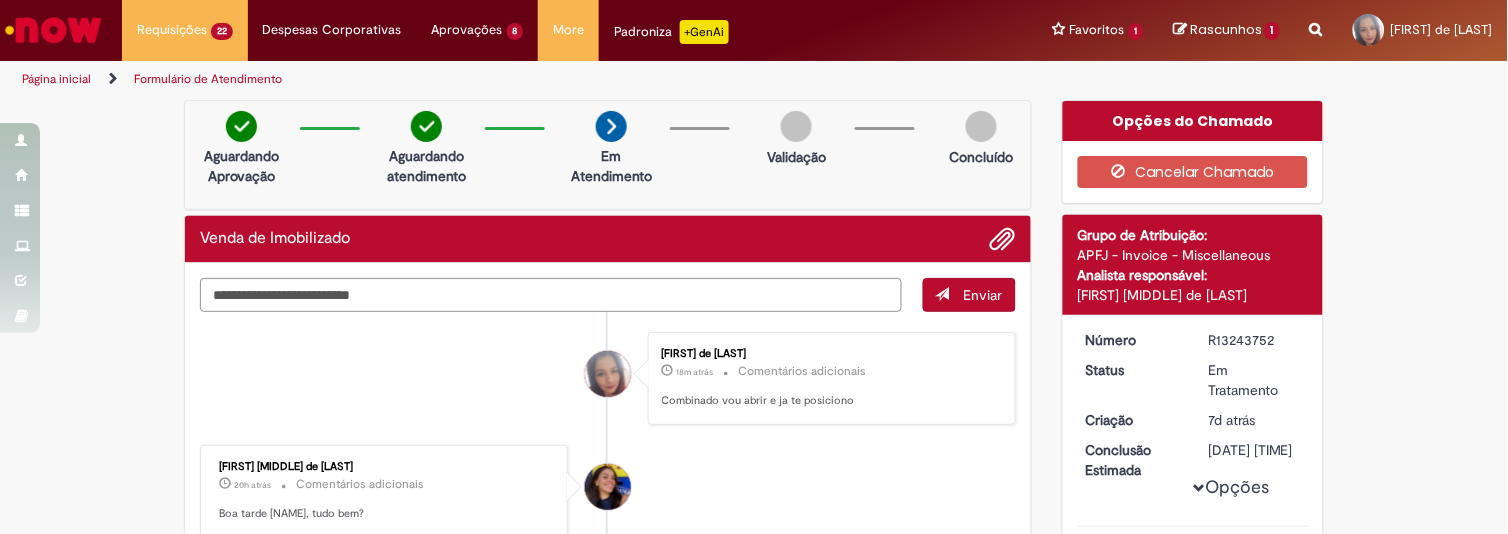 drag, startPoint x: 1200, startPoint y: 337, endPoint x: 1270, endPoint y: 327, distance: 70.71068 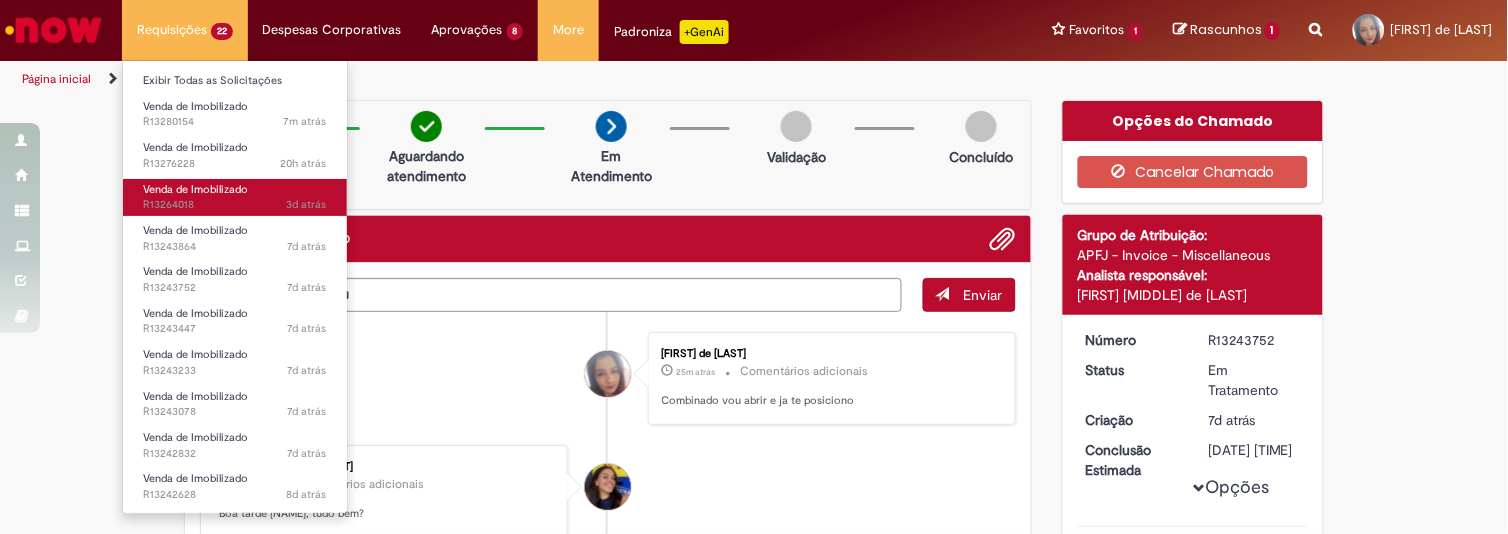 click on "Venda de Imobilizado
3d atrás 3 dias atrás  R13264018" at bounding box center [235, 197] 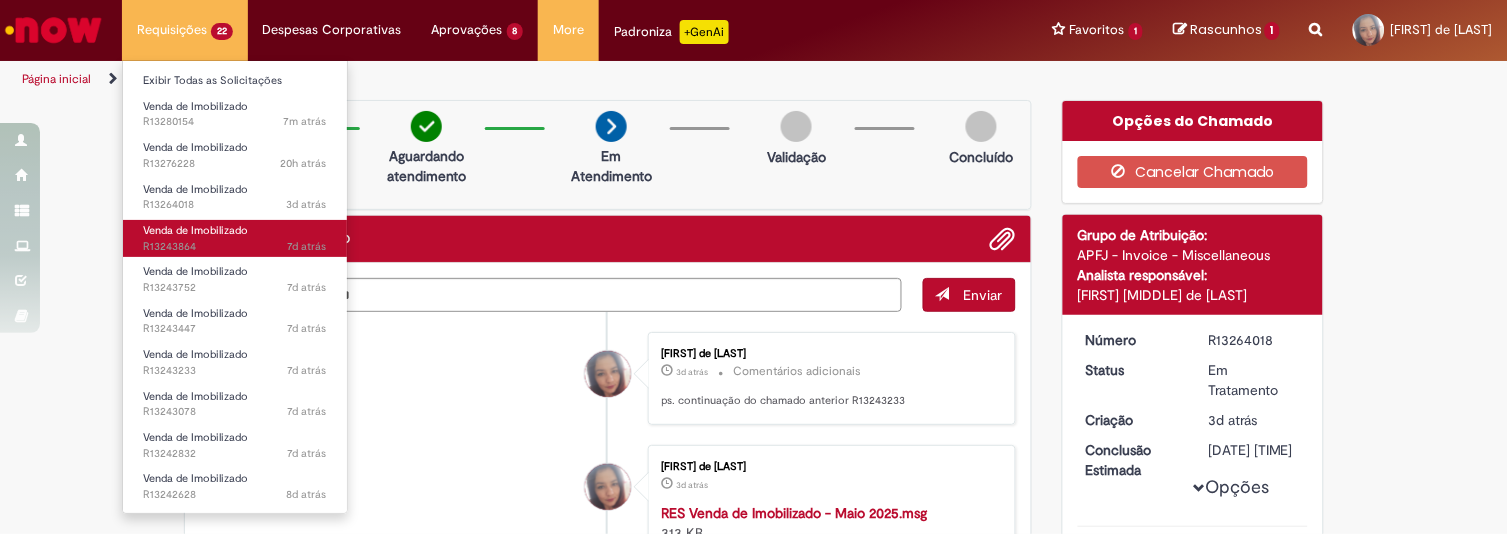 click on "7d atrás 7 dias atrás  R13243864" at bounding box center [235, 247] 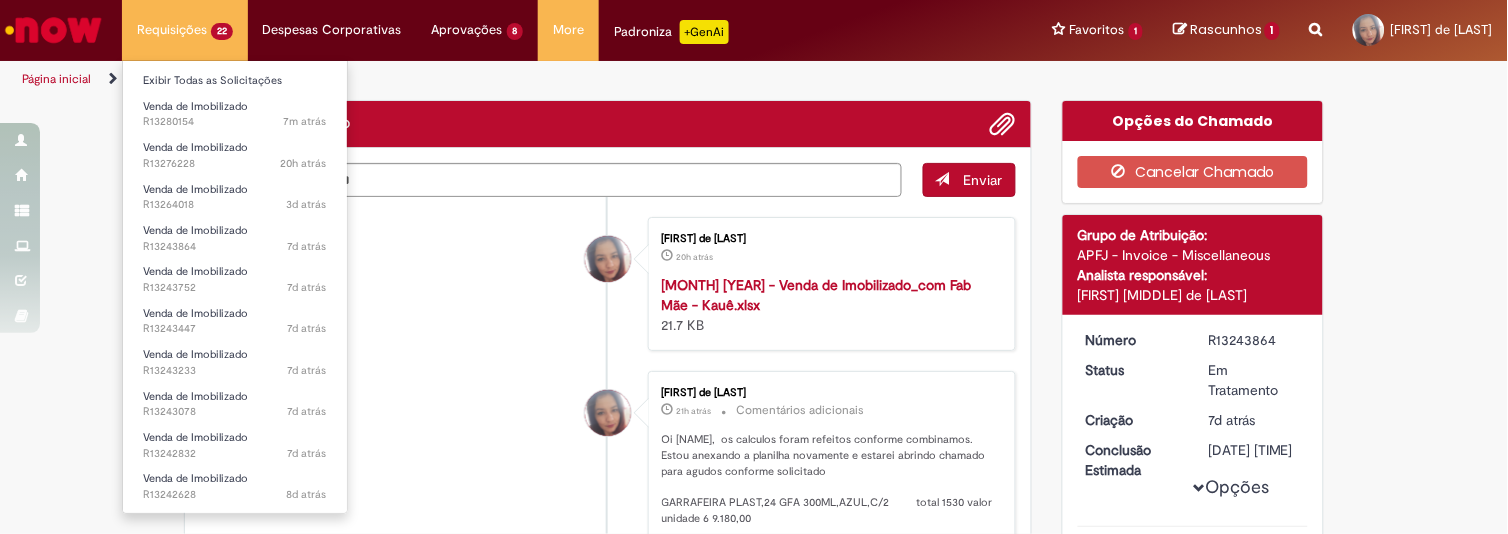 click on "Requisições   22
Exibir Todas as Solicitações
Venda de Imobilizado
7m atrás 7 minutos atrás  R13280154
Venda de Imobilizado
20h atrás 20 horas atrás  R13276228
Venda de Imobilizado
3d atrás 3 dias atrás  R13264018
Venda de Imobilizado
7d atrás 7 dias atrás  R13243864
Venda de Imobilizado
7d atrás 7 dias atrás  R13243752
Venda de Imobilizado
7d atrás 7 dias atrás  R13243447
Venda de Imobilizado
7d atrás 7 dias atrás  R13243233
Venda de Imobilizado
7d atrás 7 dias atrás  R13243078
Venda de Imobilizado
7d atrás 7 dias atrás  R13242832
Venda de Imobilizado
8d atrás 8 dias atrás  R13242628
Venda de Imobilizado
8d atrás 8 dias atrás  R13242280
Venda de Imobilizado" at bounding box center (185, 30) 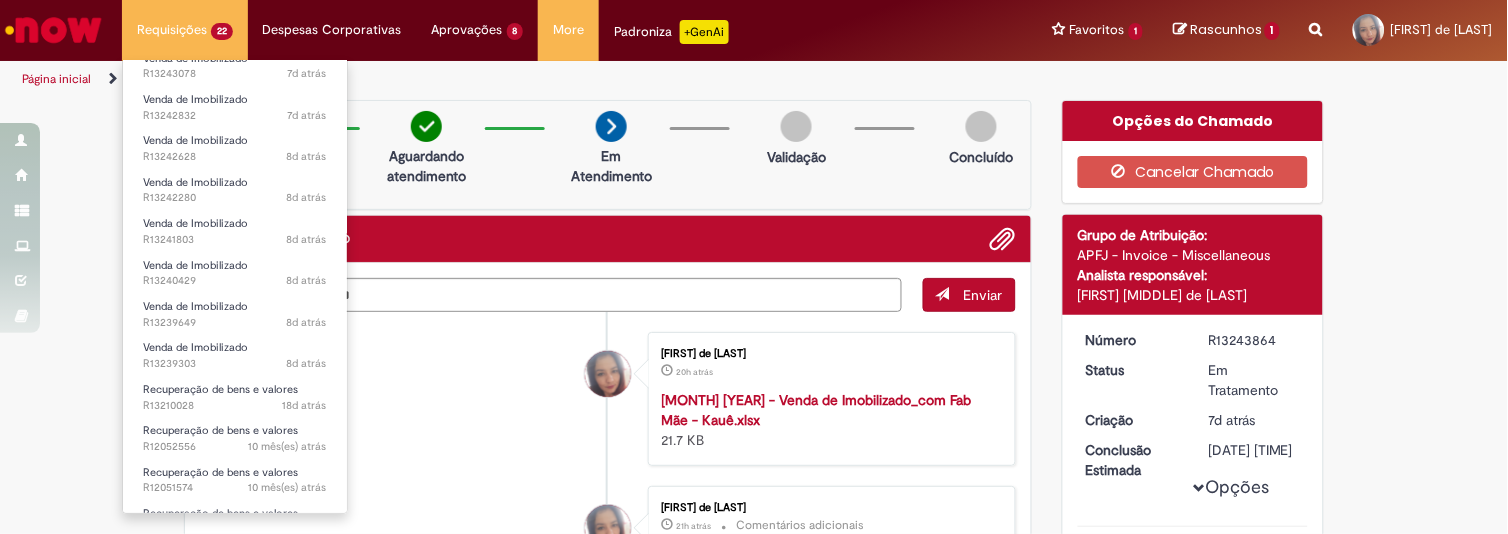 scroll, scrollTop: 356, scrollLeft: 0, axis: vertical 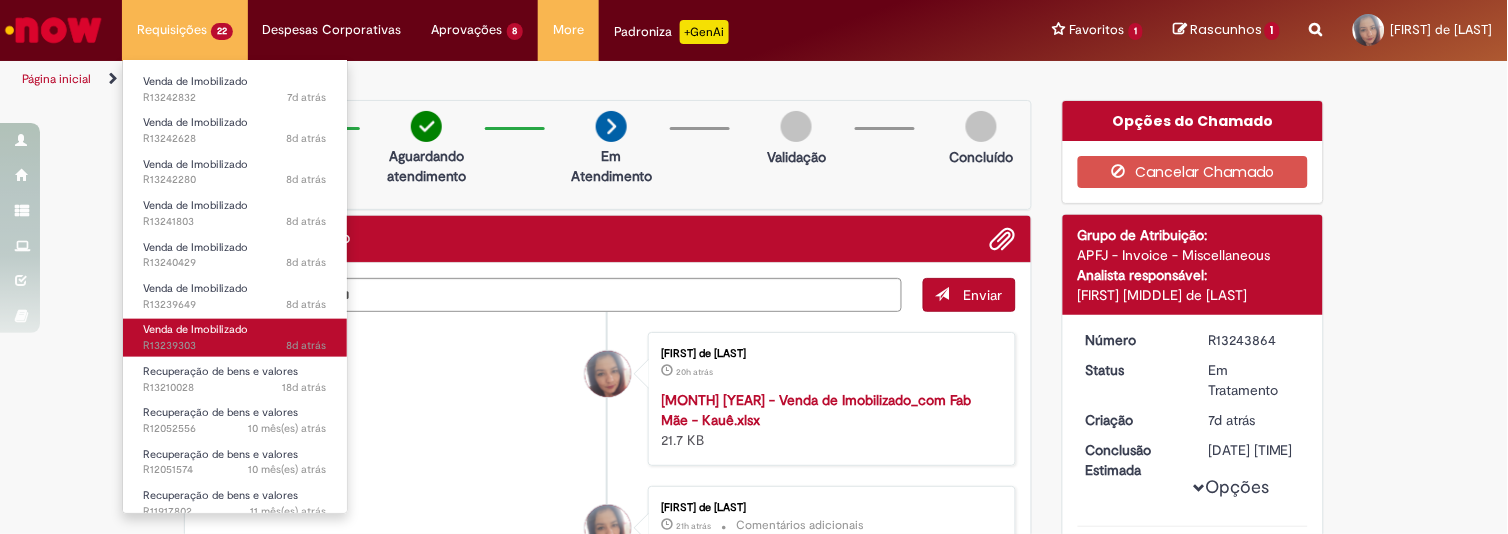 click on "Venda de Imobilizado" at bounding box center (195, 329) 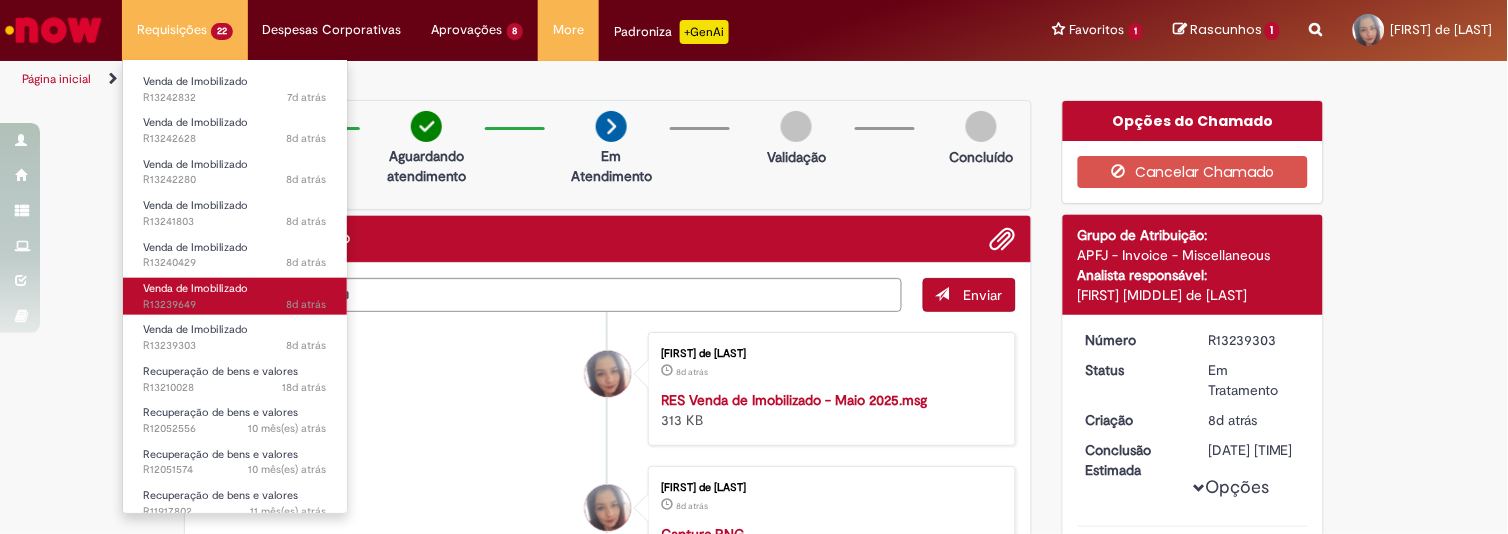 click on "Venda de Imobilizado
8d atrás 8 dias atrás  R13239649" at bounding box center (235, 296) 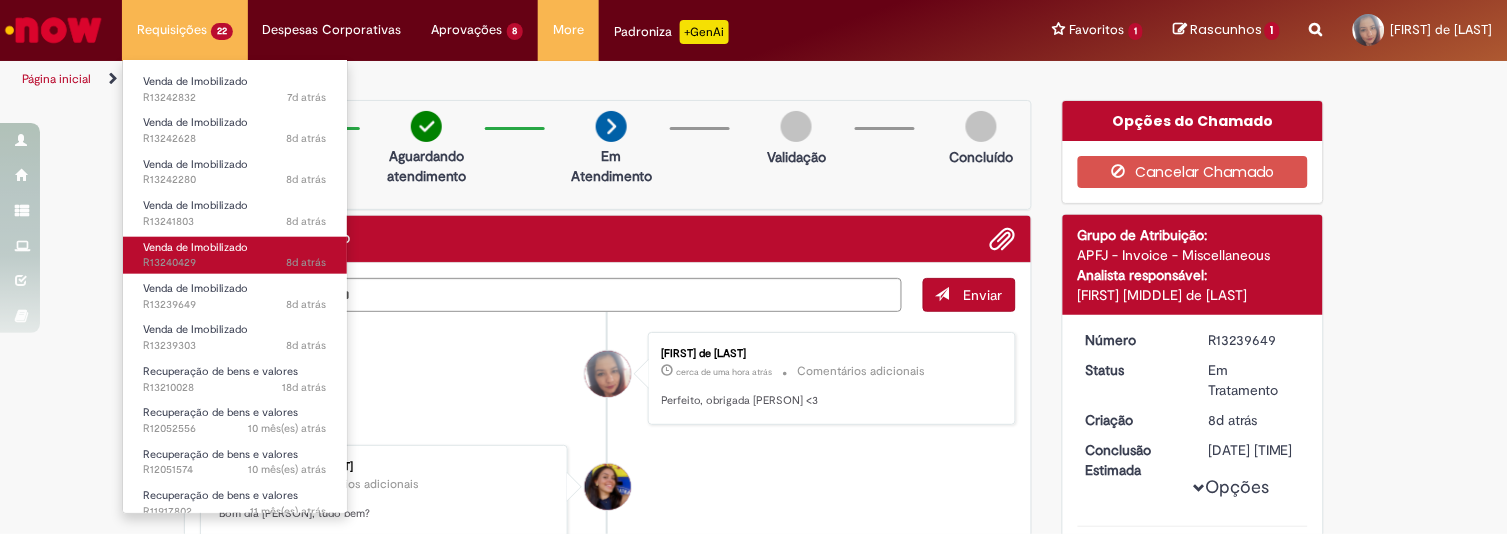 click on "8d atrás 8 dias atrás  R13240429" at bounding box center (235, 263) 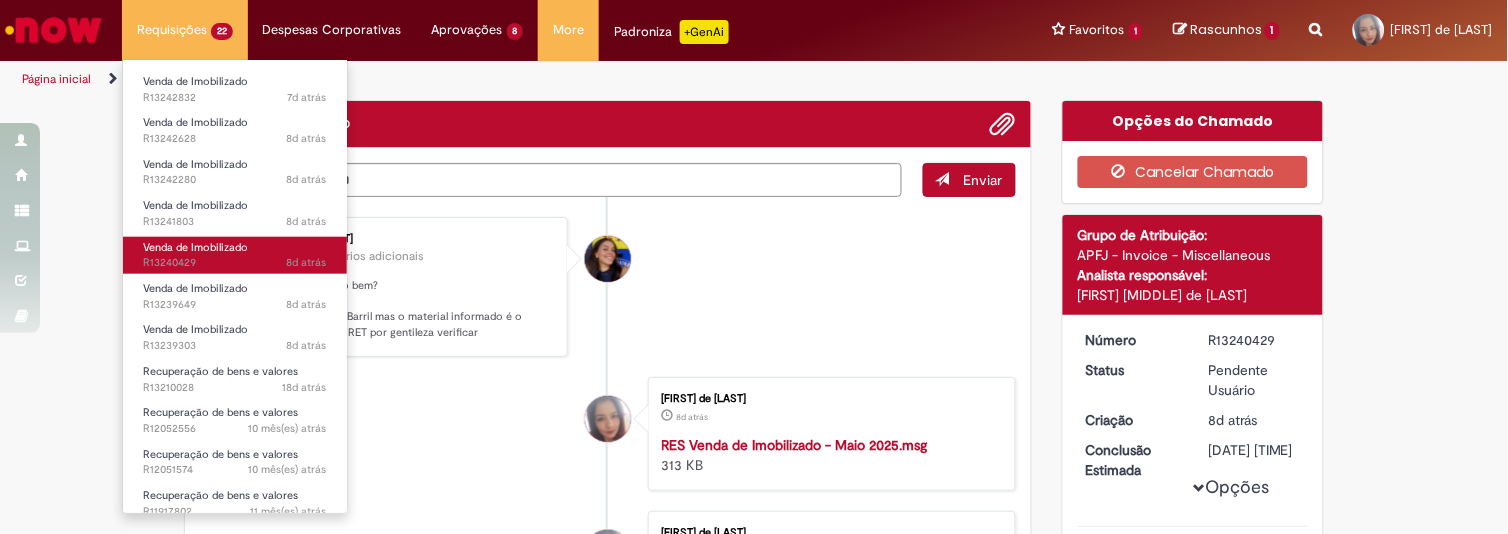 click on "Venda de Imobilizado" at bounding box center (195, 247) 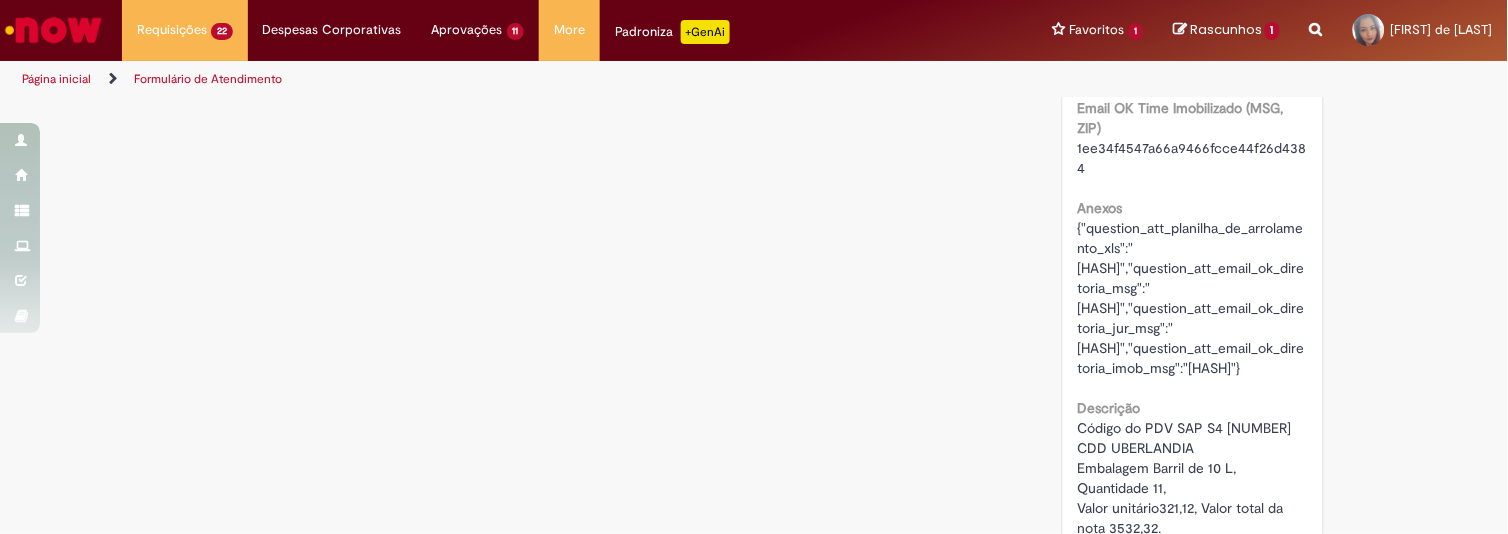 scroll, scrollTop: 1472, scrollLeft: 0, axis: vertical 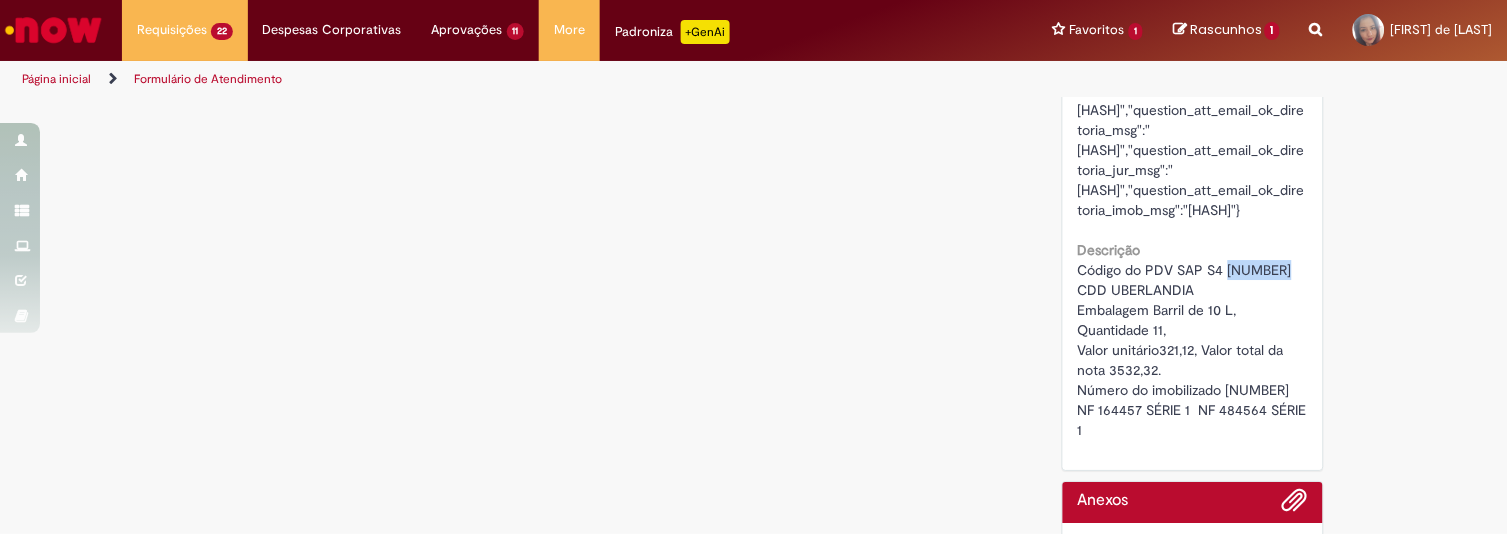 drag, startPoint x: 1218, startPoint y: 323, endPoint x: 1273, endPoint y: 330, distance: 55.443665 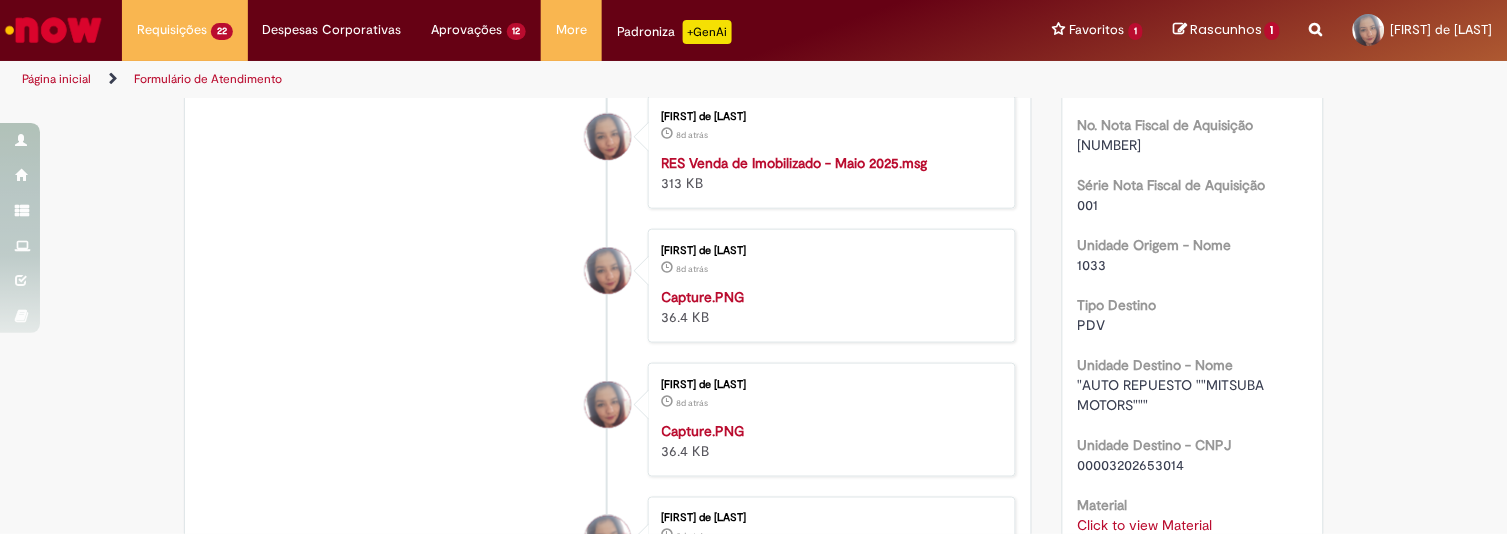 scroll, scrollTop: 95, scrollLeft: 0, axis: vertical 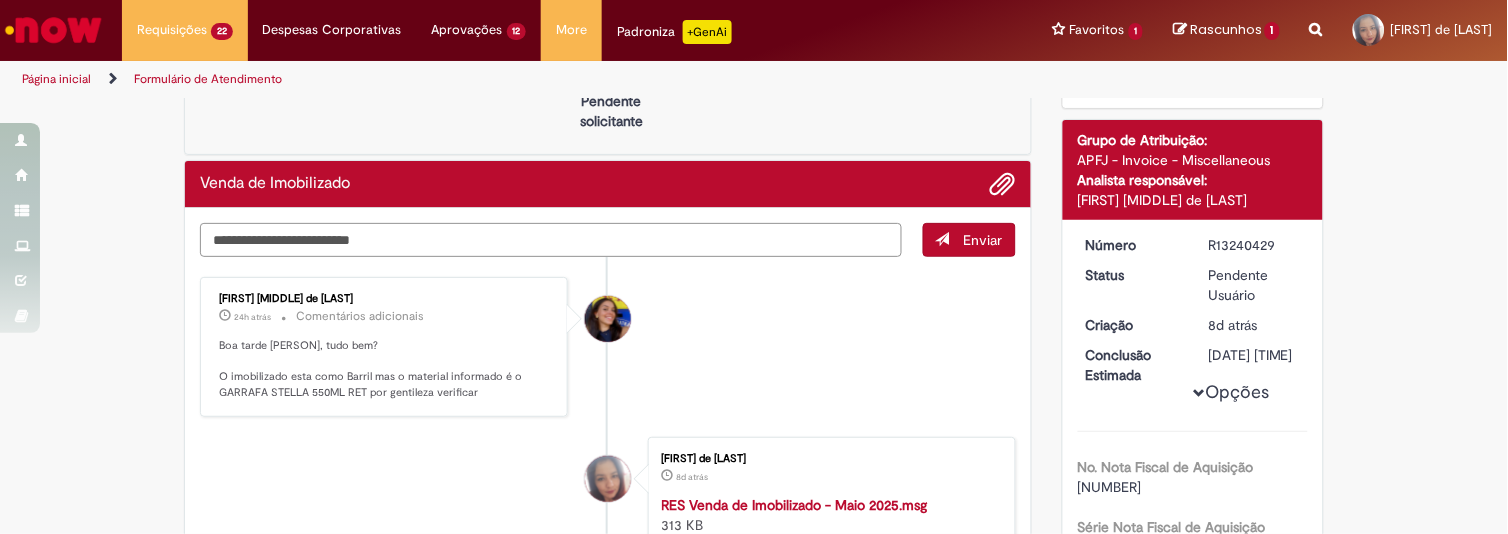 click at bounding box center [551, 240] 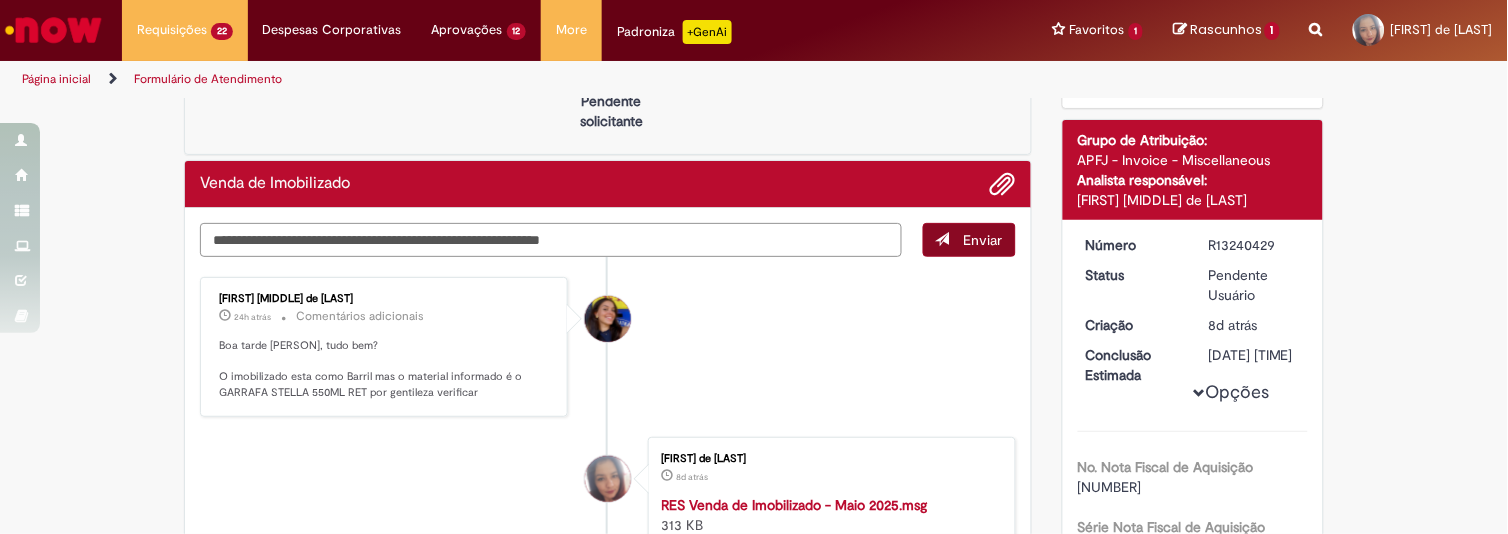 type on "**********" 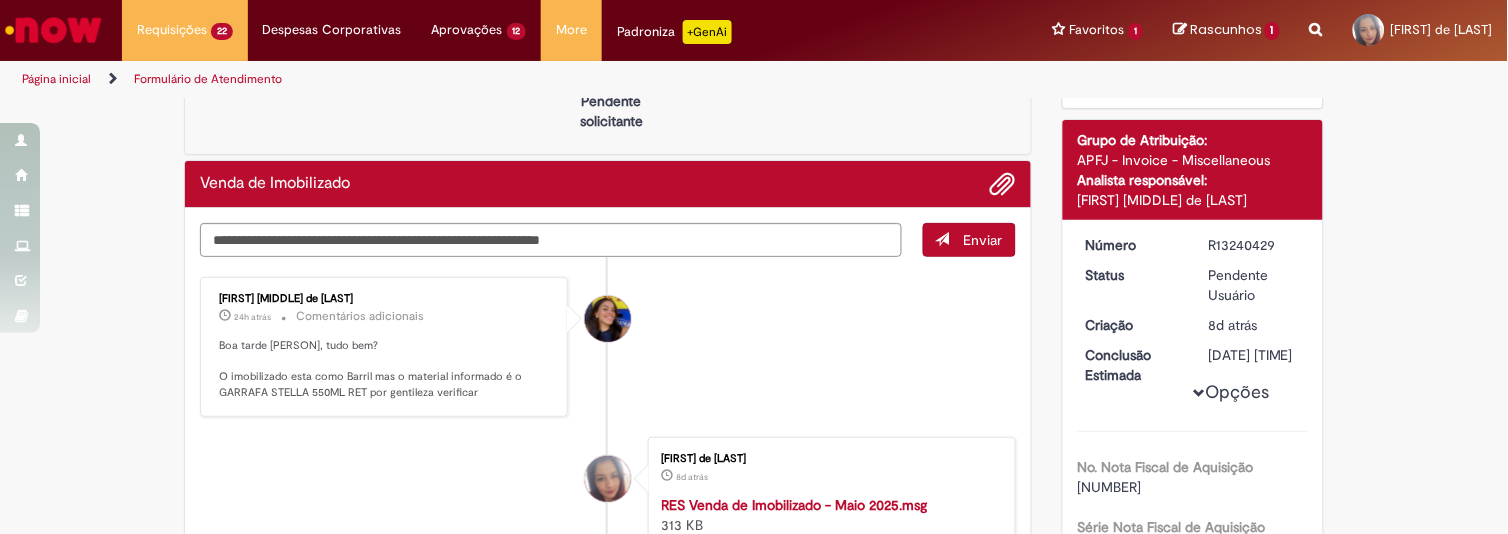 click on "Enviar" at bounding box center [983, 240] 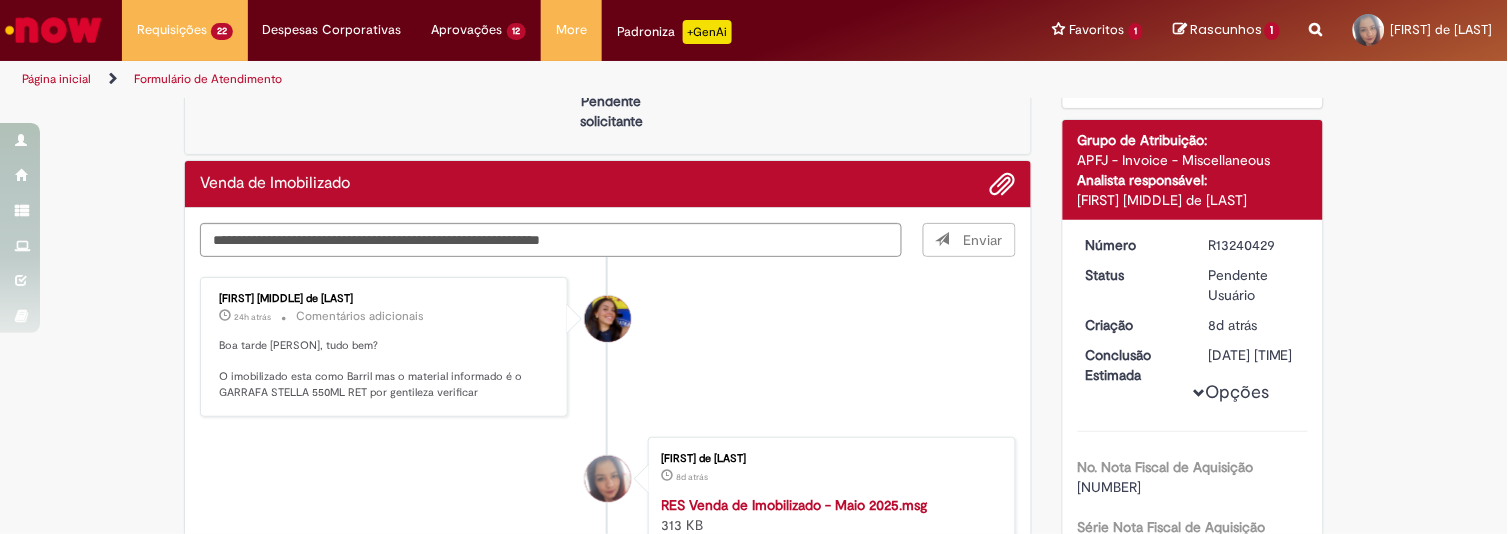 type 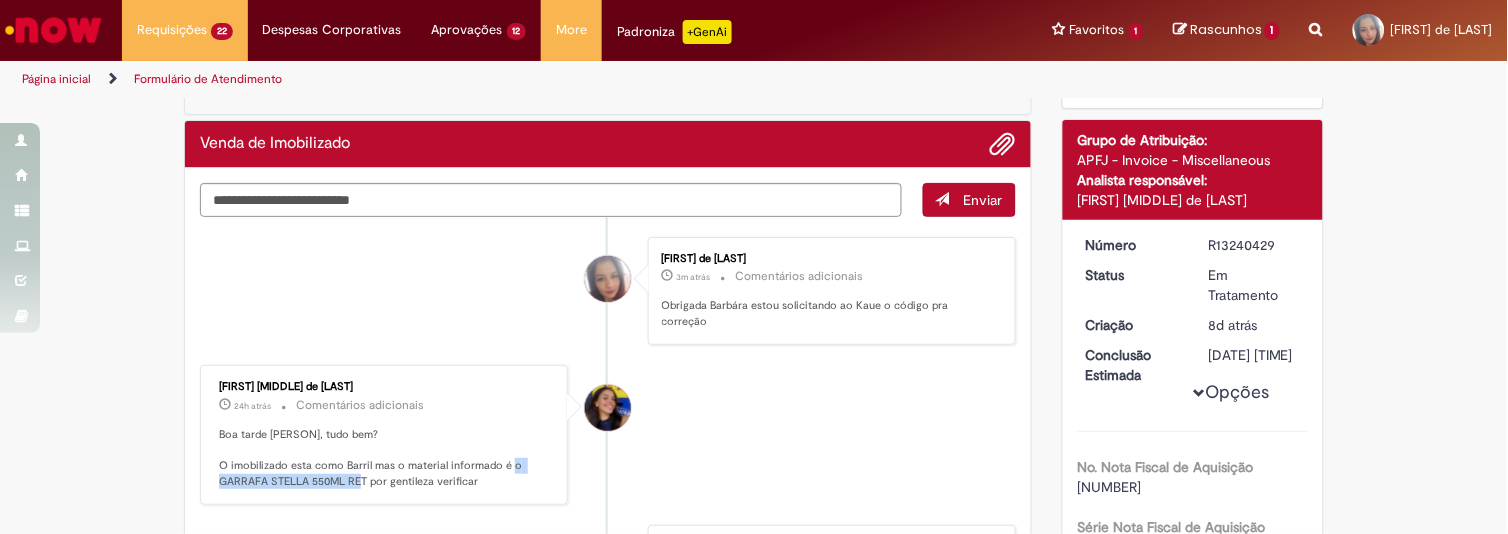 drag, startPoint x: 211, startPoint y: 463, endPoint x: 364, endPoint y: 468, distance: 153.08168 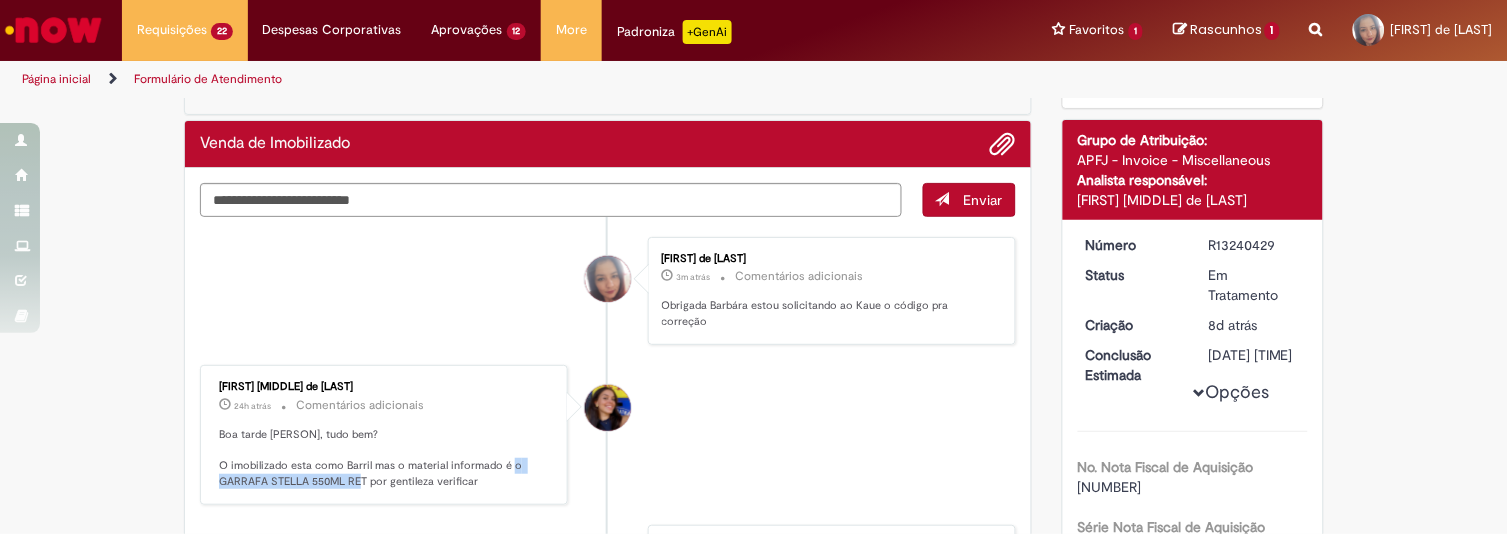 drag, startPoint x: 1197, startPoint y: 243, endPoint x: 1275, endPoint y: 243, distance: 78 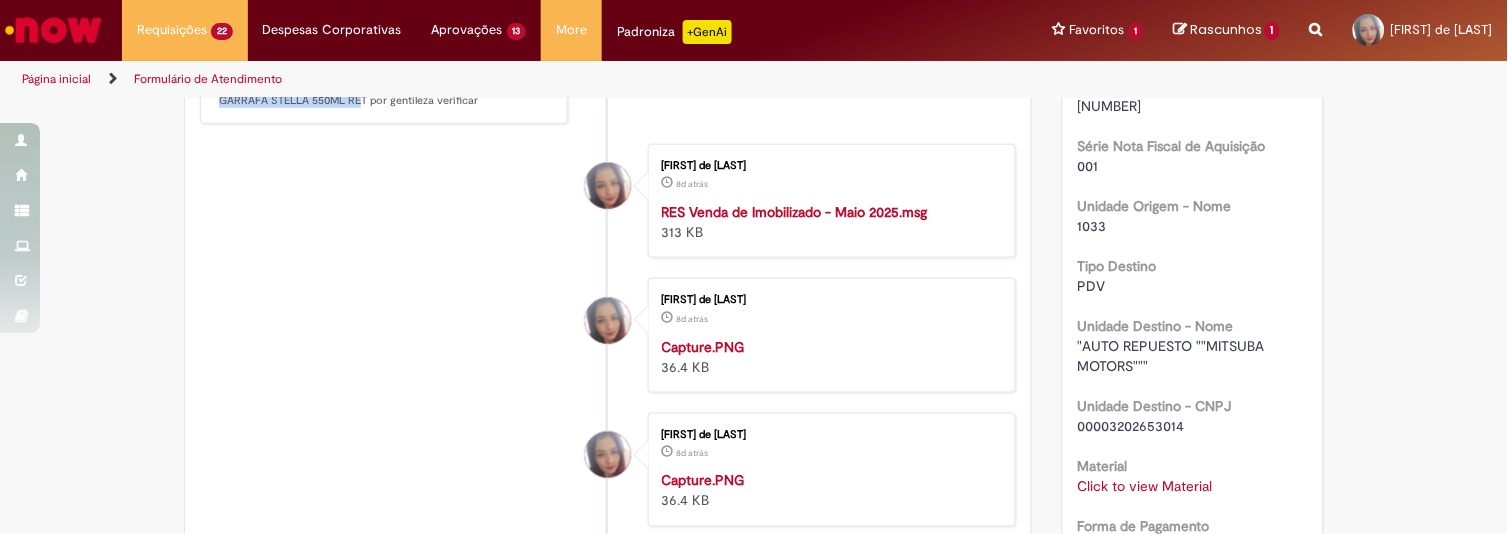 scroll, scrollTop: 4, scrollLeft: 0, axis: vertical 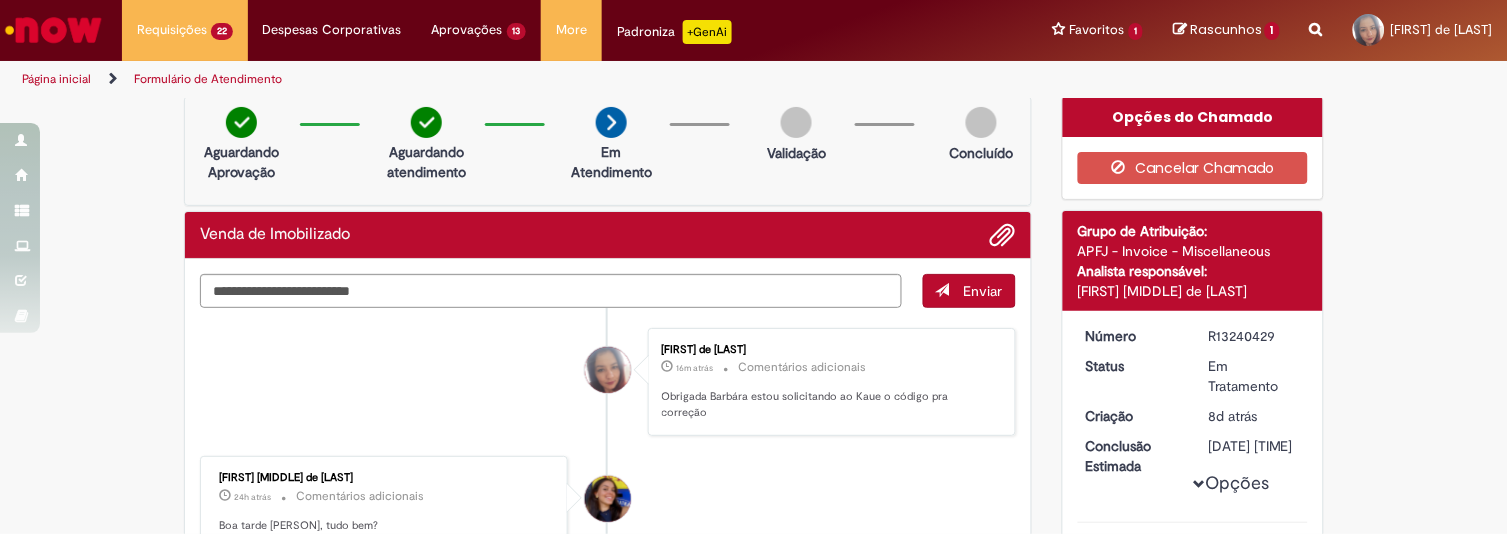 click on "R13240429" at bounding box center (1254, 336) 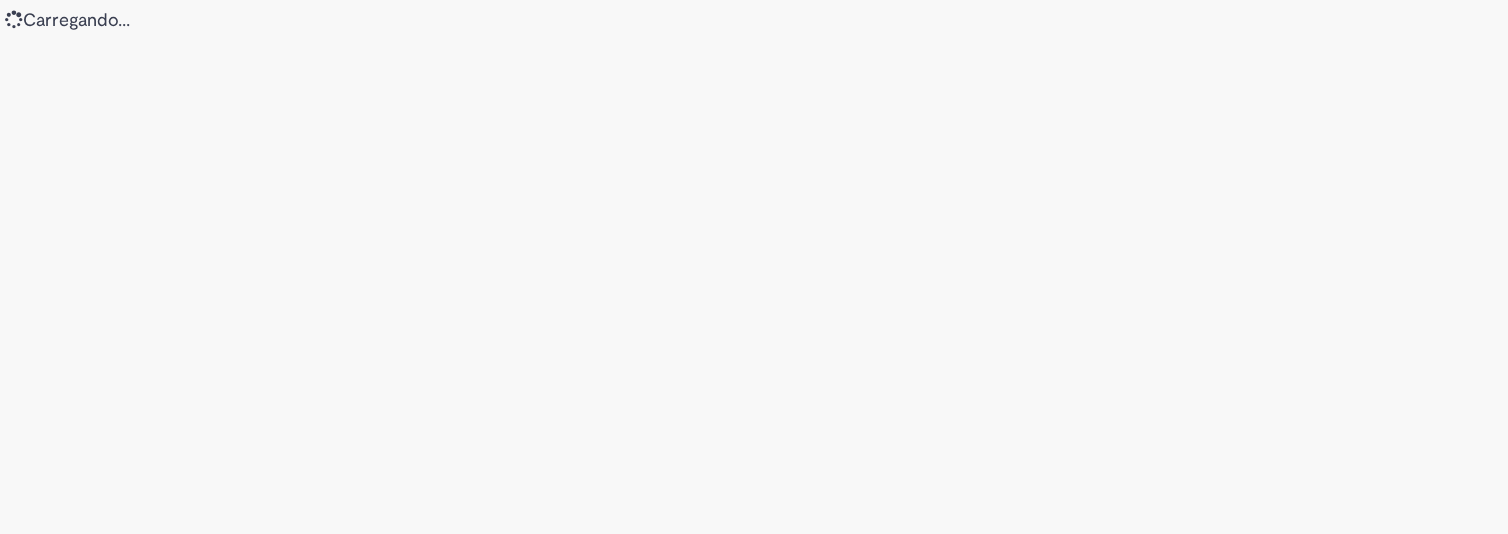 scroll, scrollTop: 0, scrollLeft: 0, axis: both 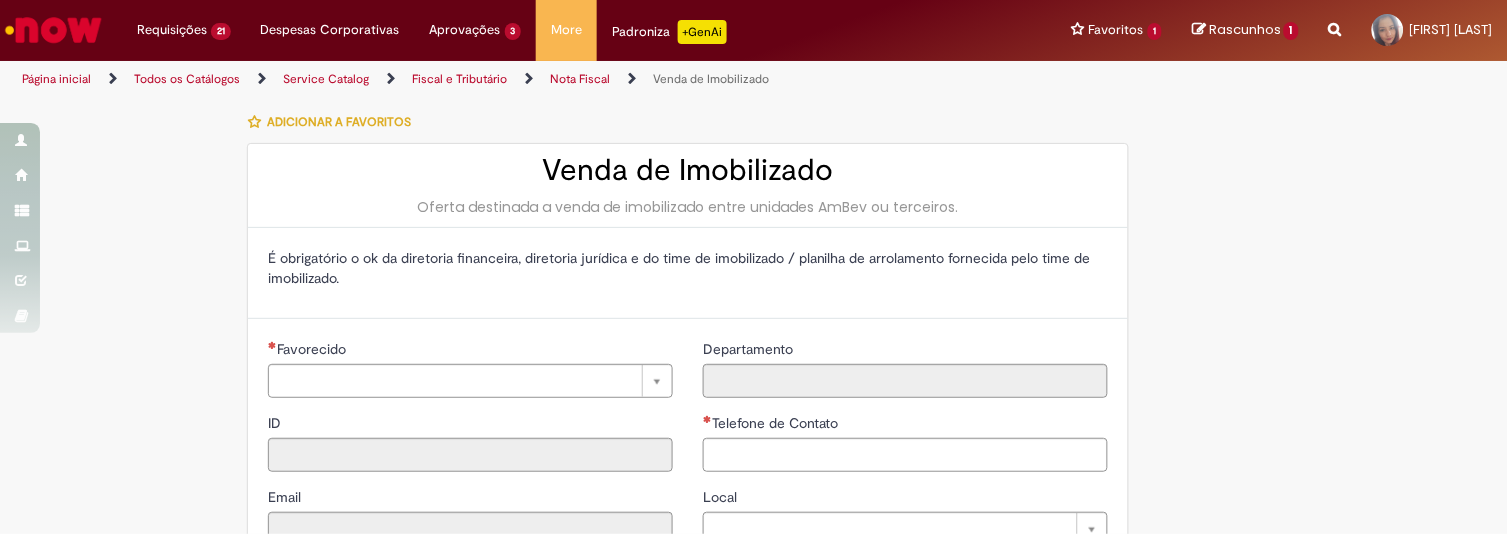 type on "*********" 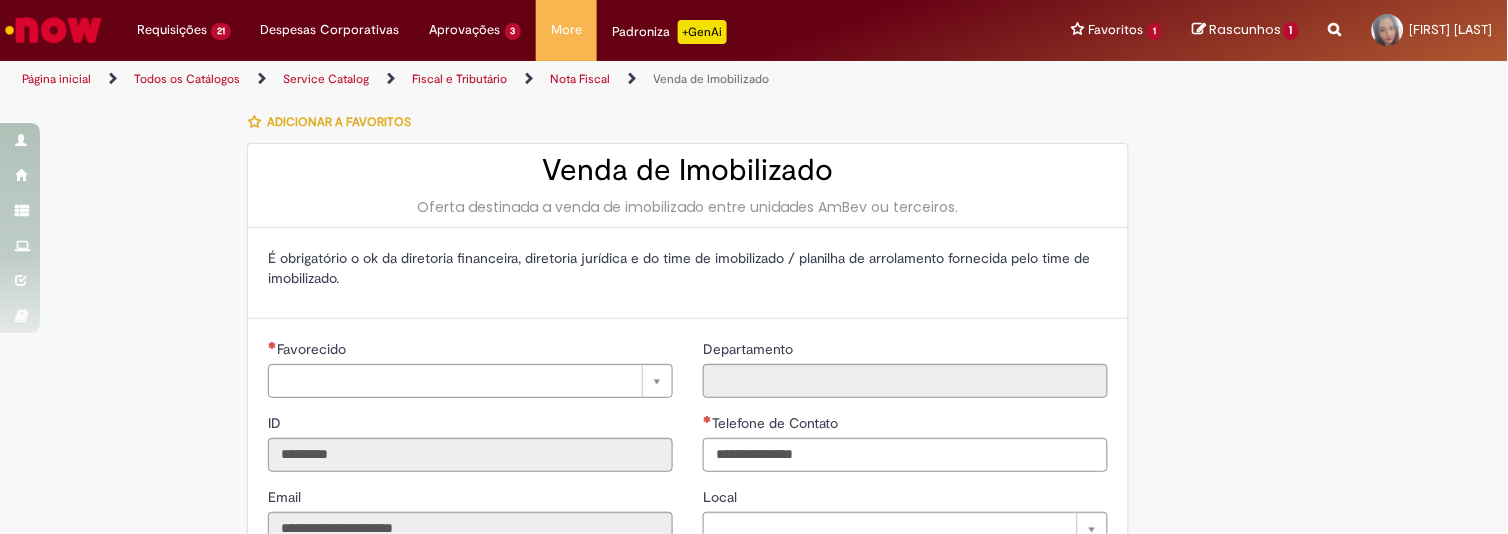 type on "**********" 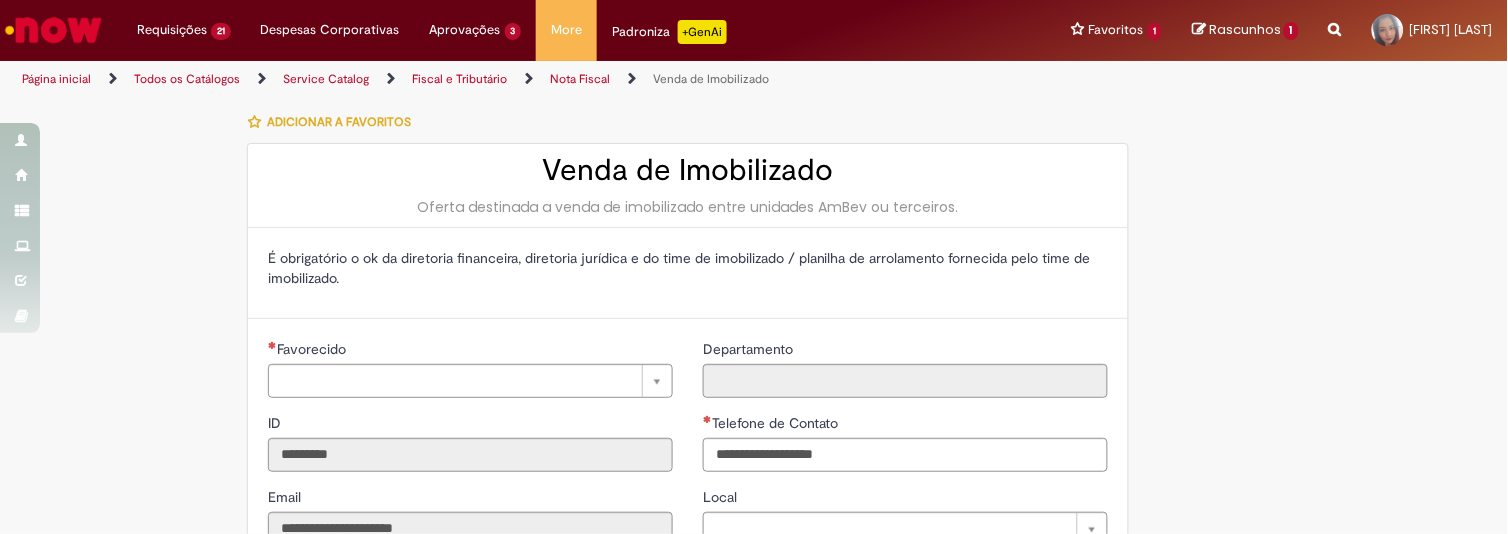 type on "**********" 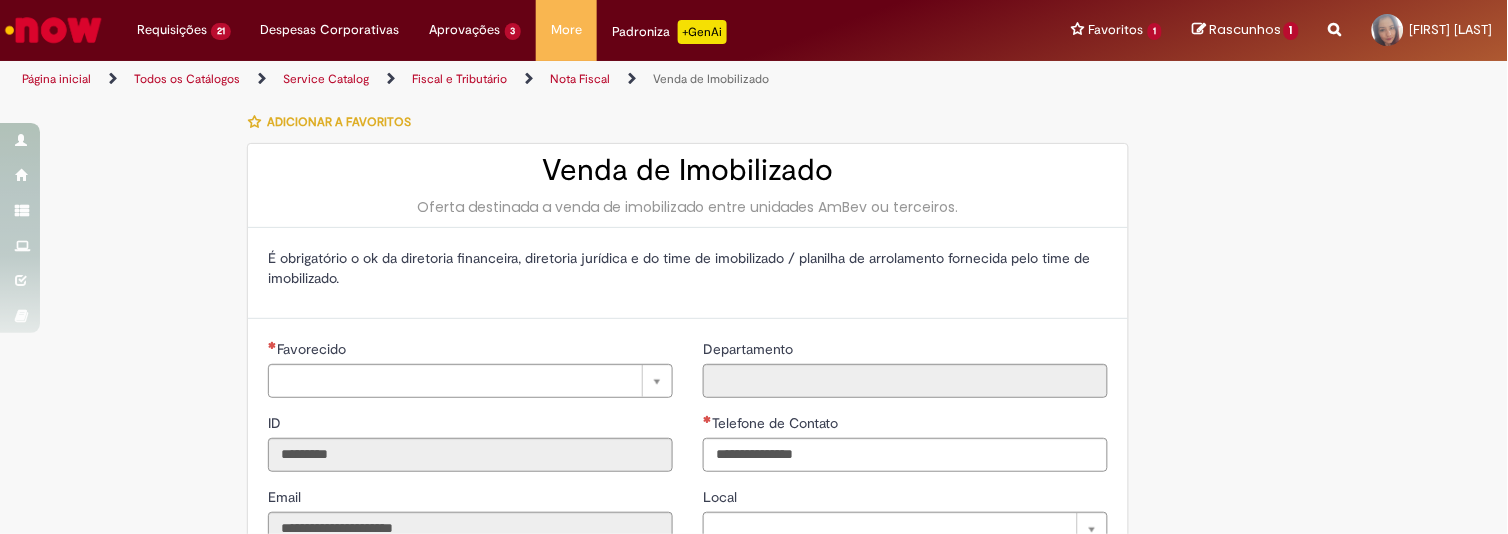 type on "**********" 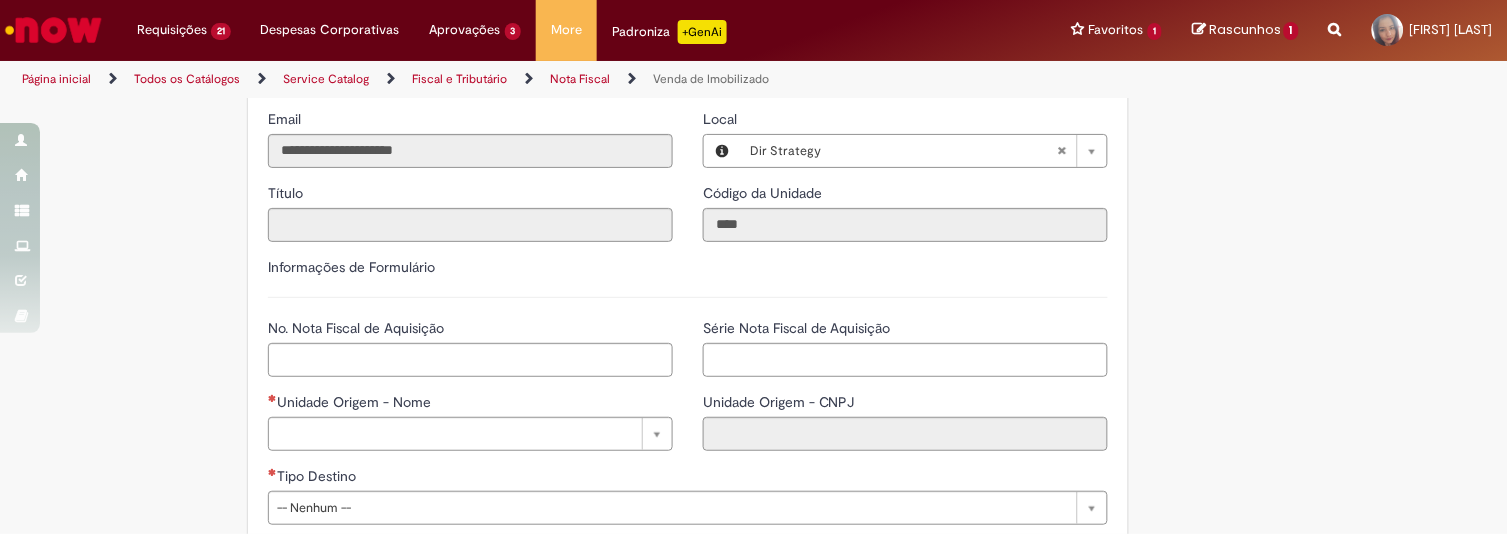 scroll, scrollTop: 413, scrollLeft: 0, axis: vertical 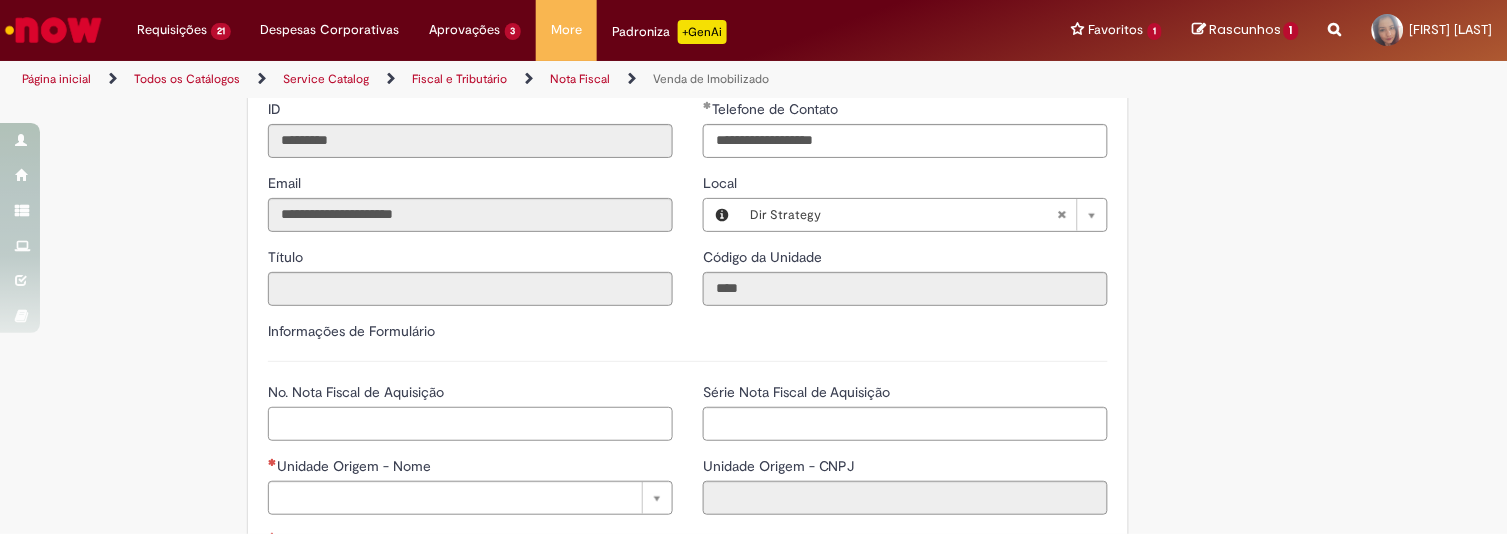 click on "No. Nota Fiscal de Aquisição" at bounding box center [470, 424] 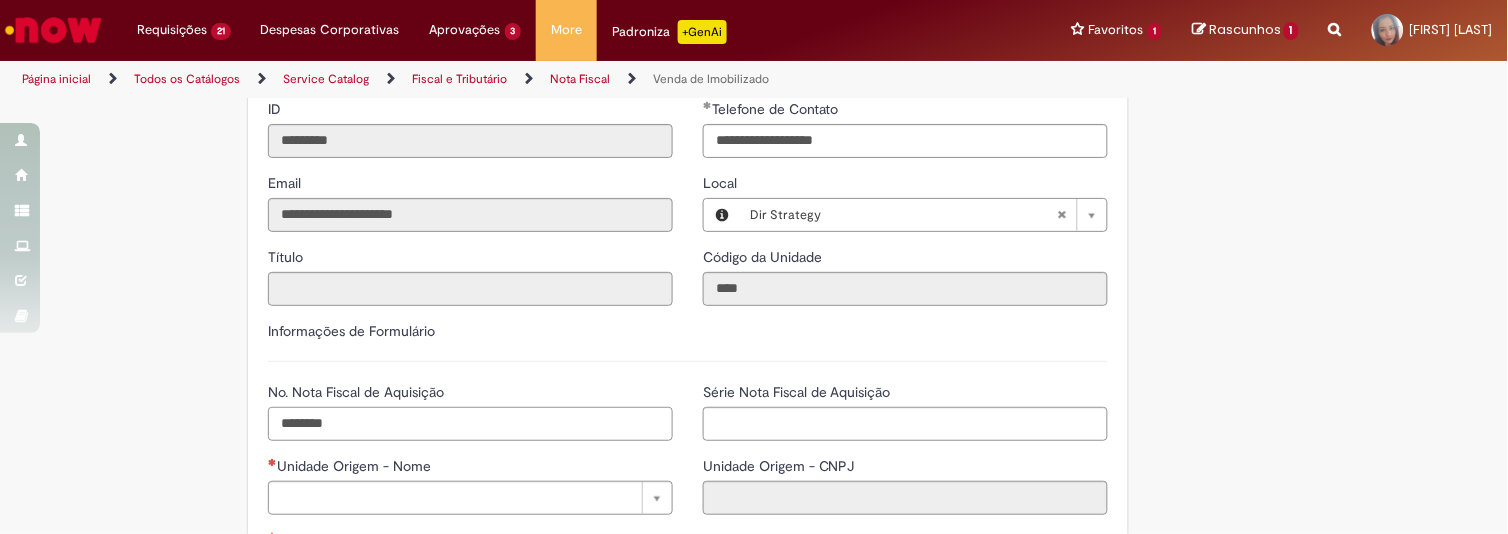 type on "******" 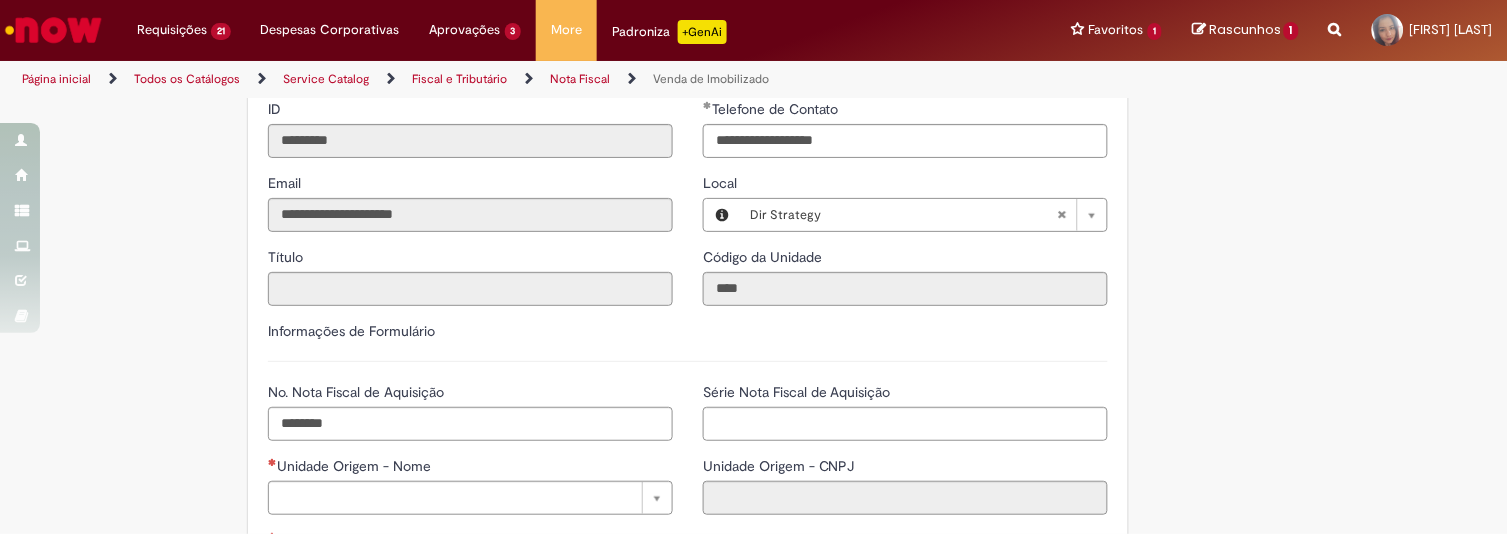 type 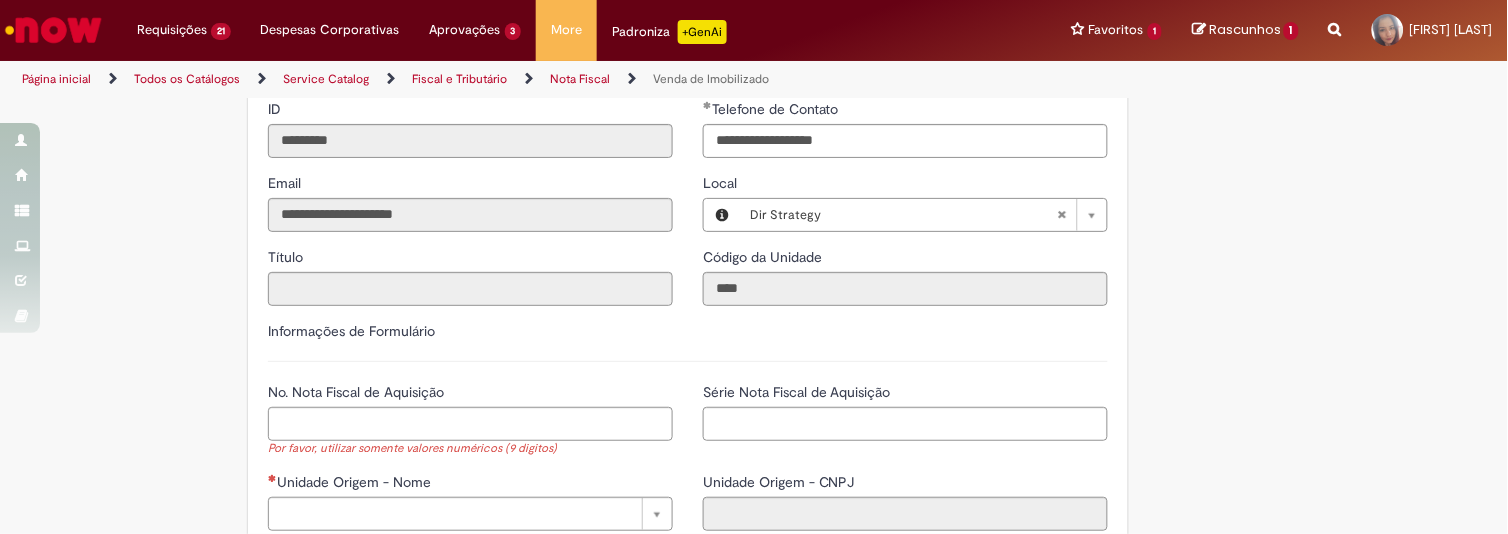 click on "**********" at bounding box center [754, 669] 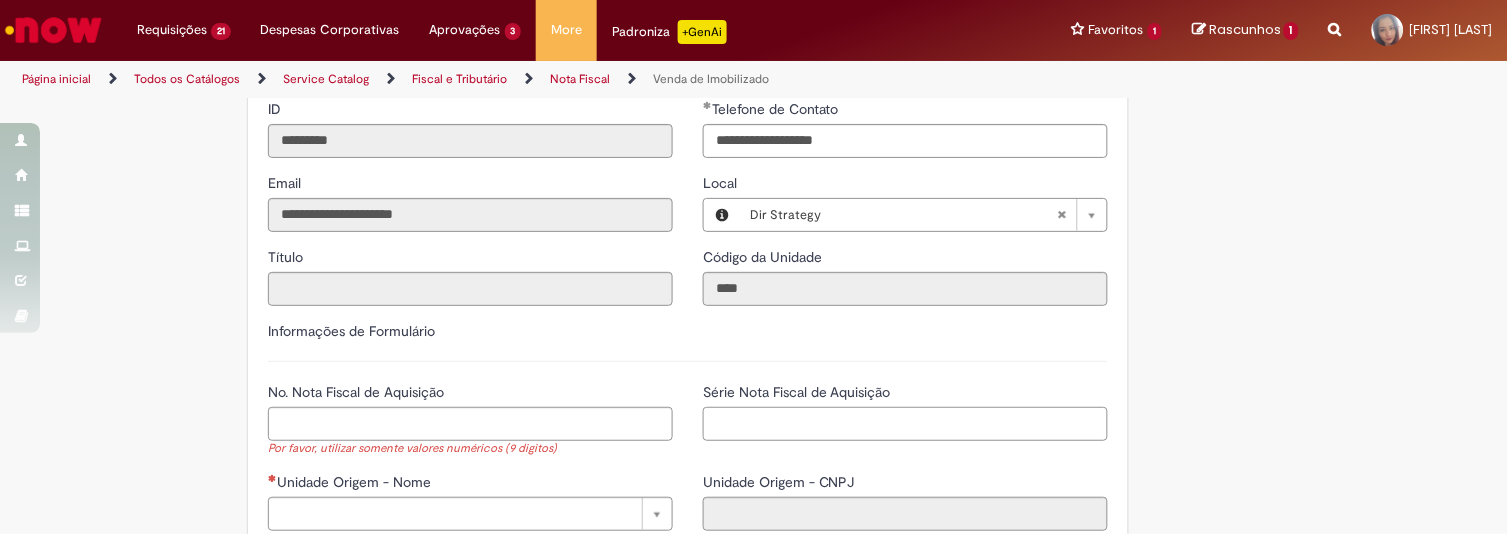 click on "Série Nota Fiscal de Aquisição" at bounding box center [905, 424] 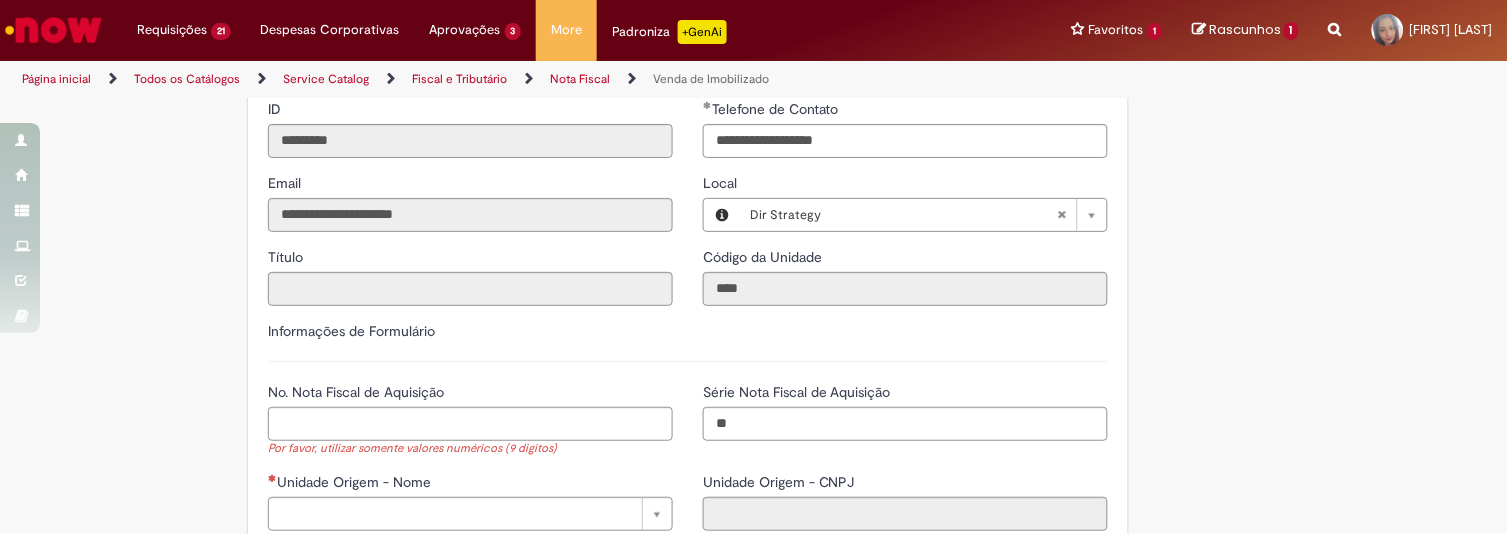 type on "***" 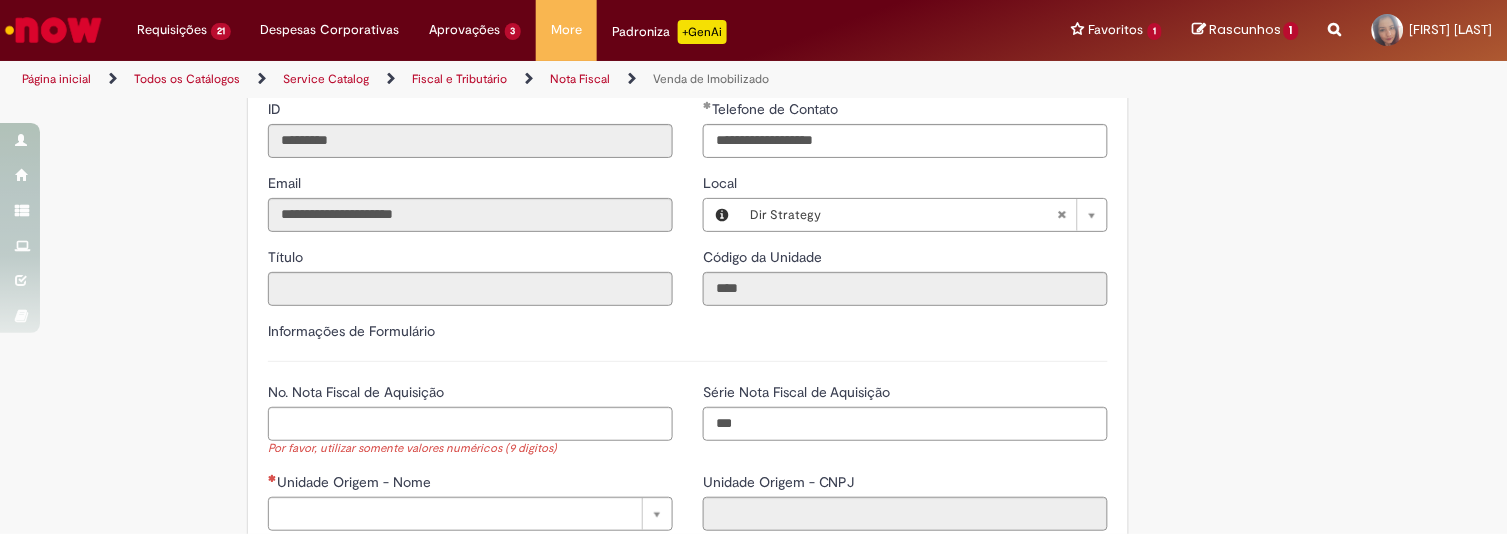 click on "**********" at bounding box center (754, 669) 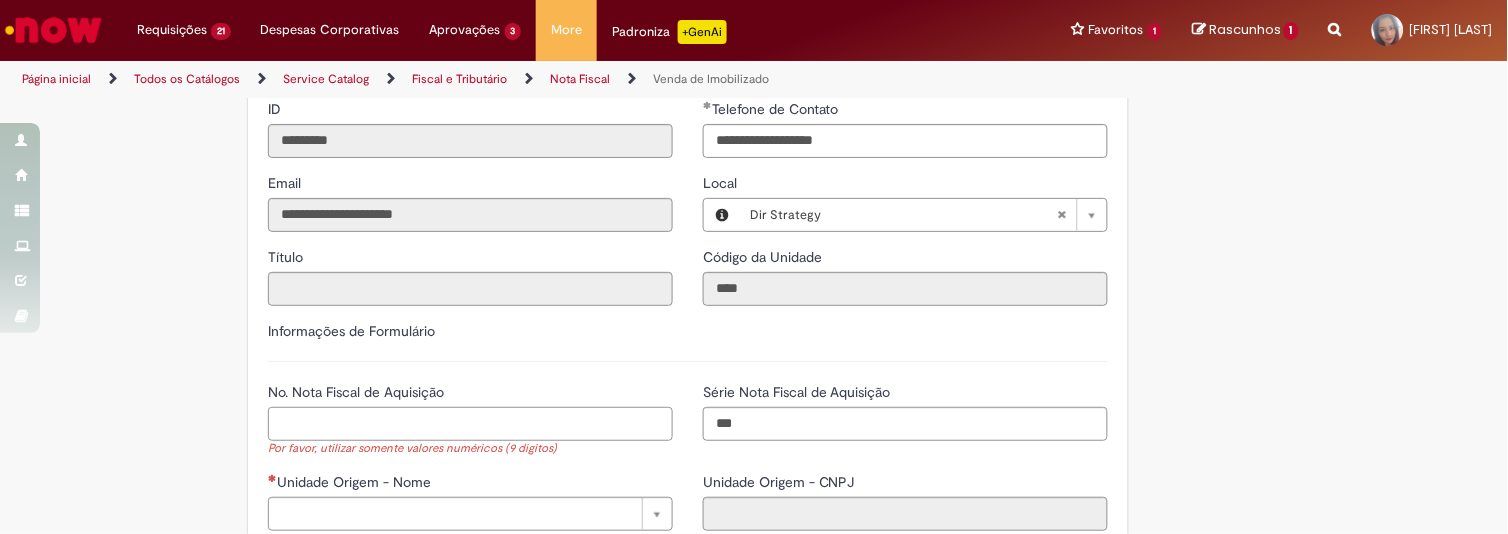 click on "No. Nota Fiscal de Aquisição" at bounding box center (470, 424) 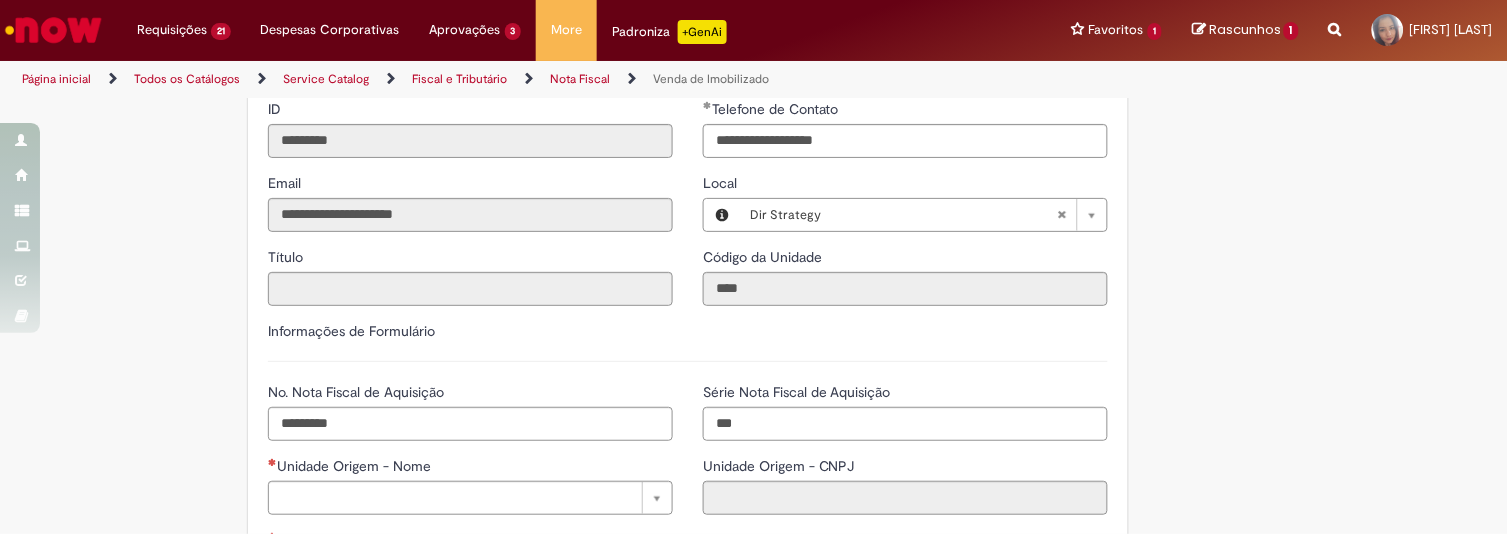 click on "**********" at bounding box center (754, 660) 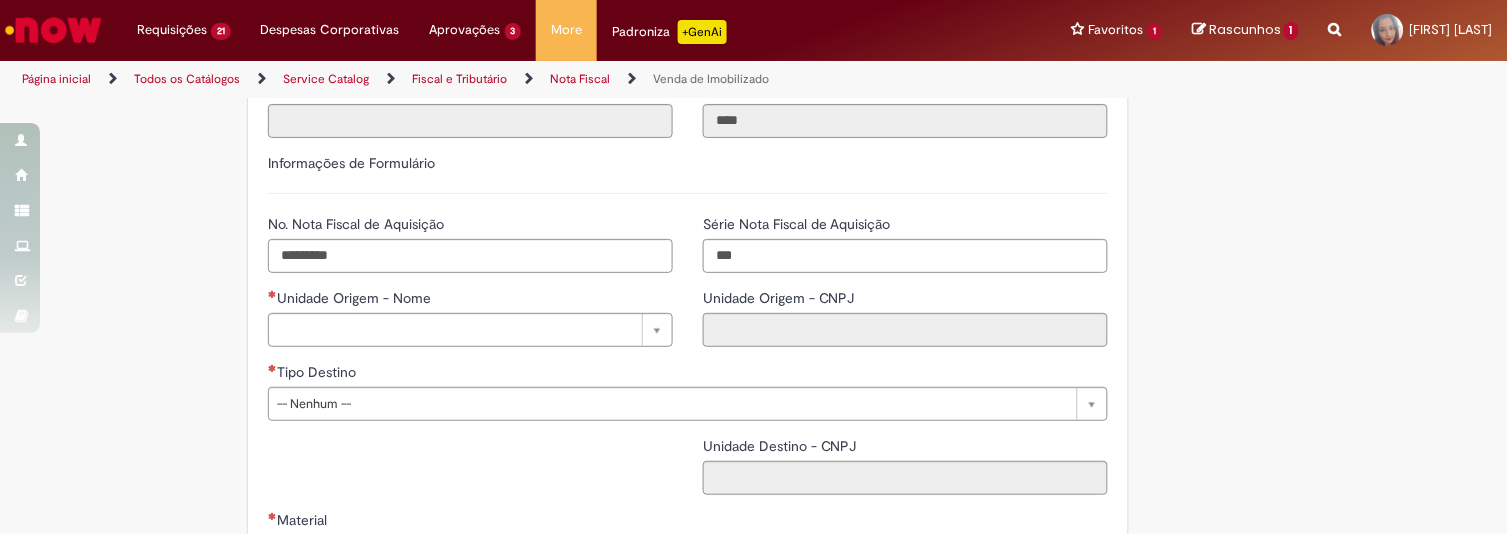 scroll, scrollTop: 526, scrollLeft: 0, axis: vertical 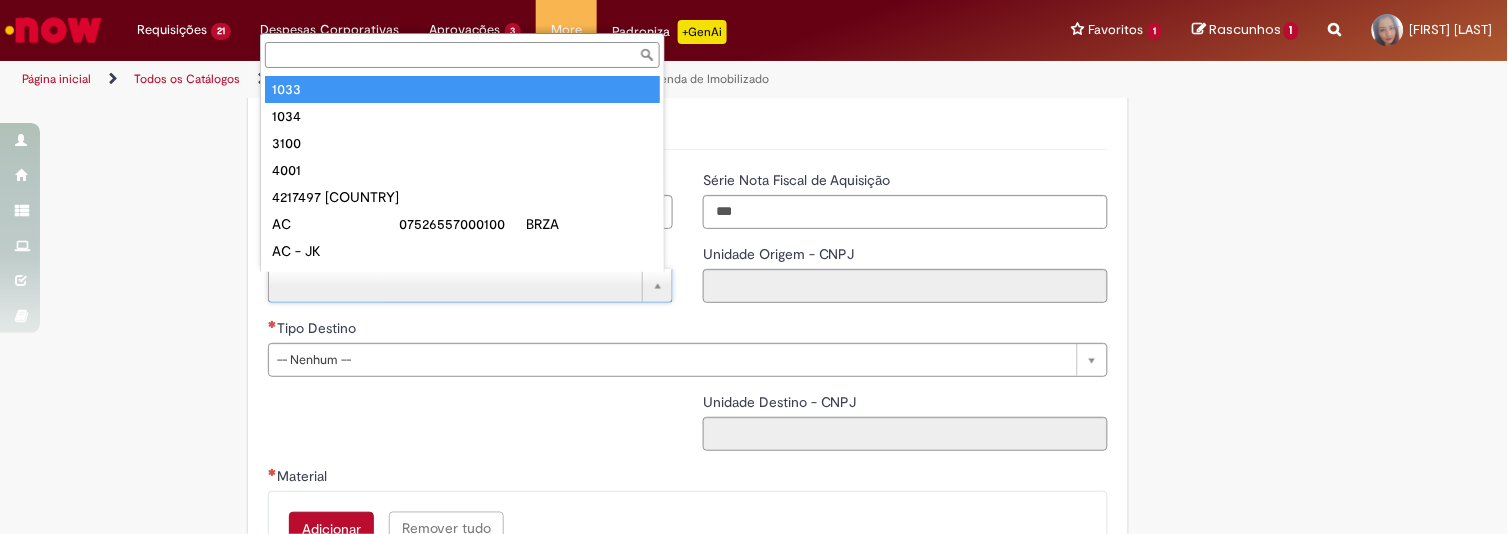 type on "****" 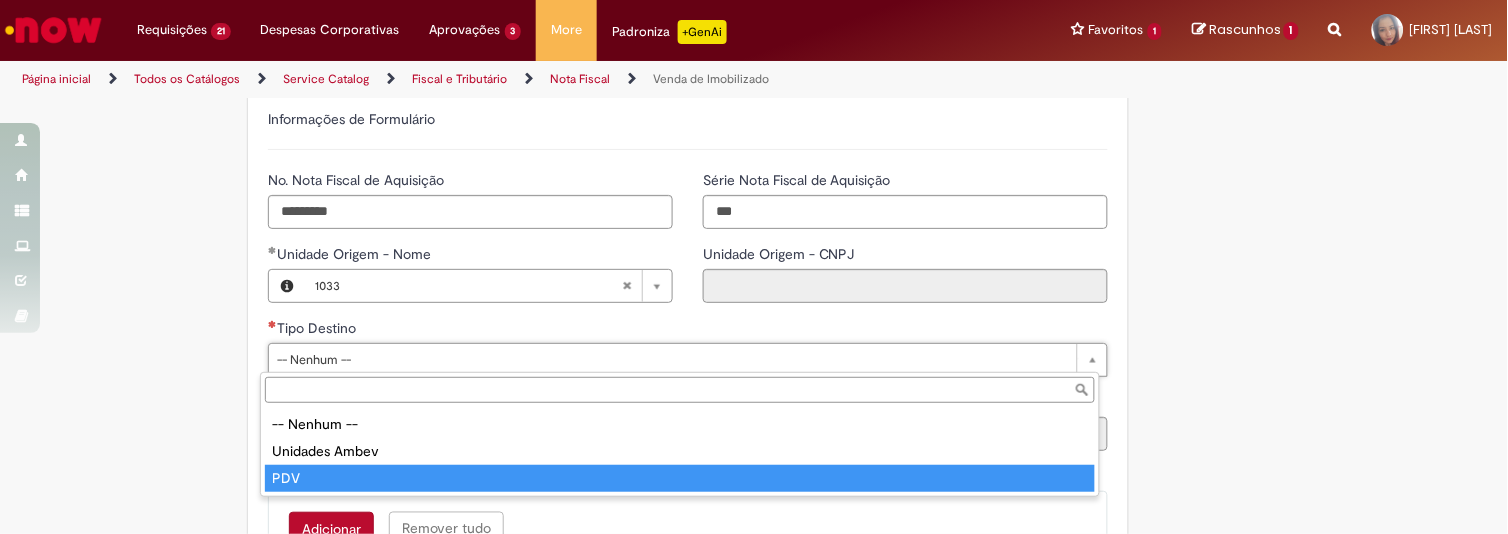 type on "***" 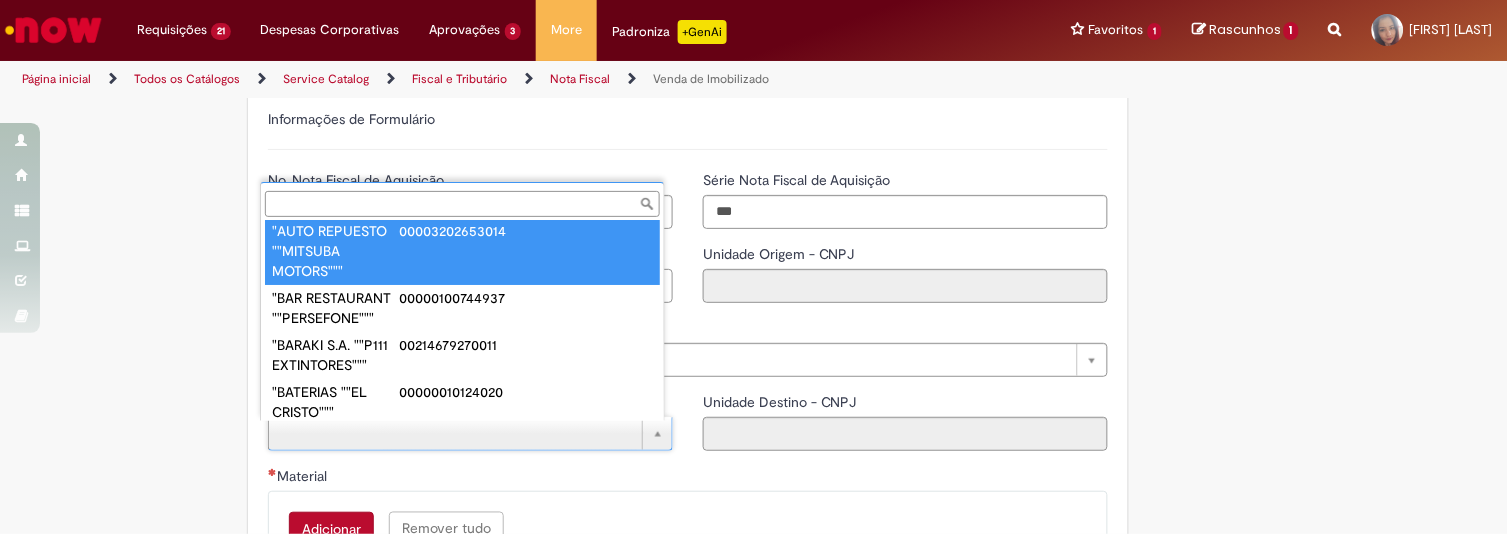 scroll, scrollTop: 0, scrollLeft: 0, axis: both 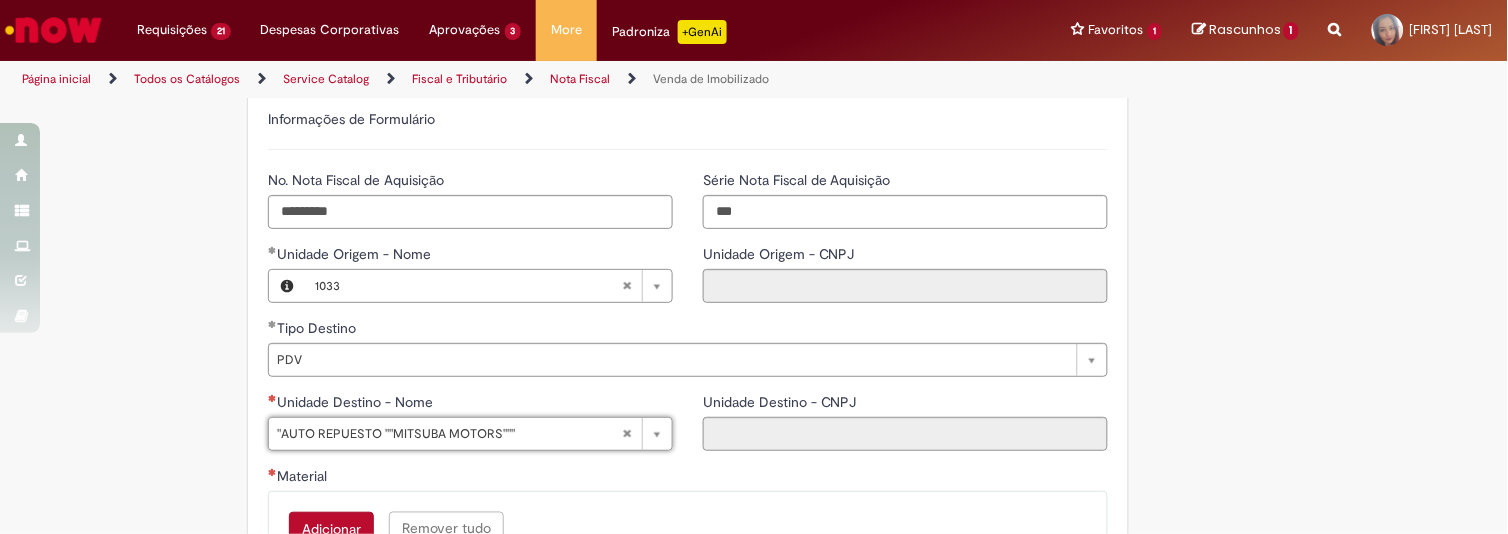 type on "**********" 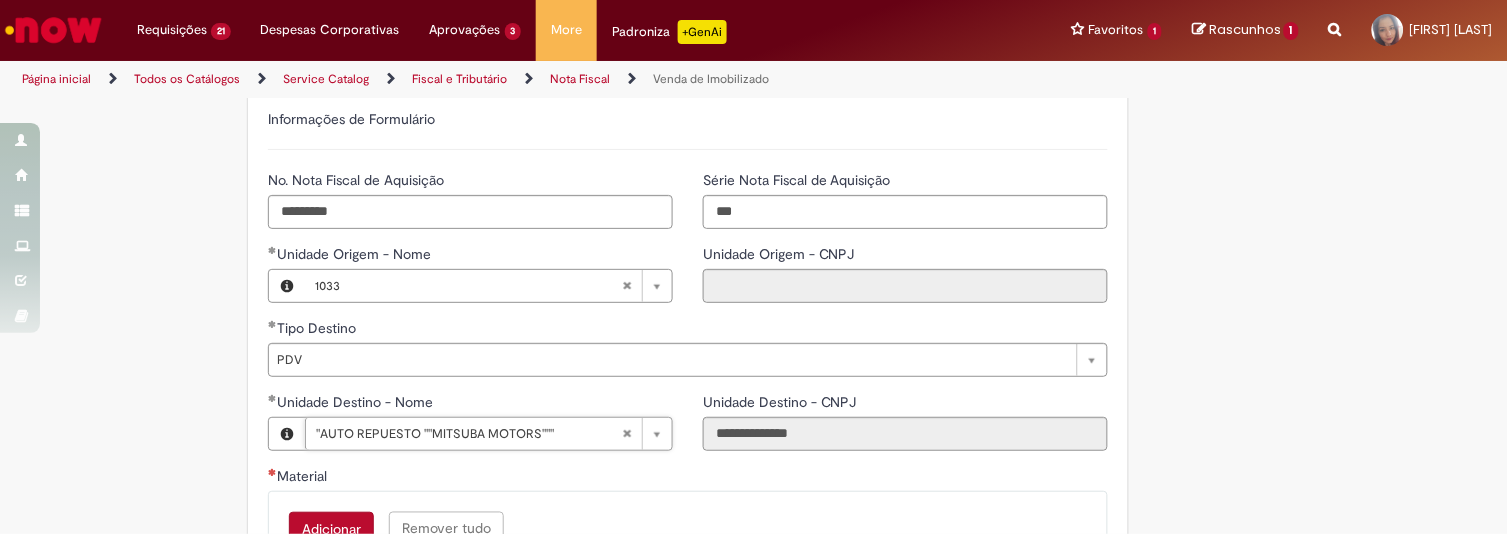 scroll, scrollTop: 683, scrollLeft: 0, axis: vertical 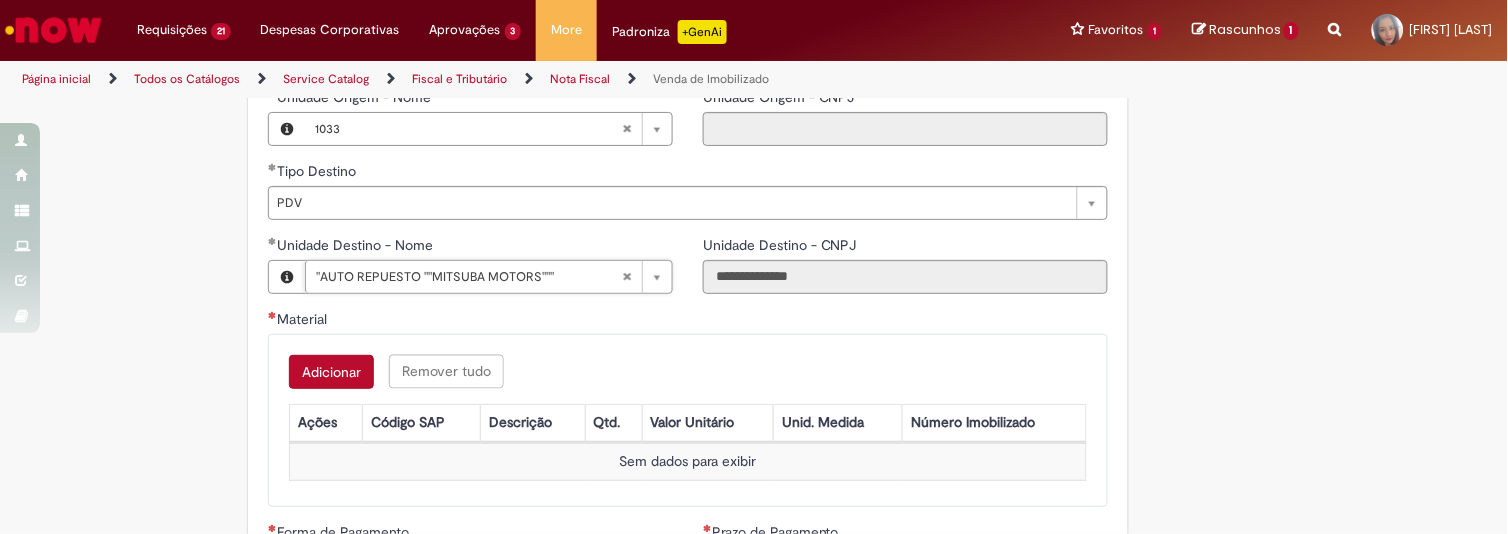click on "**********" at bounding box center [754, 291] 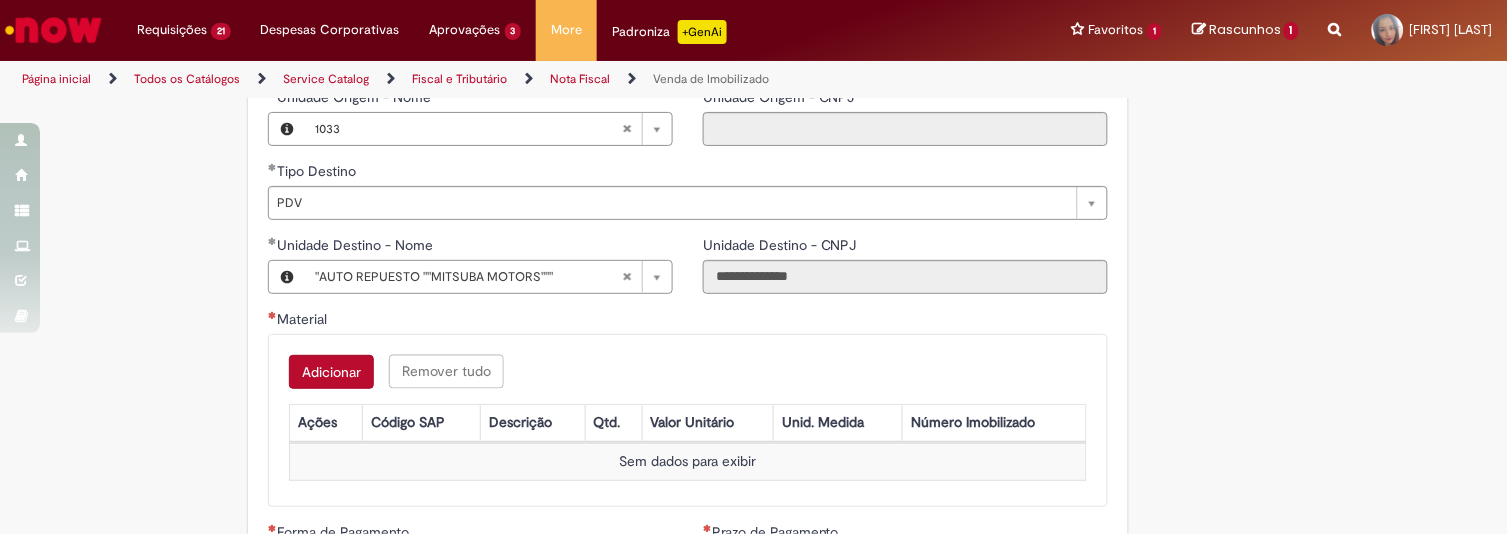 scroll, scrollTop: 622, scrollLeft: 0, axis: vertical 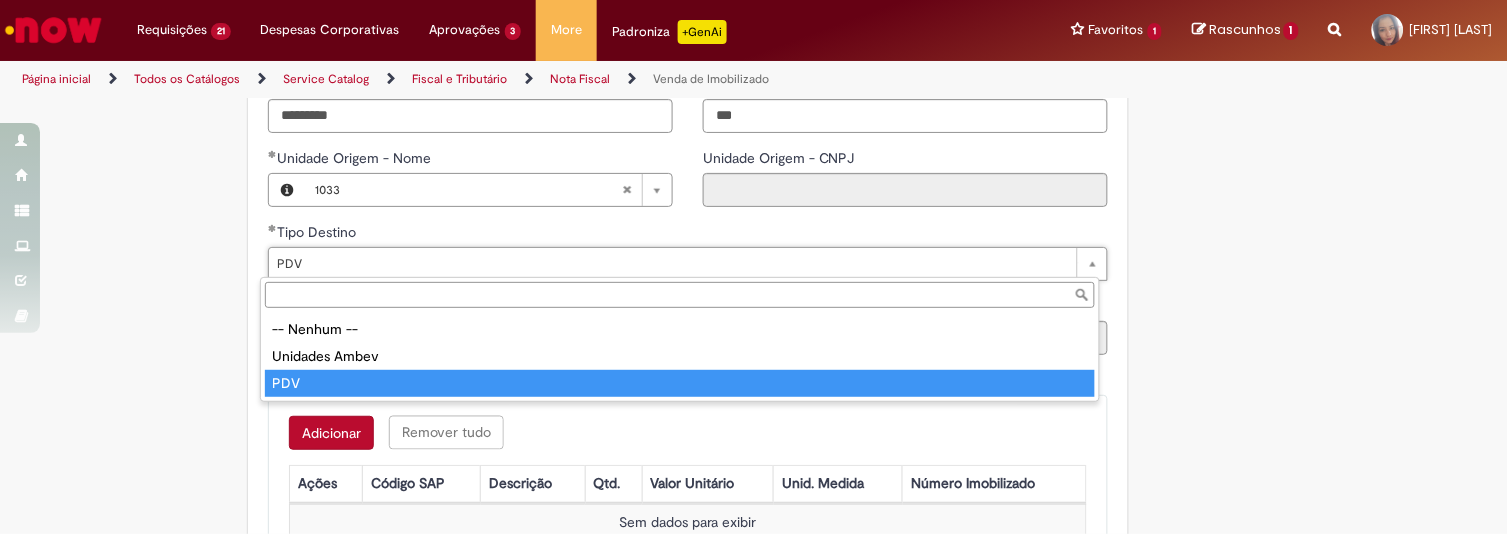 type on "***" 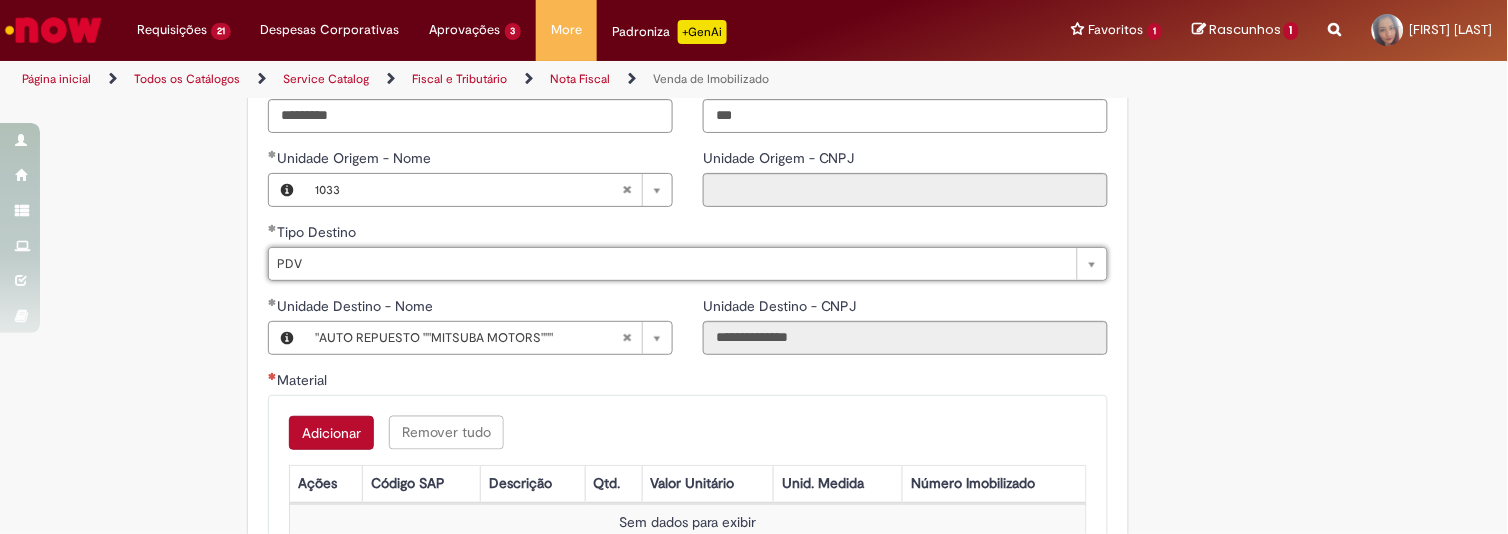 click on "Material" at bounding box center [688, 382] 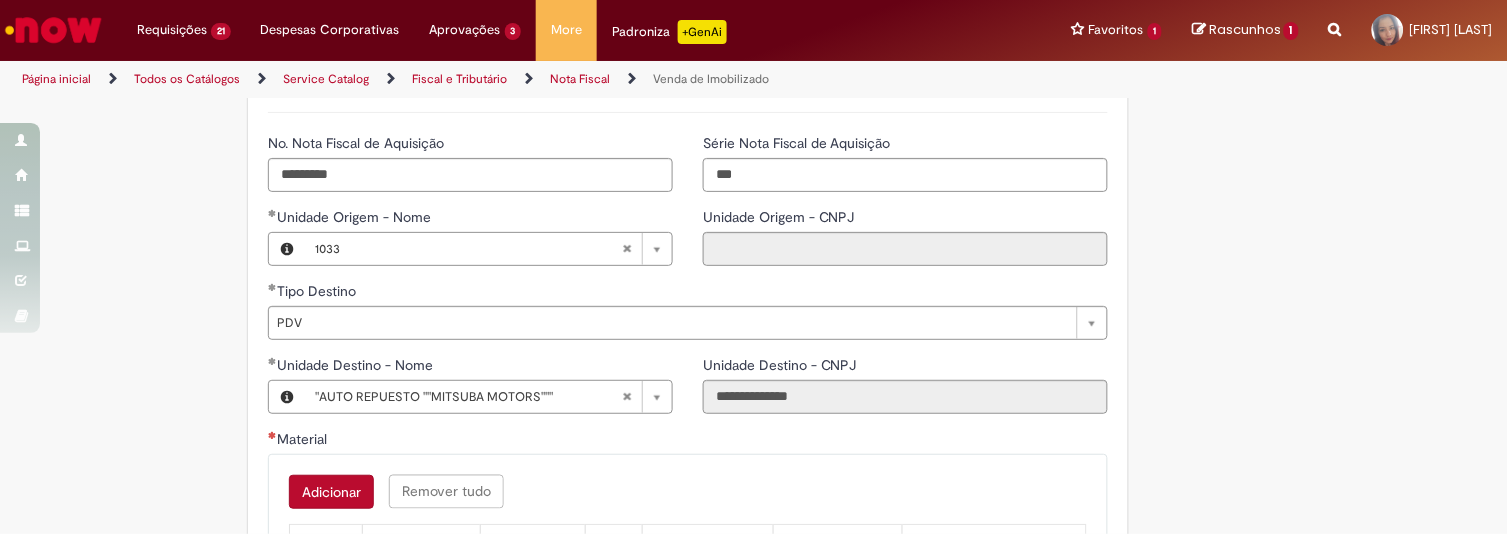 scroll, scrollTop: 558, scrollLeft: 0, axis: vertical 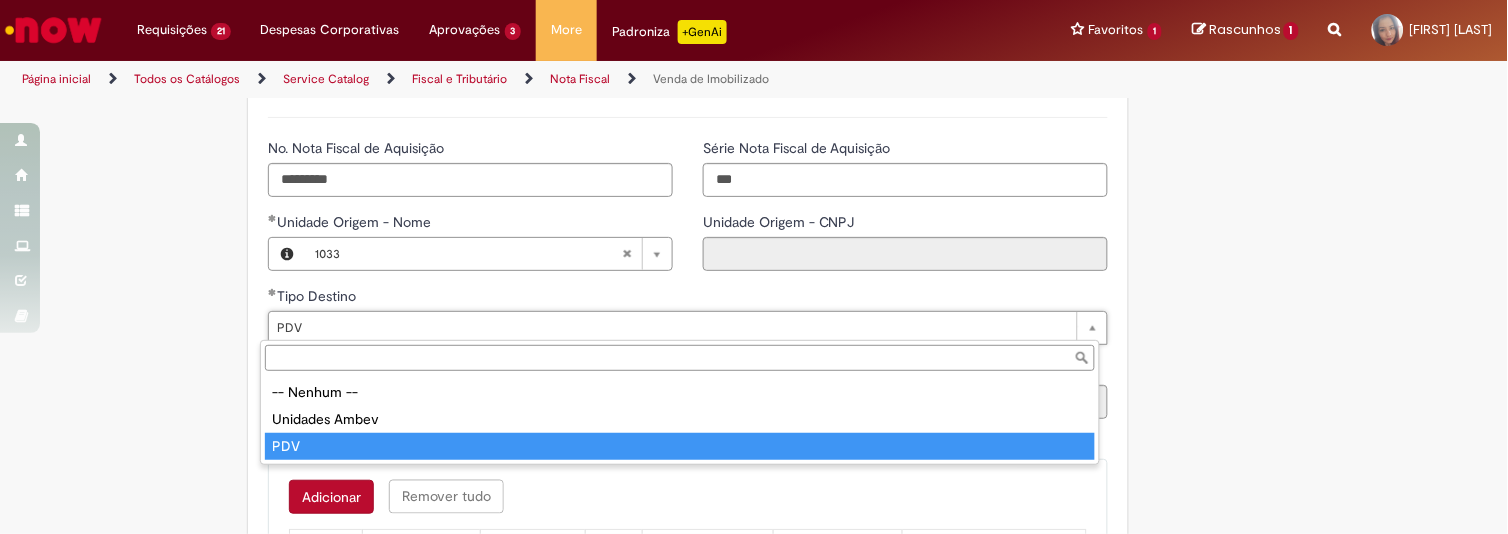 type on "***" 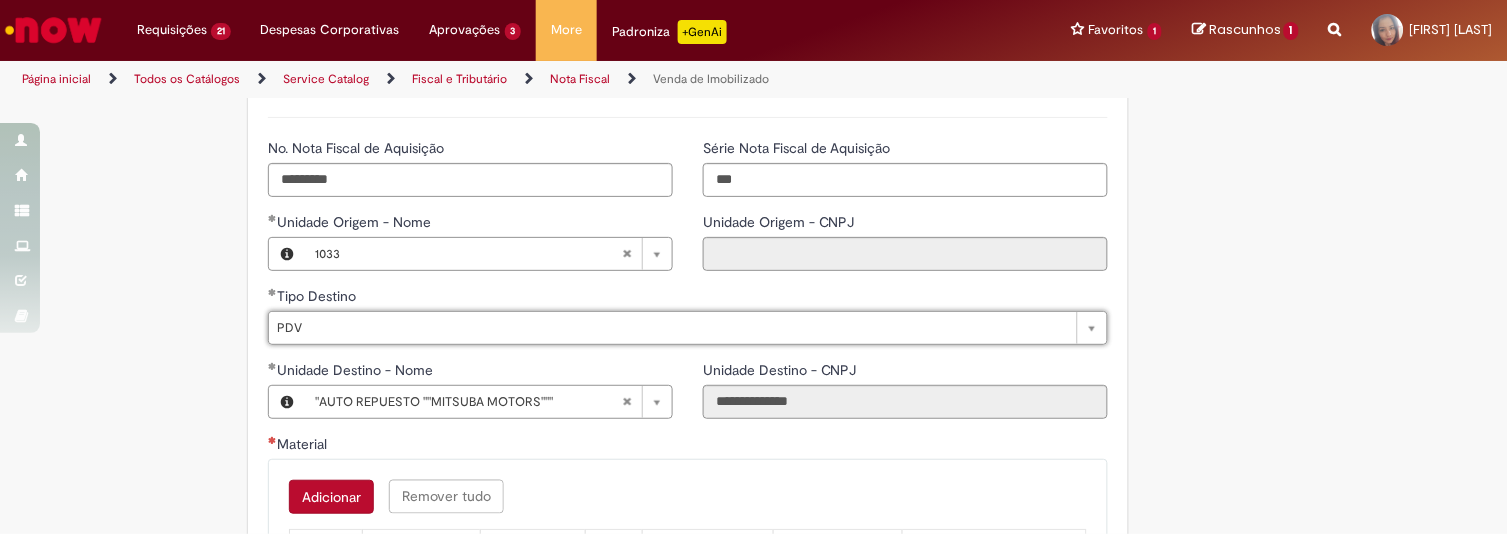 scroll, scrollTop: 0, scrollLeft: 24, axis: horizontal 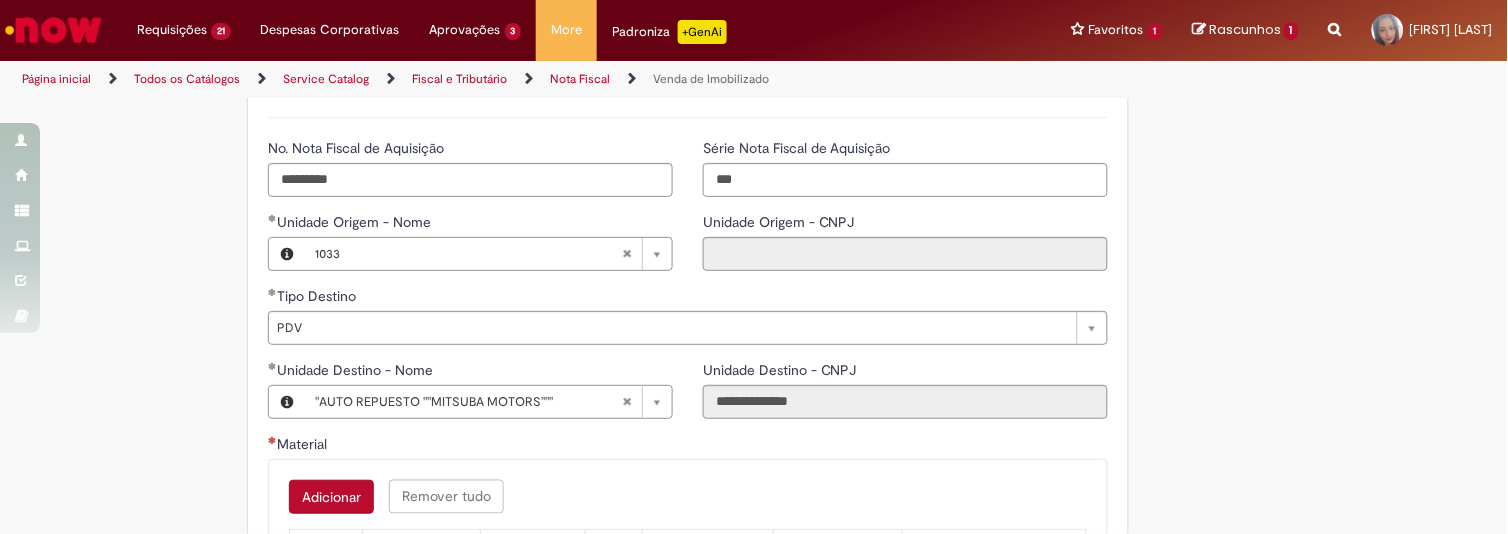 click on "**********" at bounding box center [688, 323] 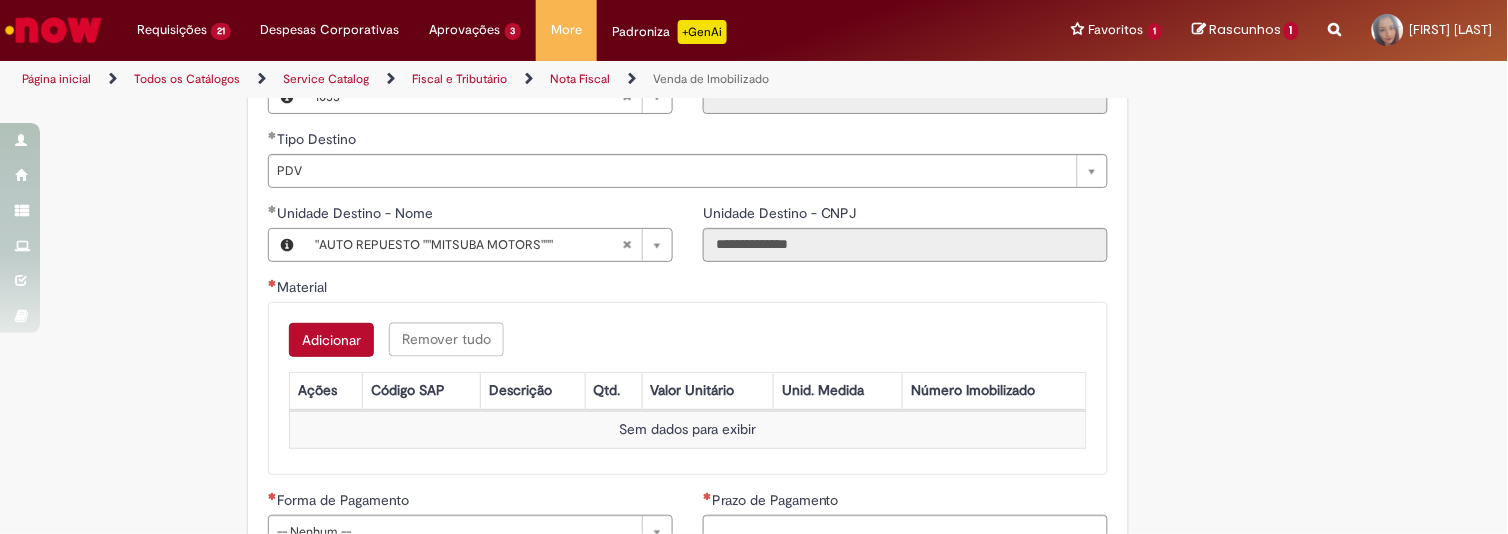 scroll, scrollTop: 765, scrollLeft: 0, axis: vertical 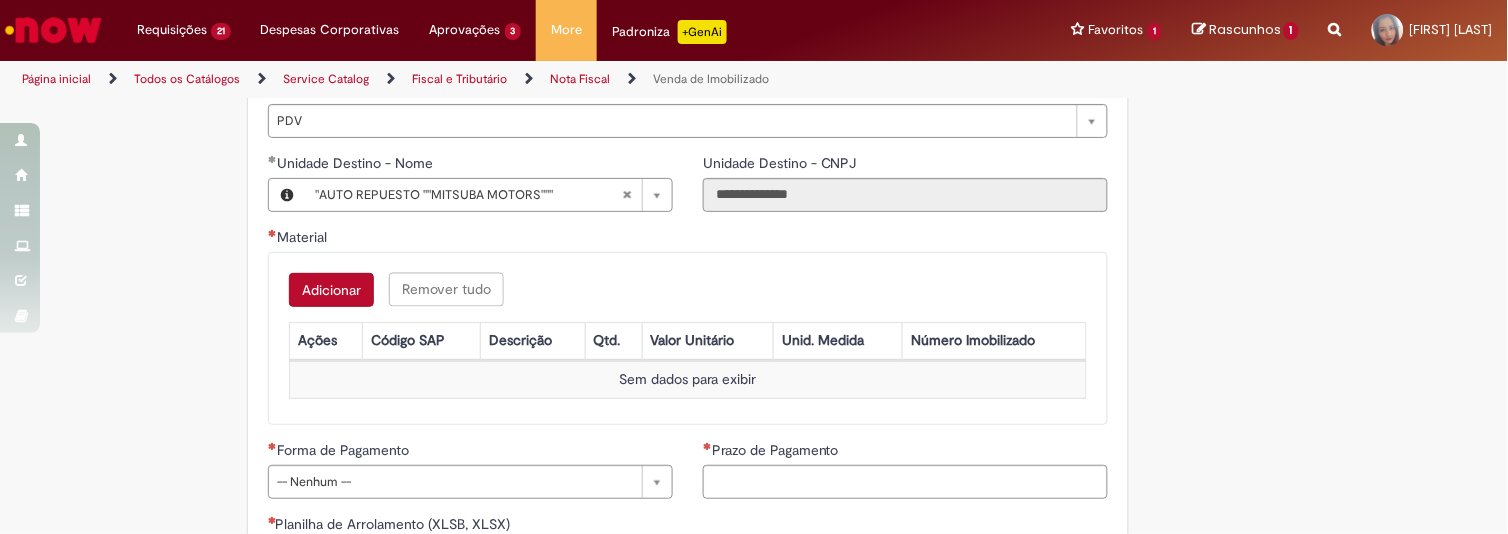 click on "Adicionar" at bounding box center [331, 290] 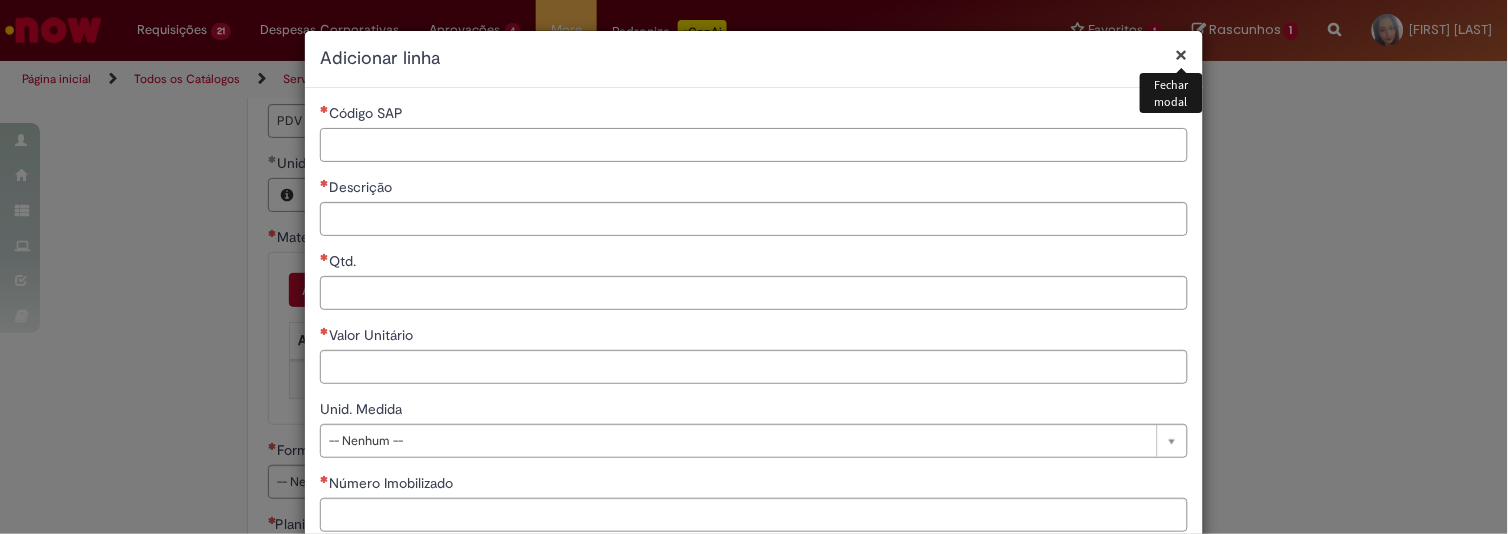 click on "Código SAP" at bounding box center [754, 145] 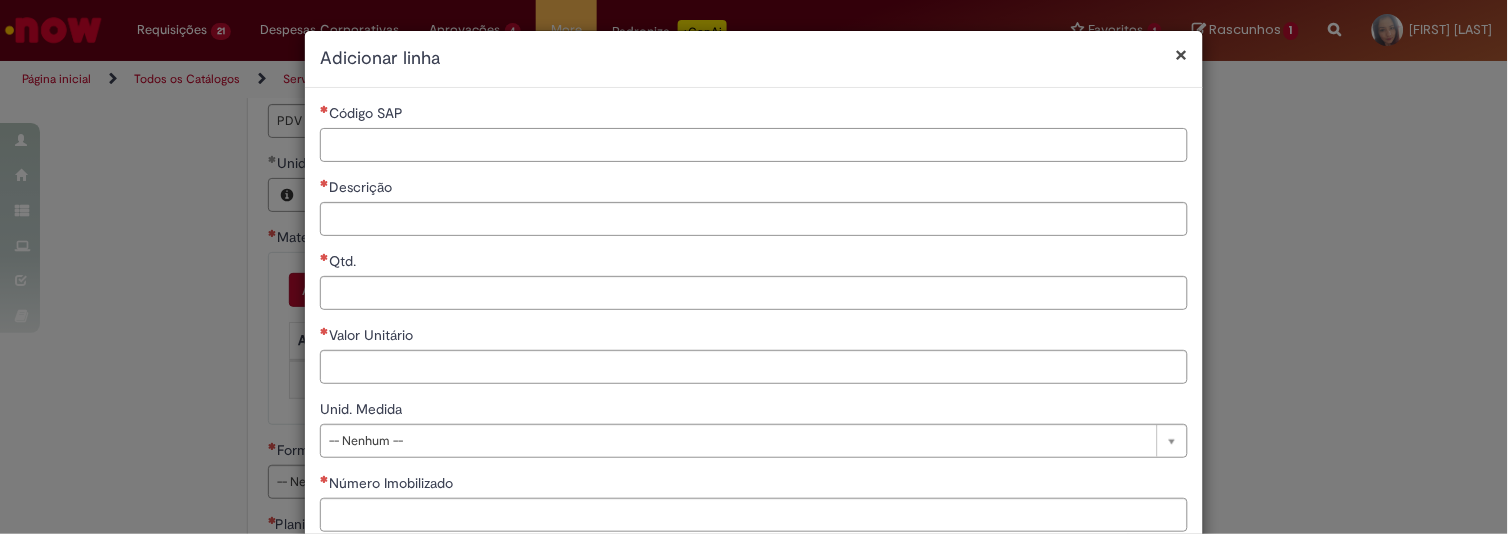 paste on "*****" 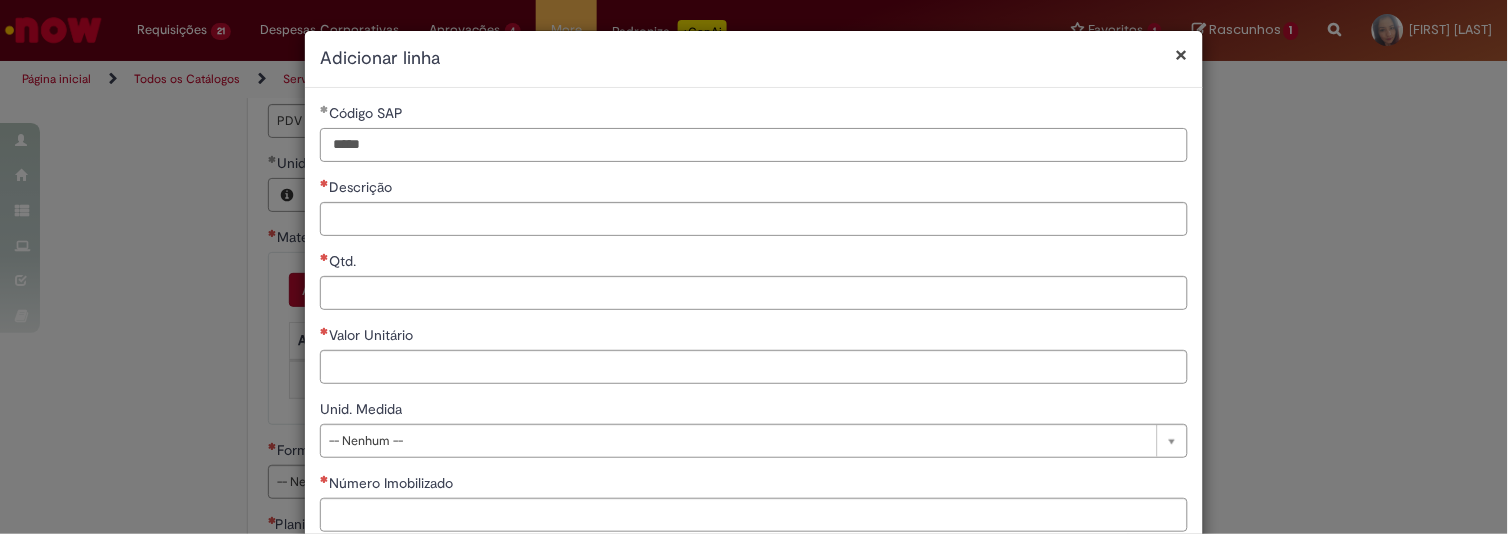 type on "*****" 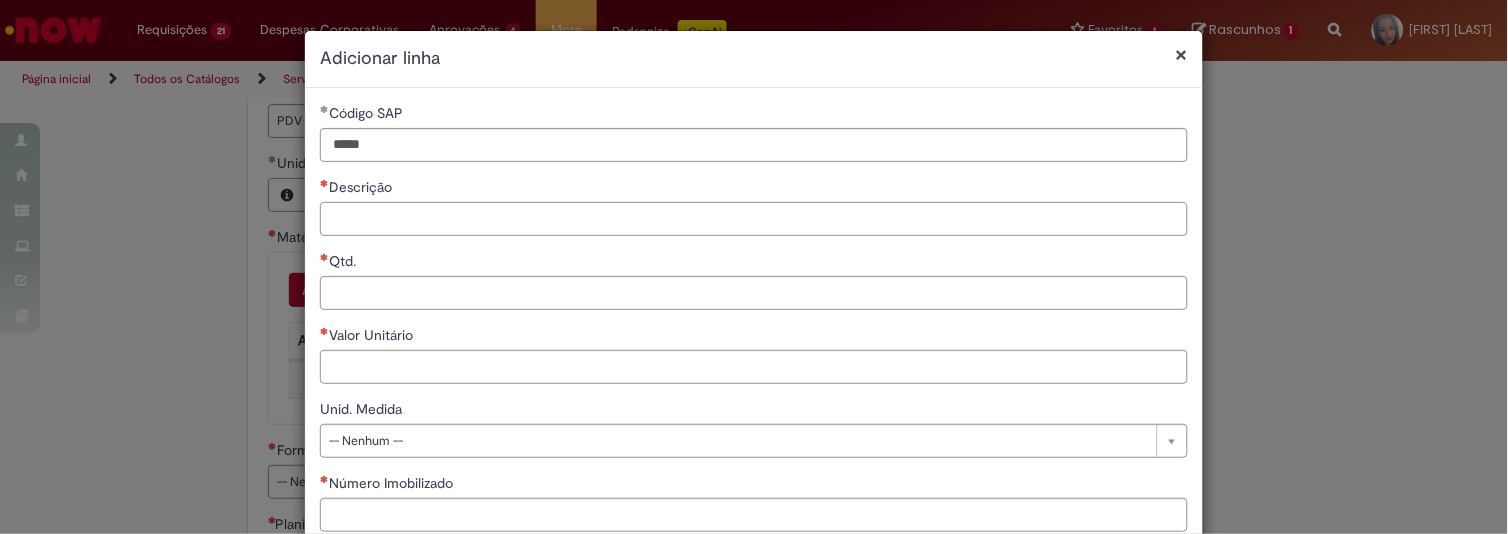 click on "Descrição" at bounding box center (754, 219) 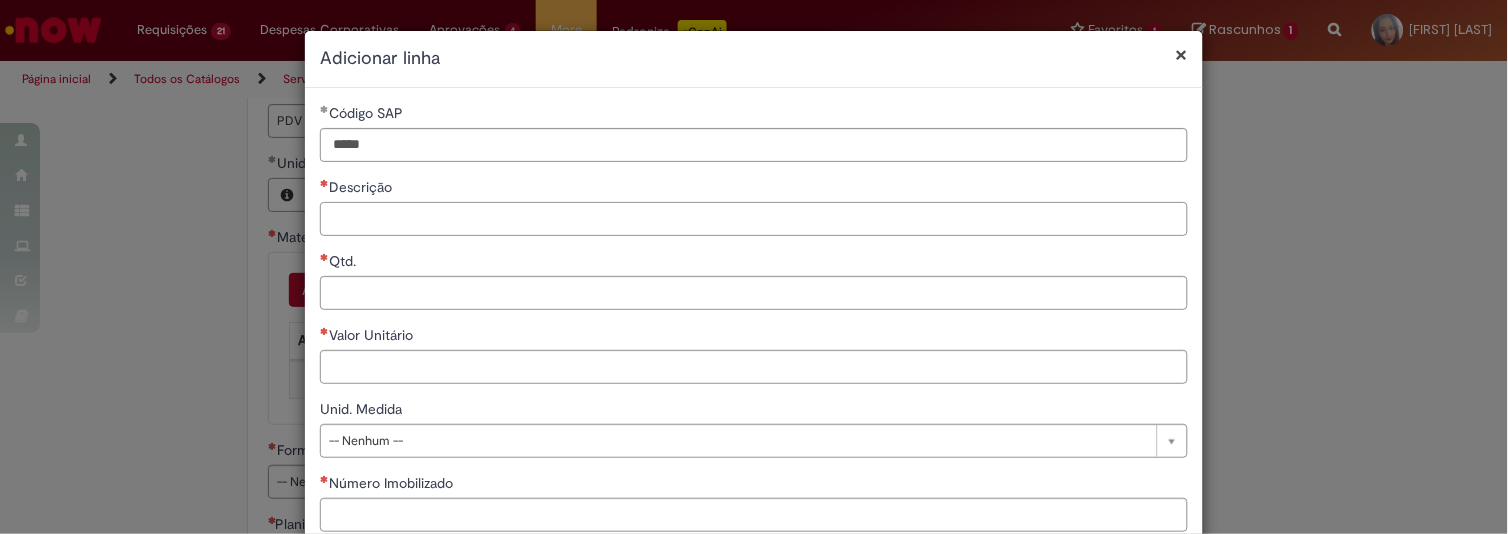 type on "**********" 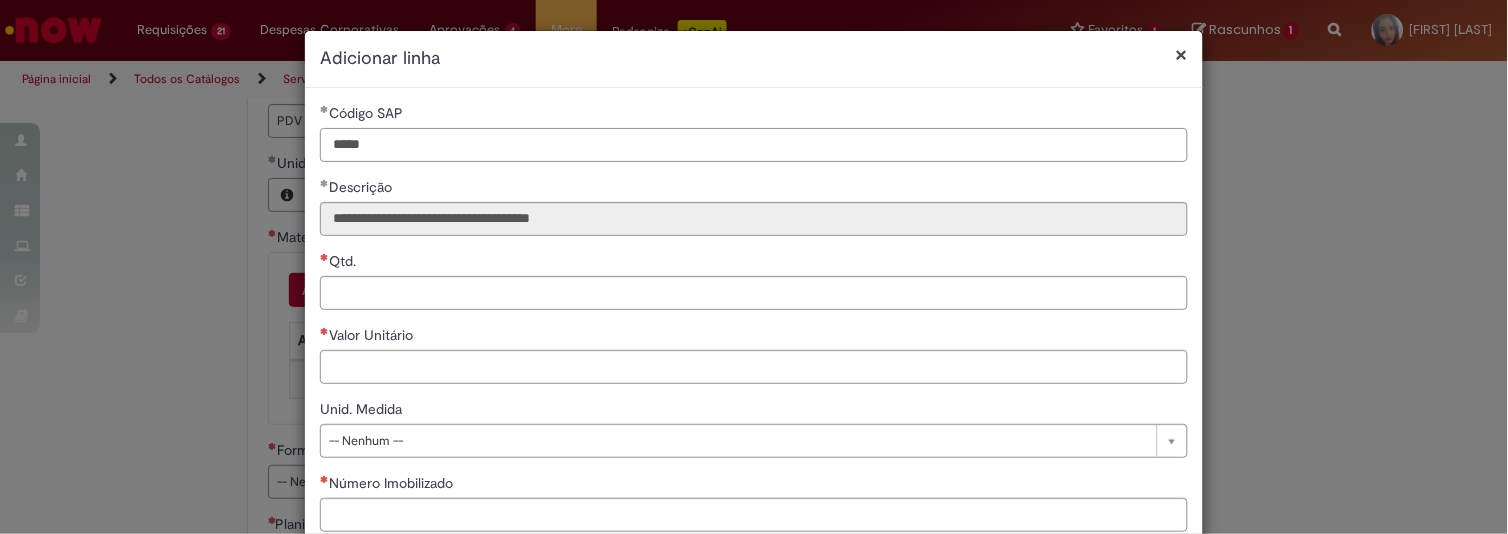 drag, startPoint x: 397, startPoint y: 146, endPoint x: 154, endPoint y: 134, distance: 243.29611 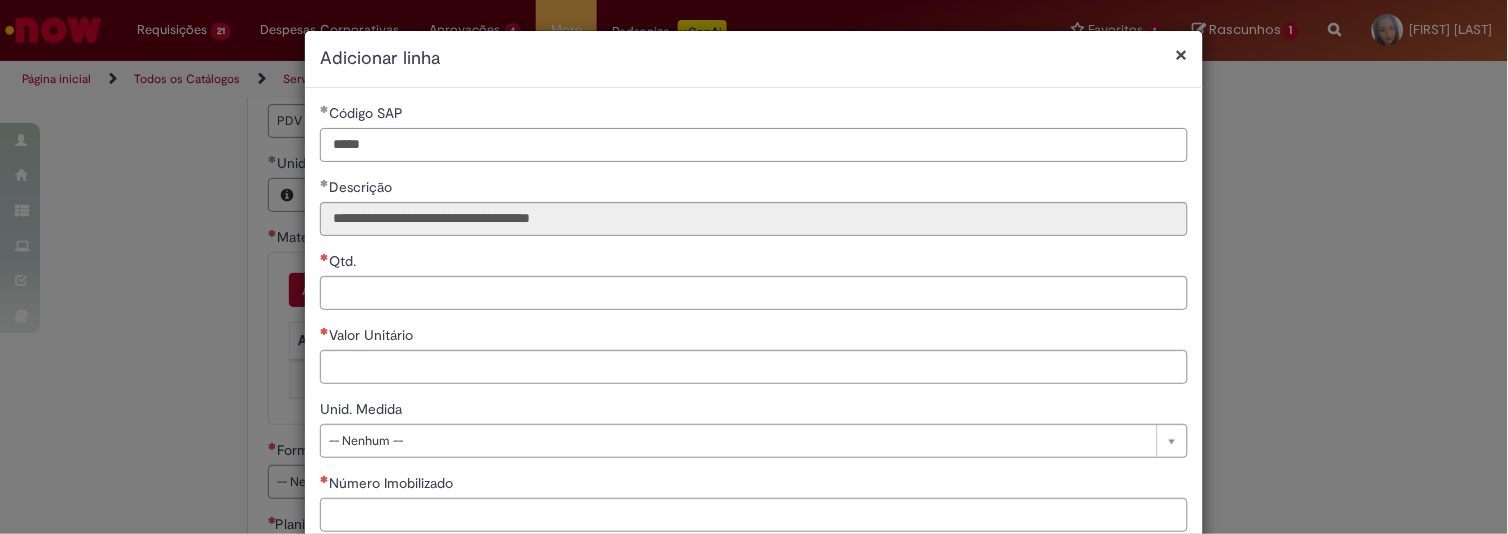 click on "*****" at bounding box center (754, 145) 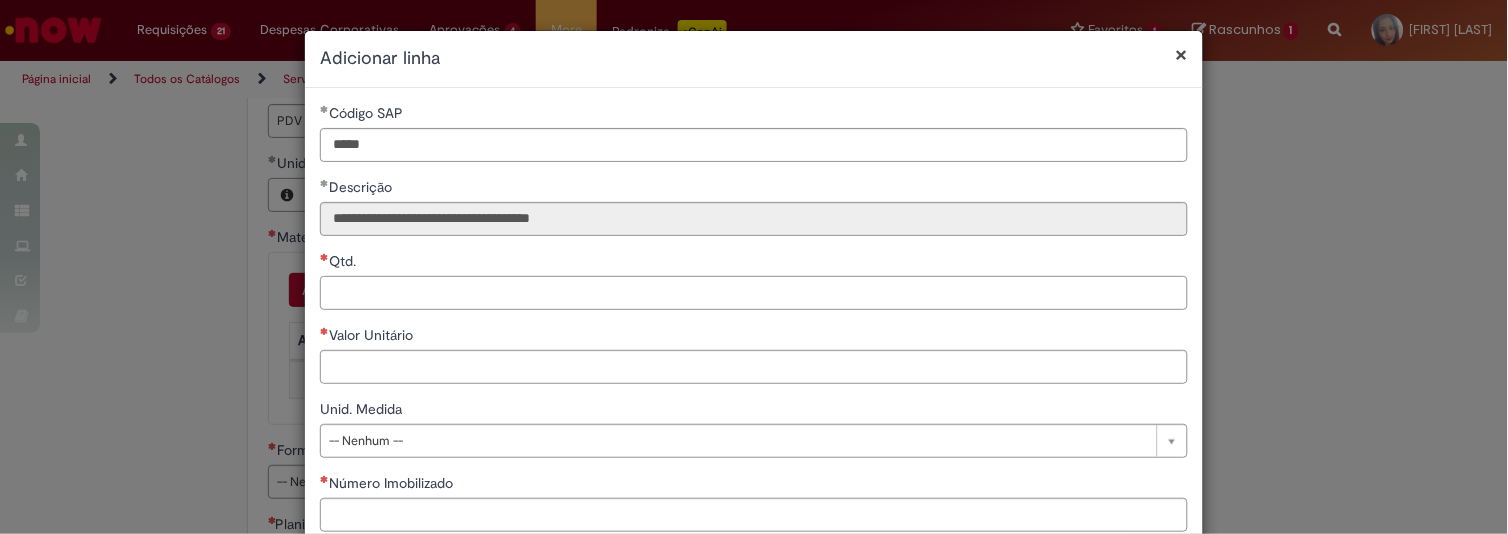 click on "Qtd." at bounding box center (754, 293) 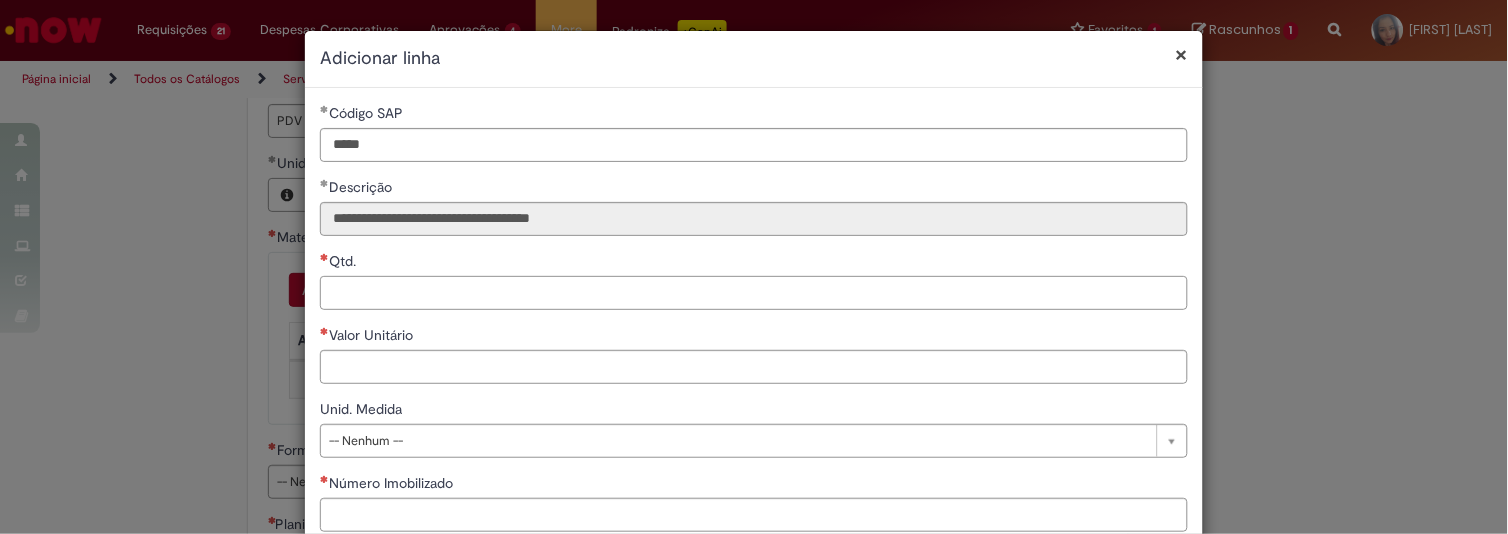 type on "**********" 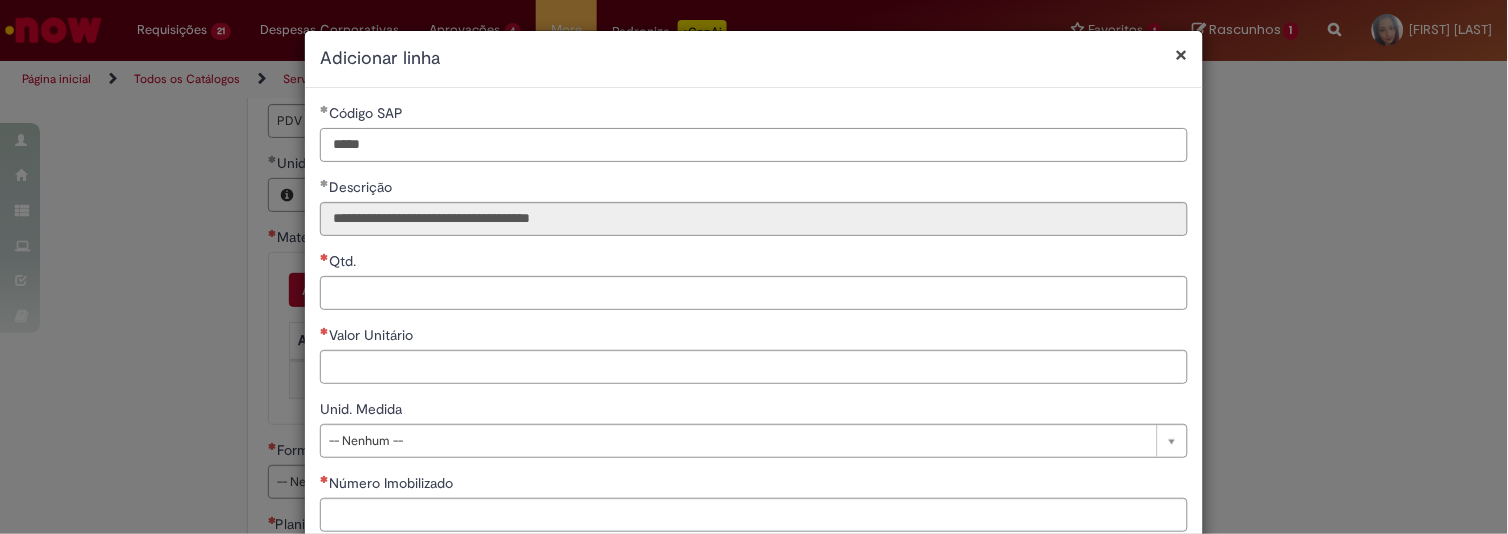 drag, startPoint x: 413, startPoint y: 135, endPoint x: 280, endPoint y: 143, distance: 133.24039 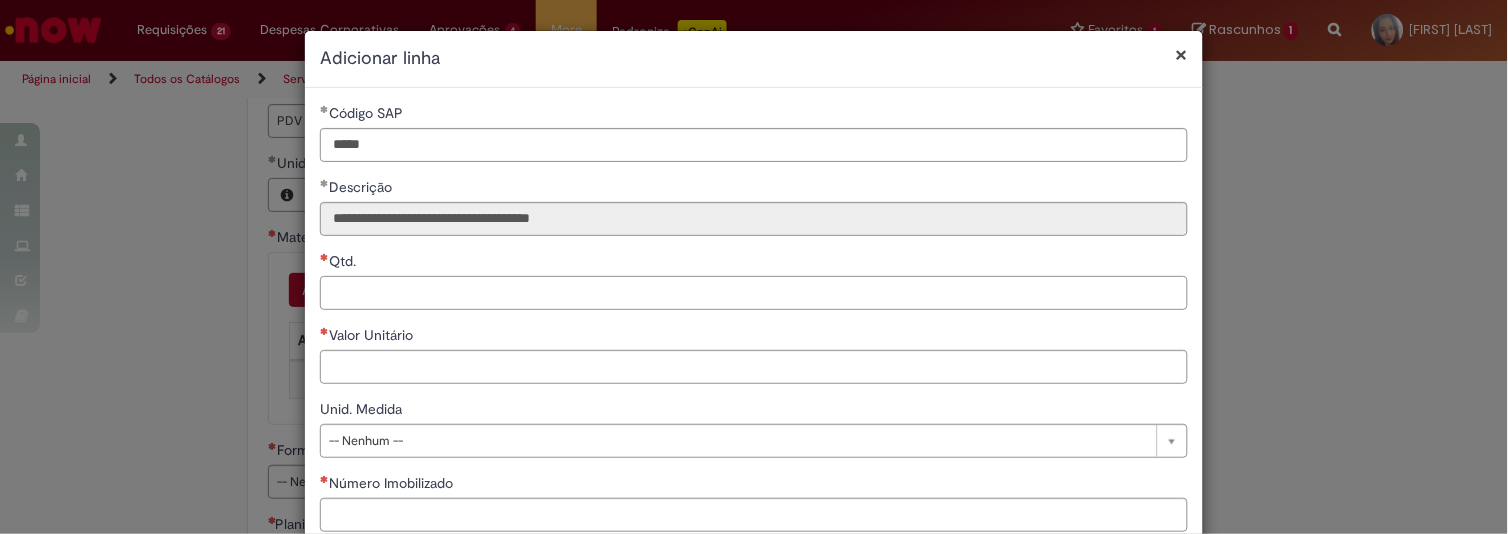 click on "Qtd." at bounding box center [754, 293] 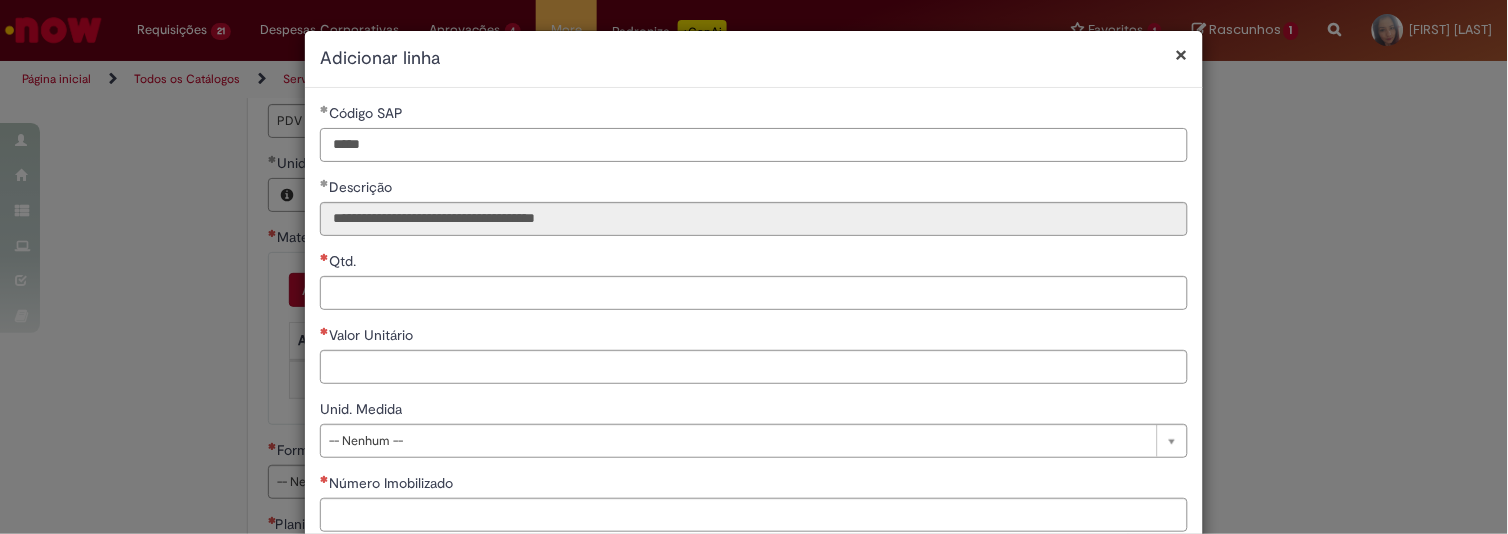 click on "*****" at bounding box center (754, 145) 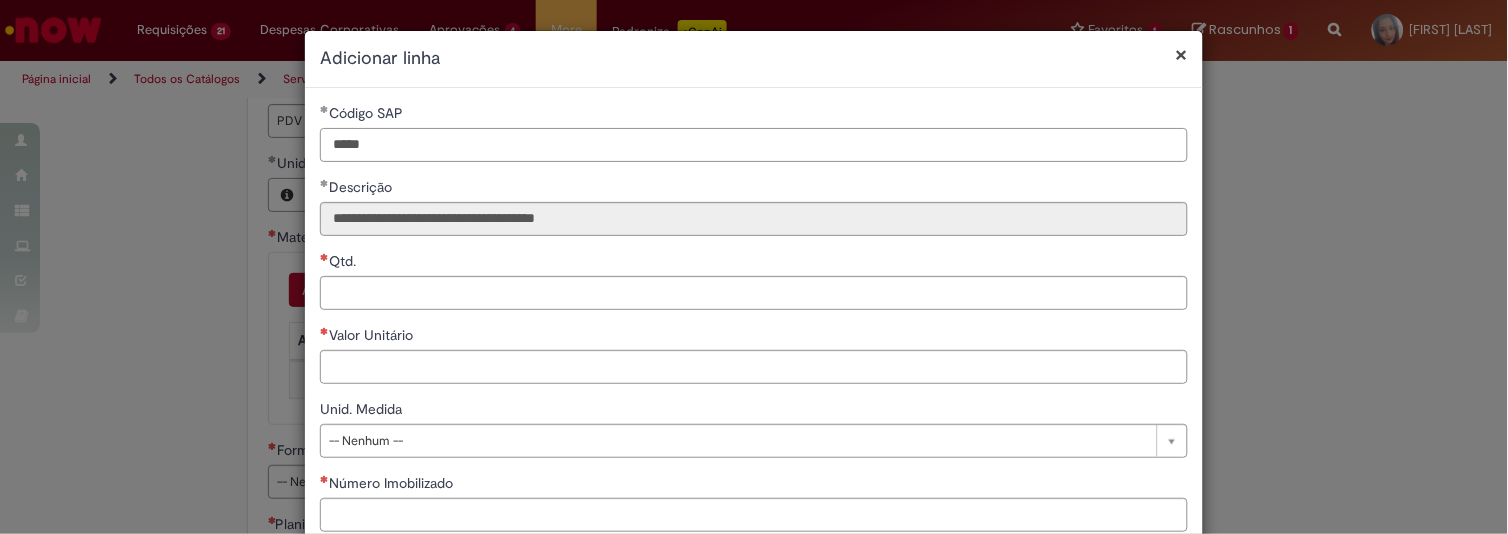 type on "*****" 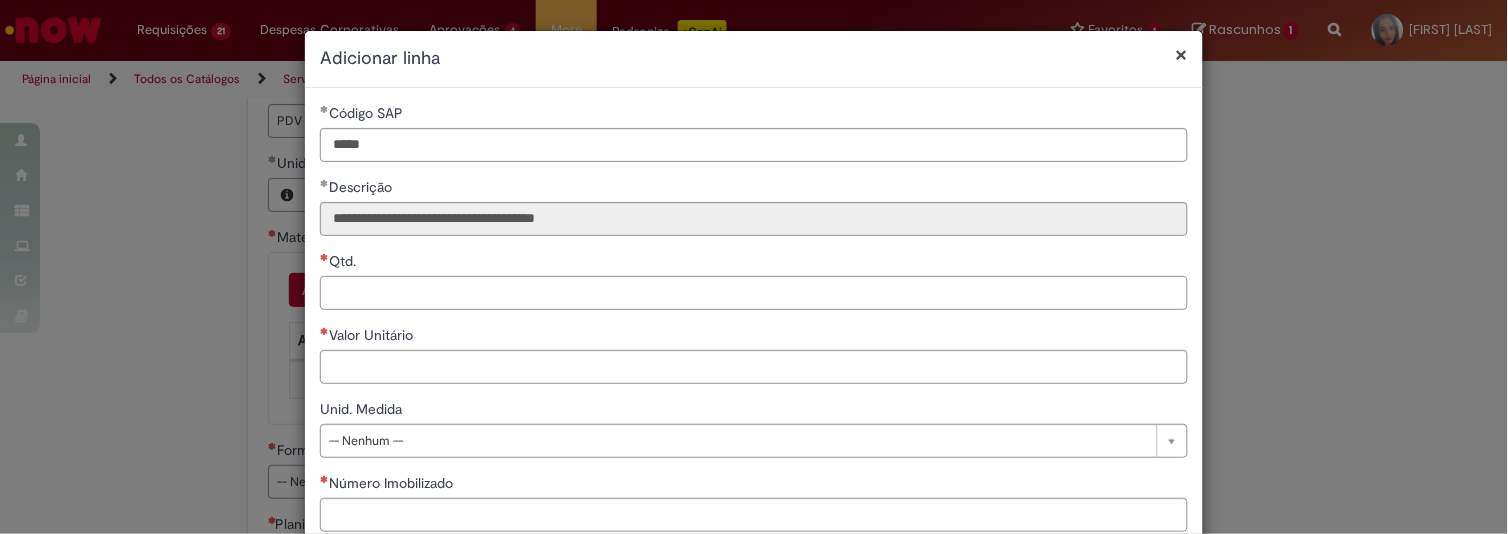 click on "Qtd." at bounding box center [754, 293] 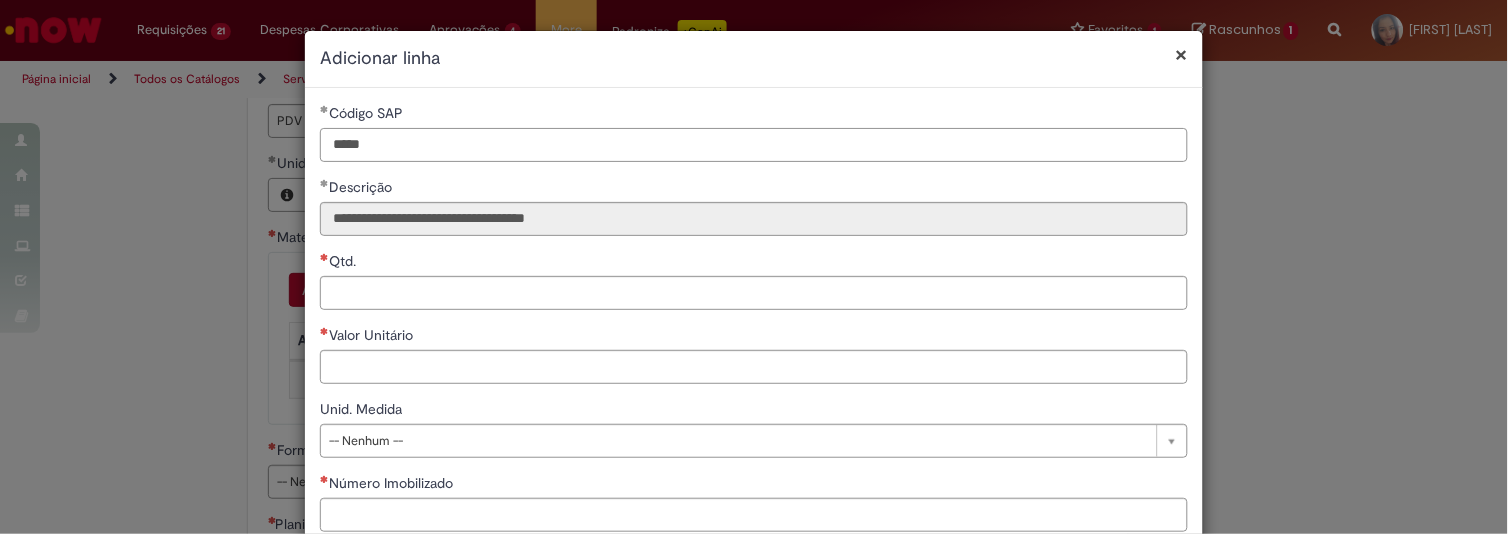 drag, startPoint x: 388, startPoint y: 147, endPoint x: 266, endPoint y: 147, distance: 122 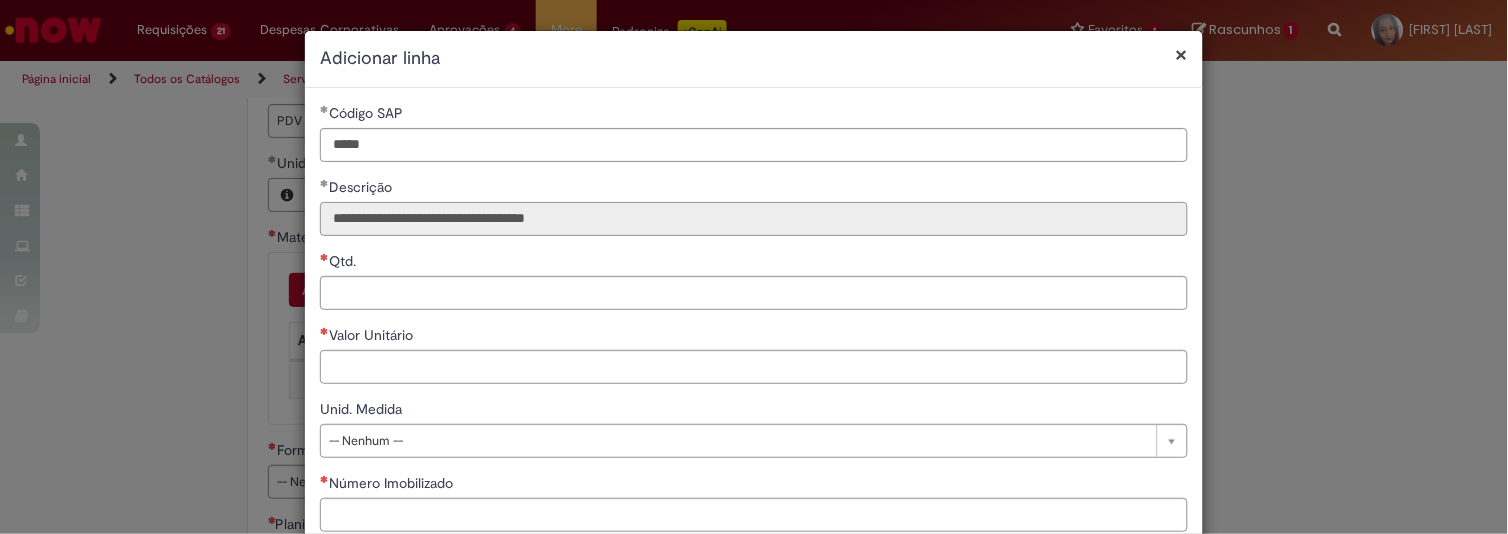 type on "**********" 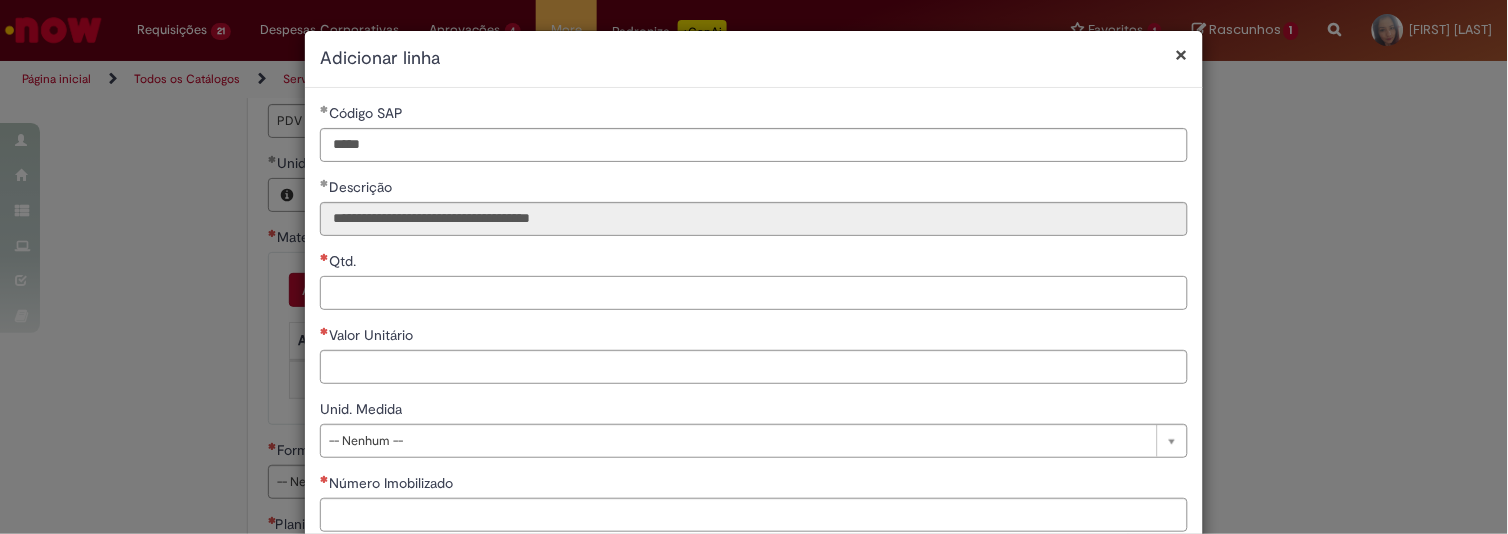 click on "Qtd." at bounding box center [754, 293] 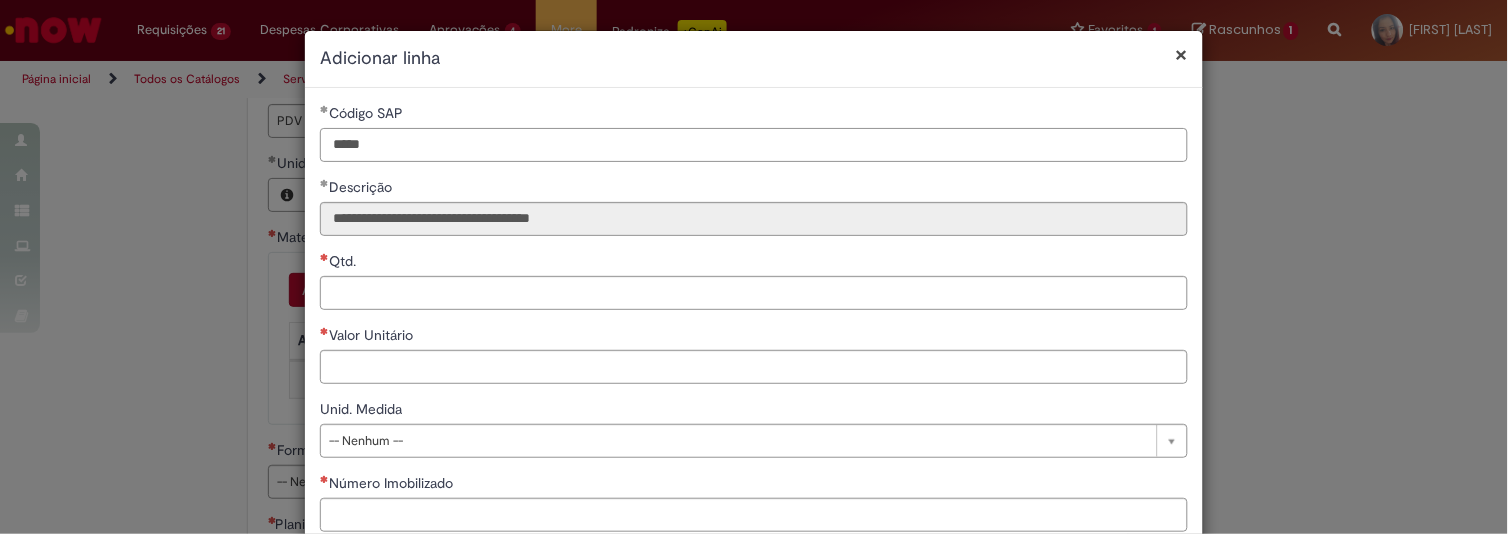 click on "*****" at bounding box center (754, 145) 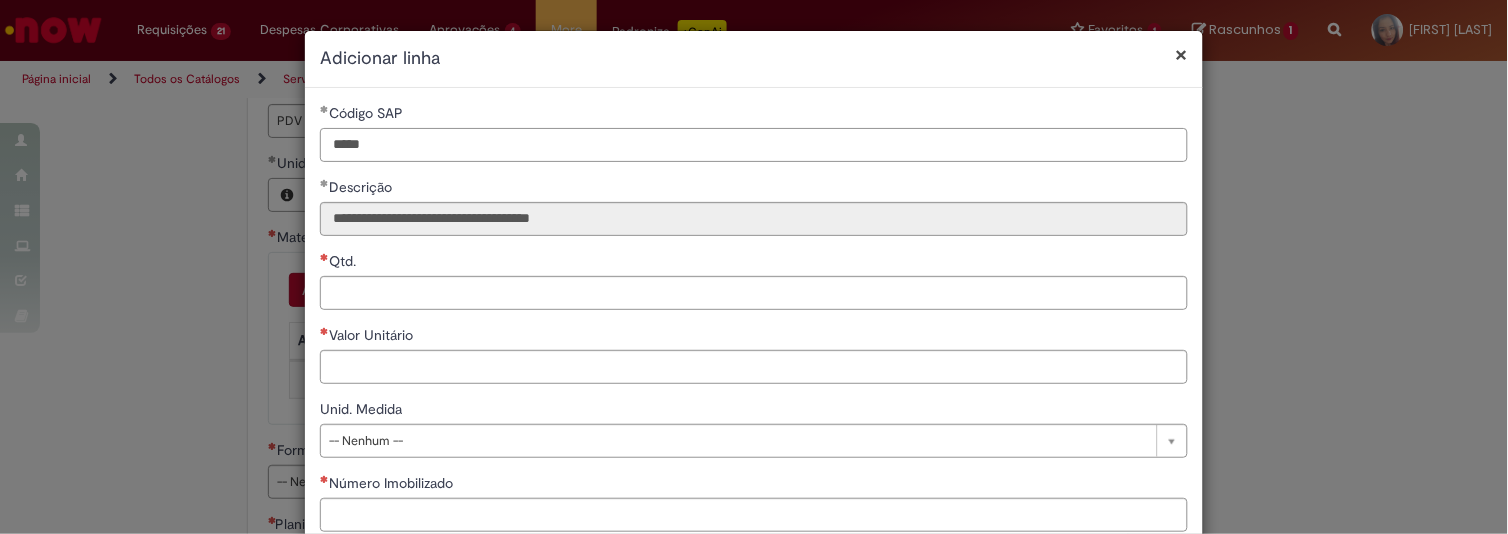 type on "*****" 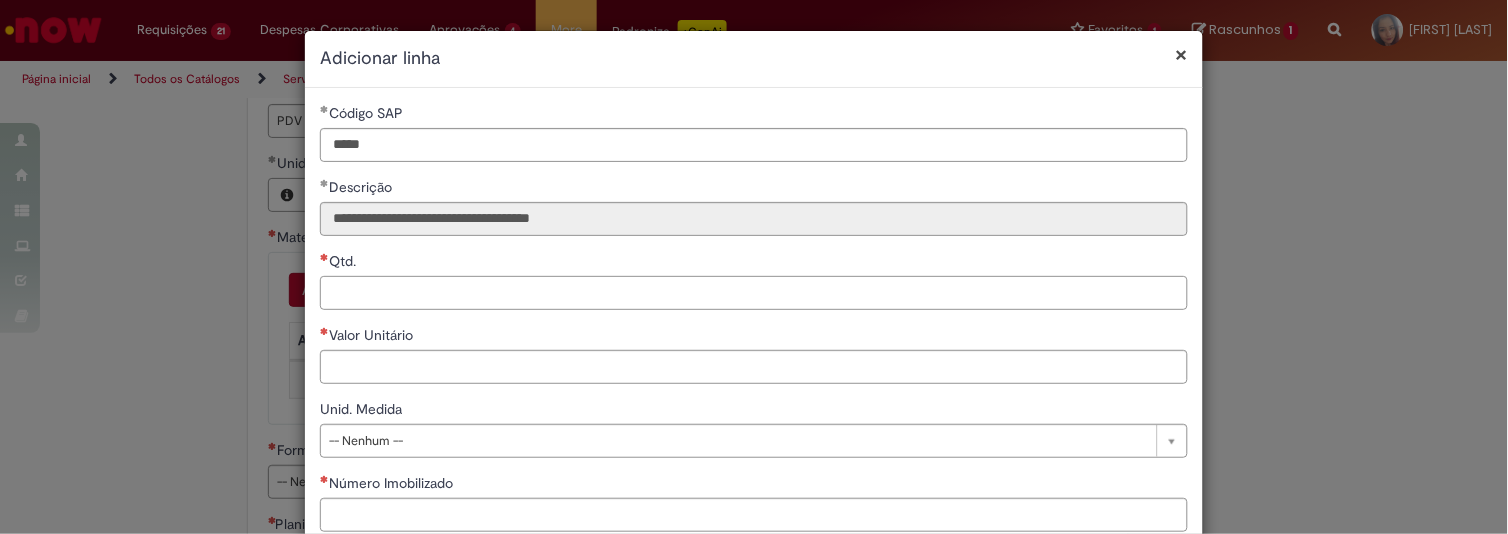 click on "Qtd." at bounding box center [754, 293] 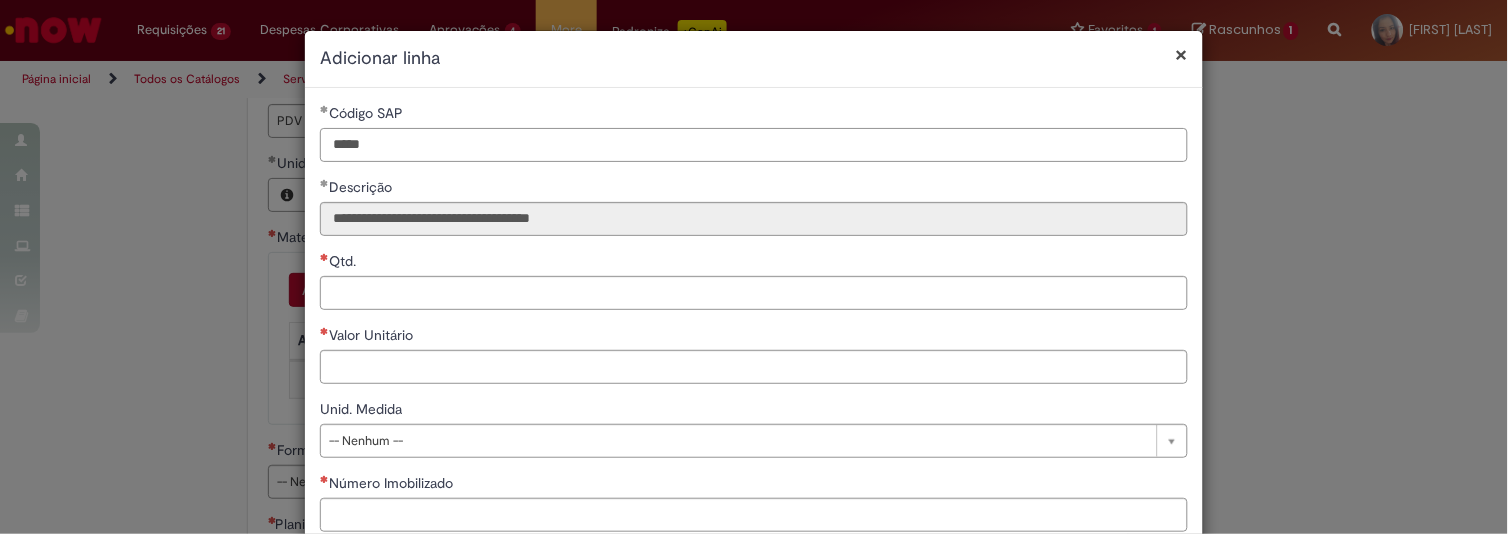 click on "*****" at bounding box center (754, 145) 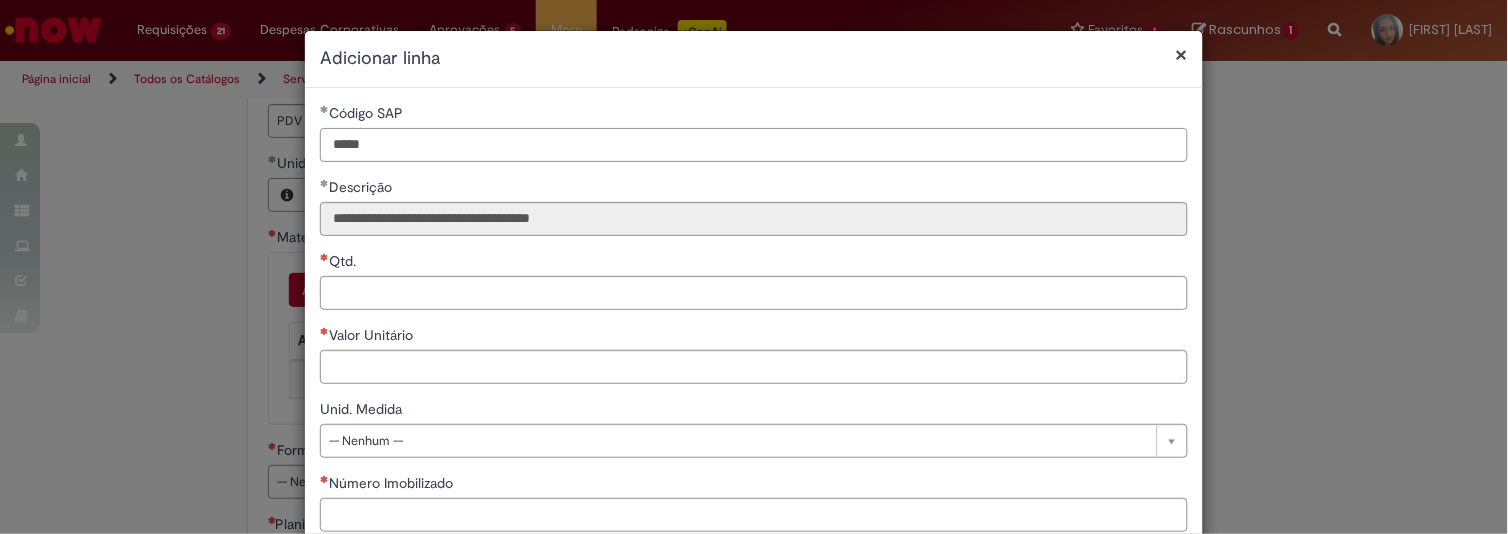 type on "*****" 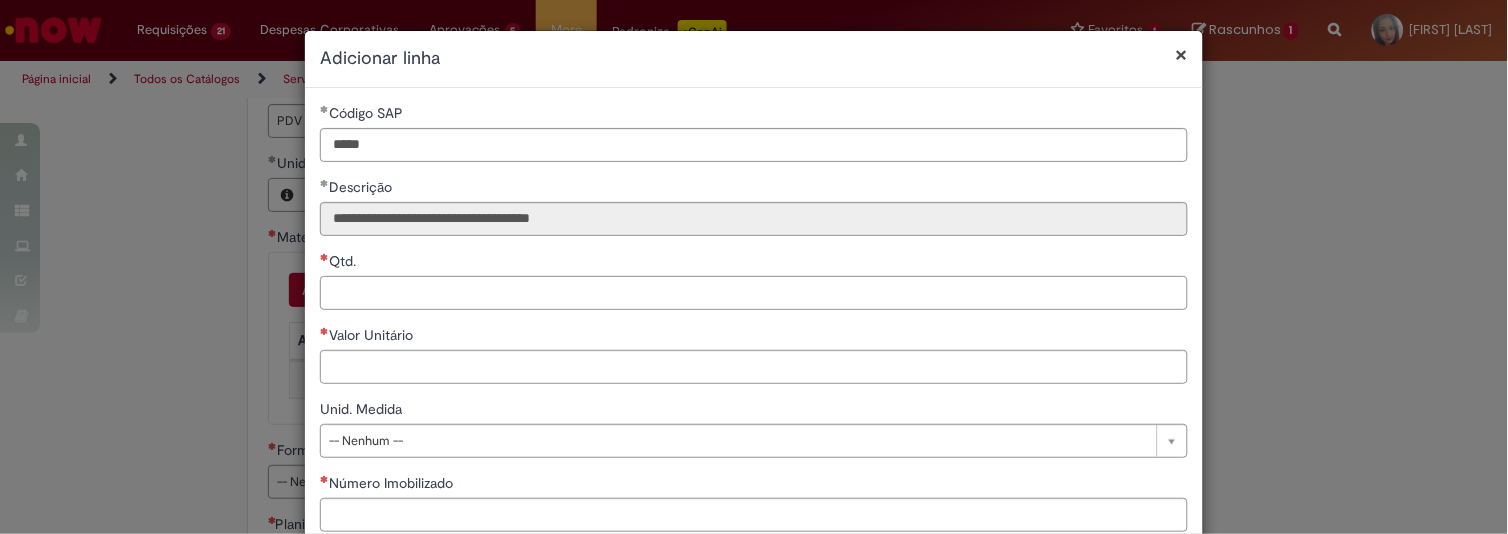 click on "Qtd." at bounding box center [754, 293] 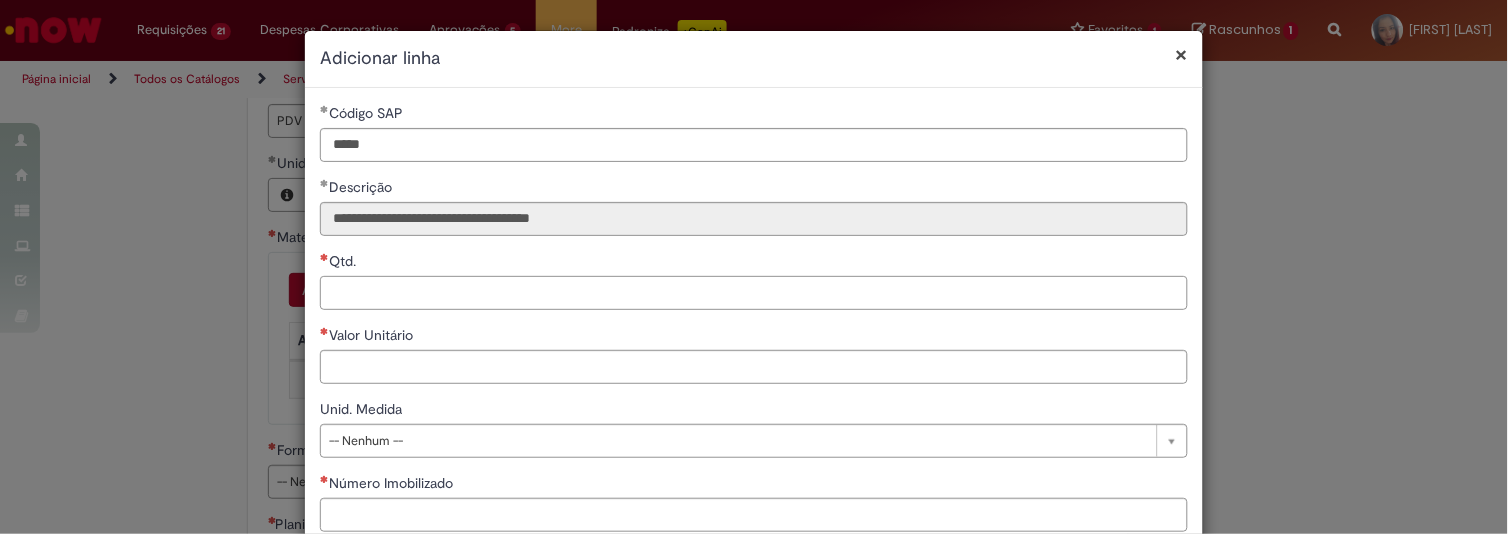 type on "**********" 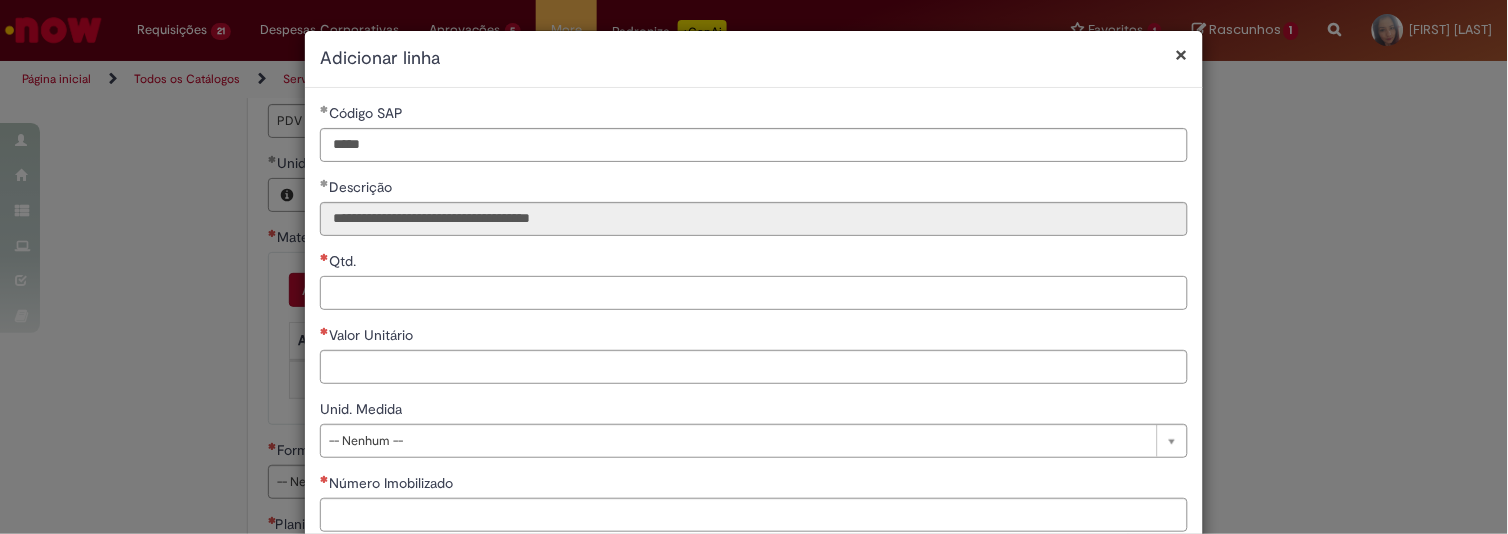 click on "Qtd." at bounding box center (754, 293) 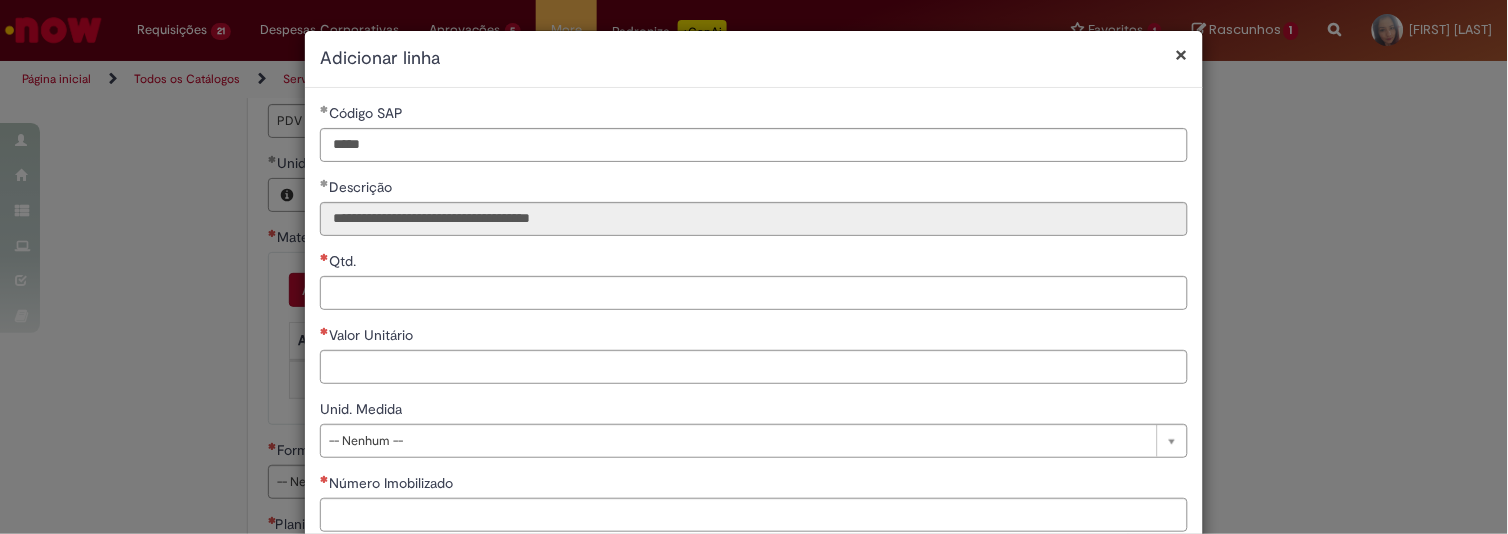 click on "Qtd." at bounding box center [754, 263] 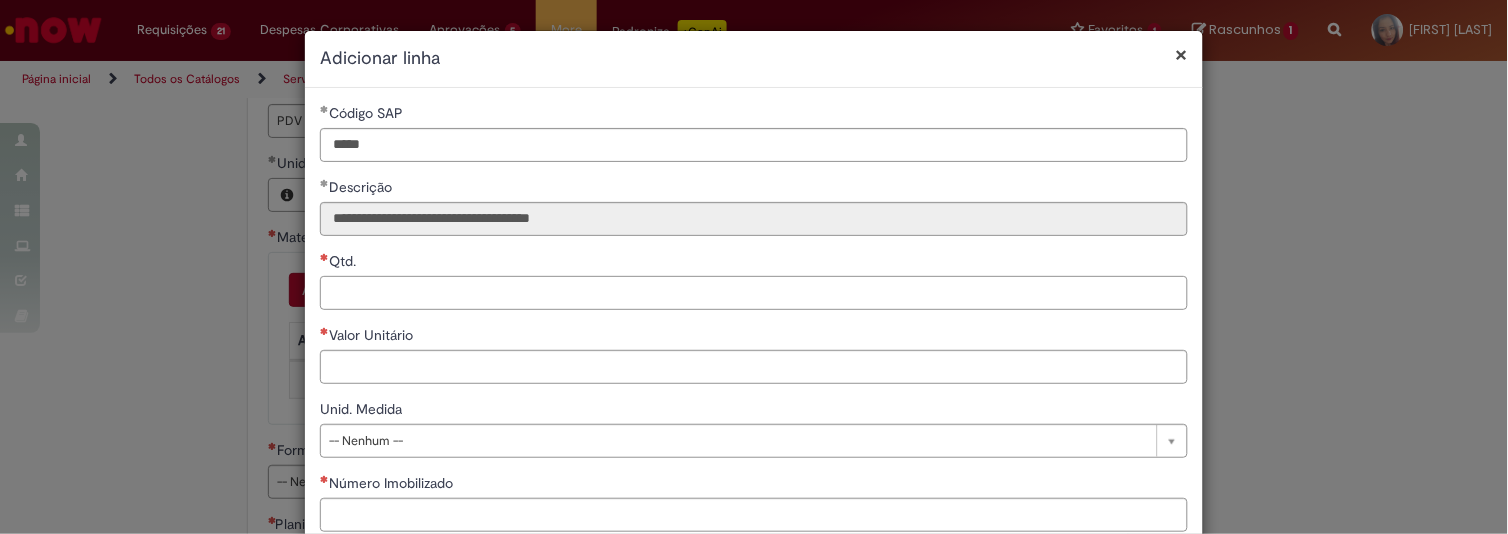 click on "Qtd." at bounding box center [754, 293] 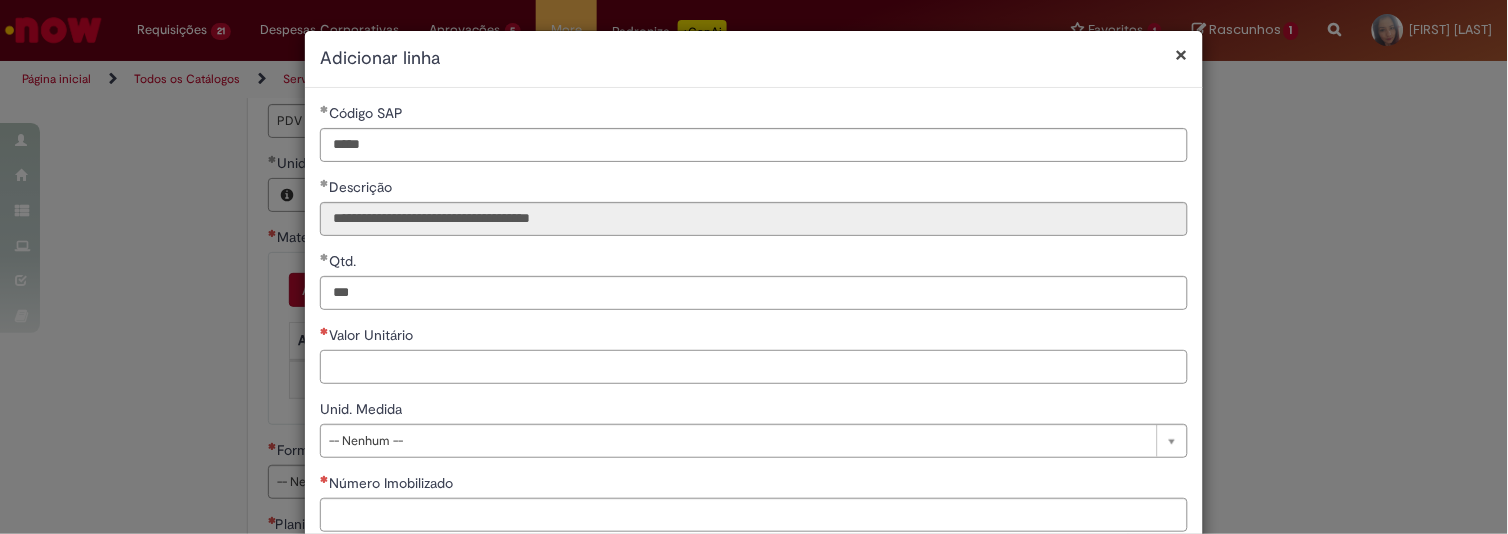 type on "********" 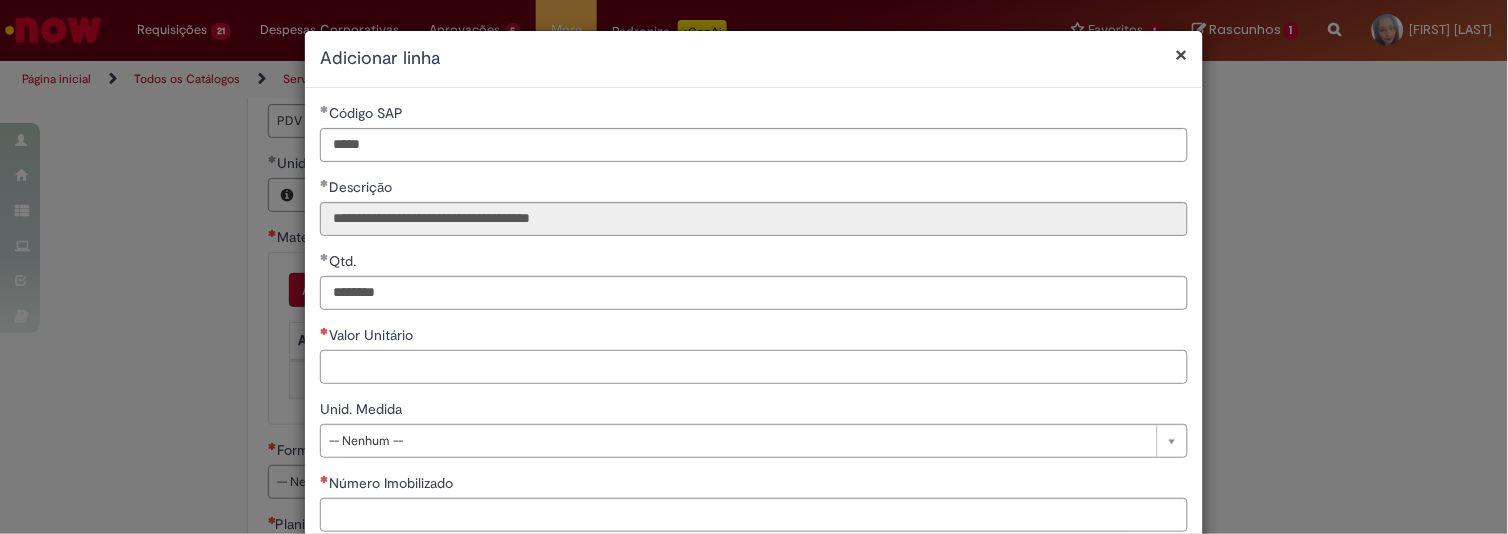click on "Valor Unitário" at bounding box center (754, 367) 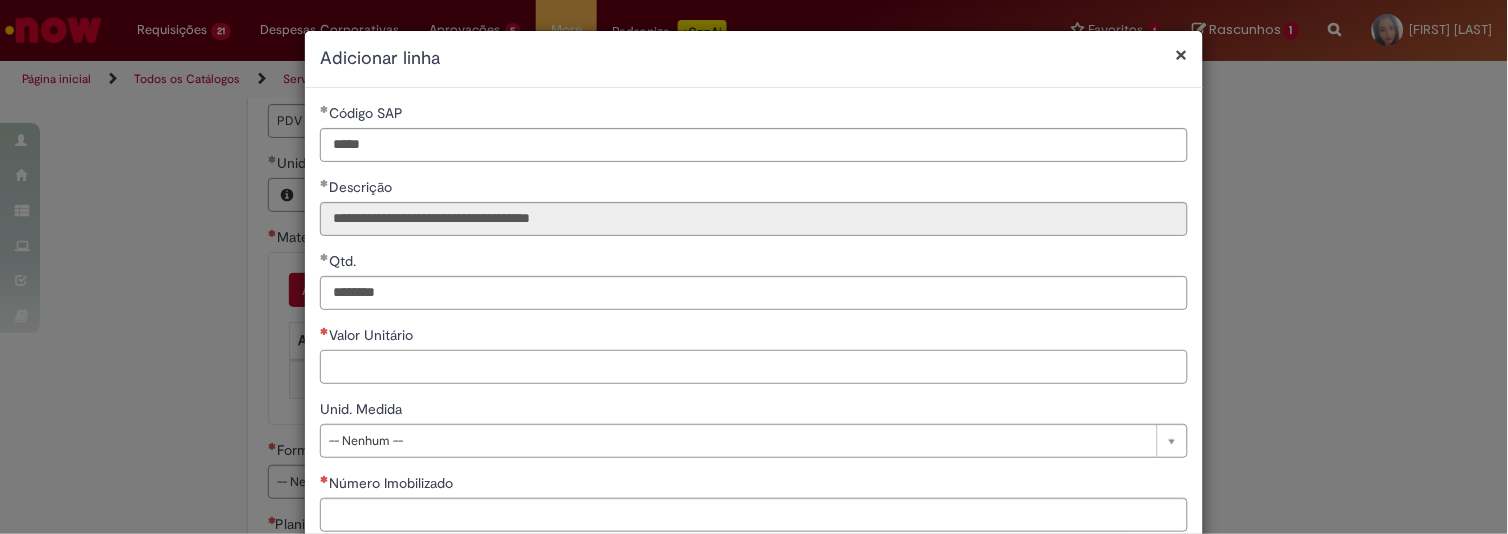 scroll, scrollTop: 124, scrollLeft: 0, axis: vertical 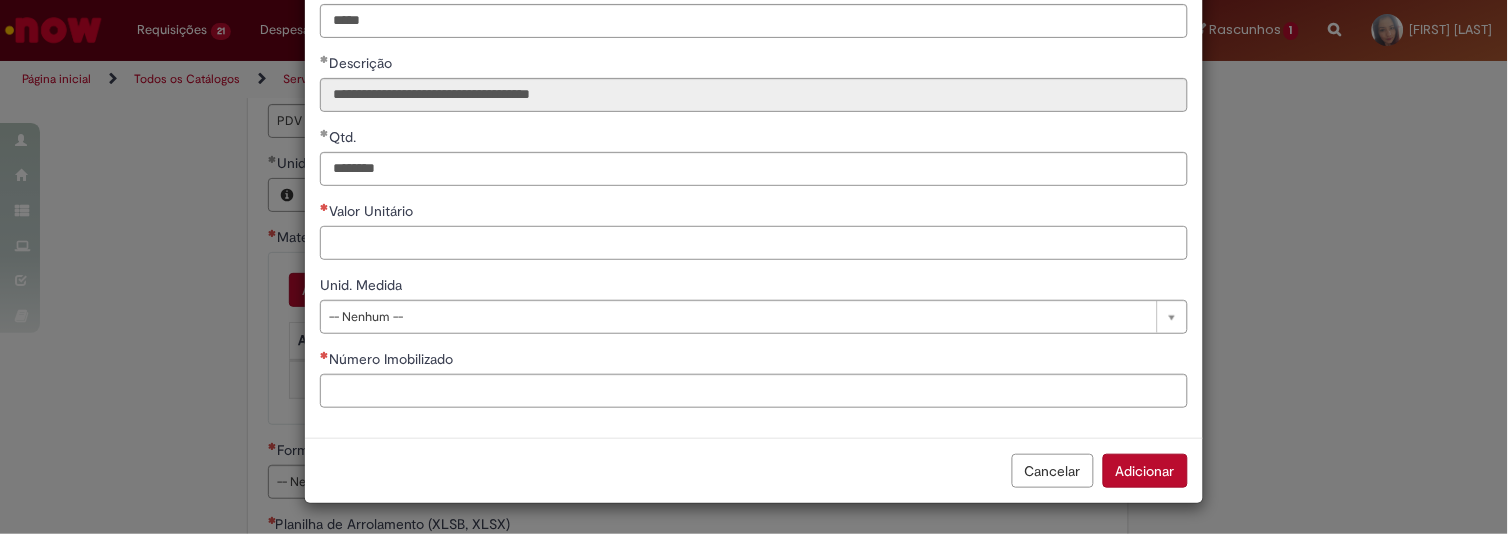 click on "Valor Unitário" at bounding box center (754, 243) 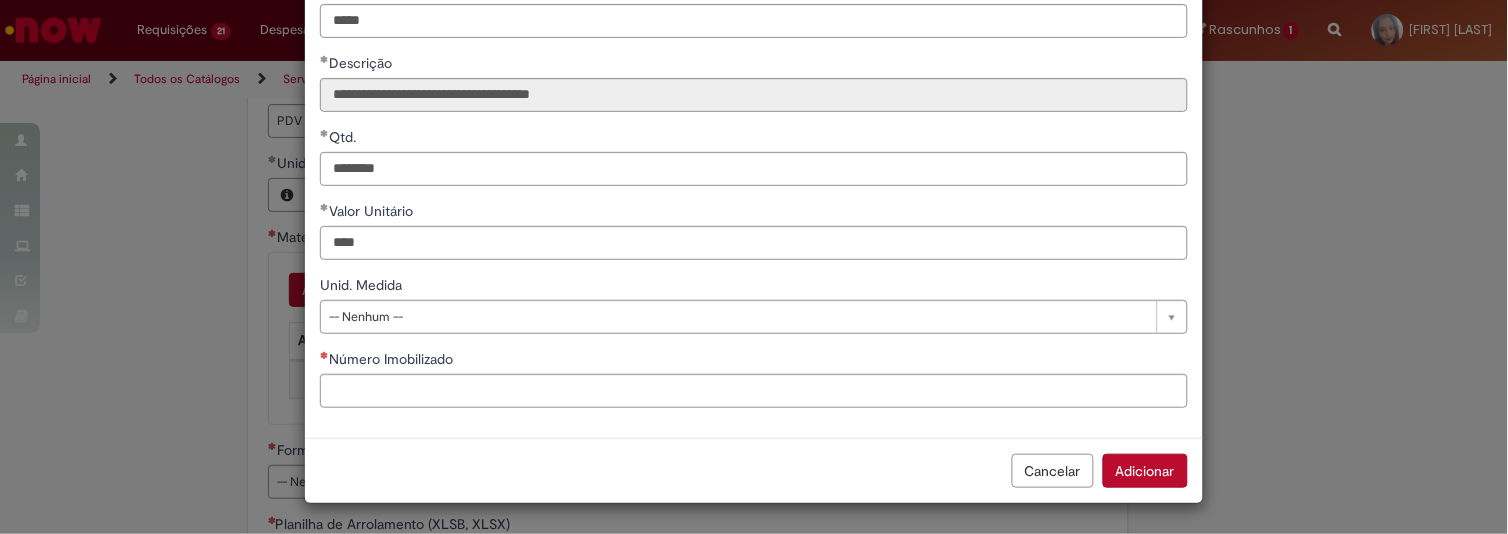 type on "*******" 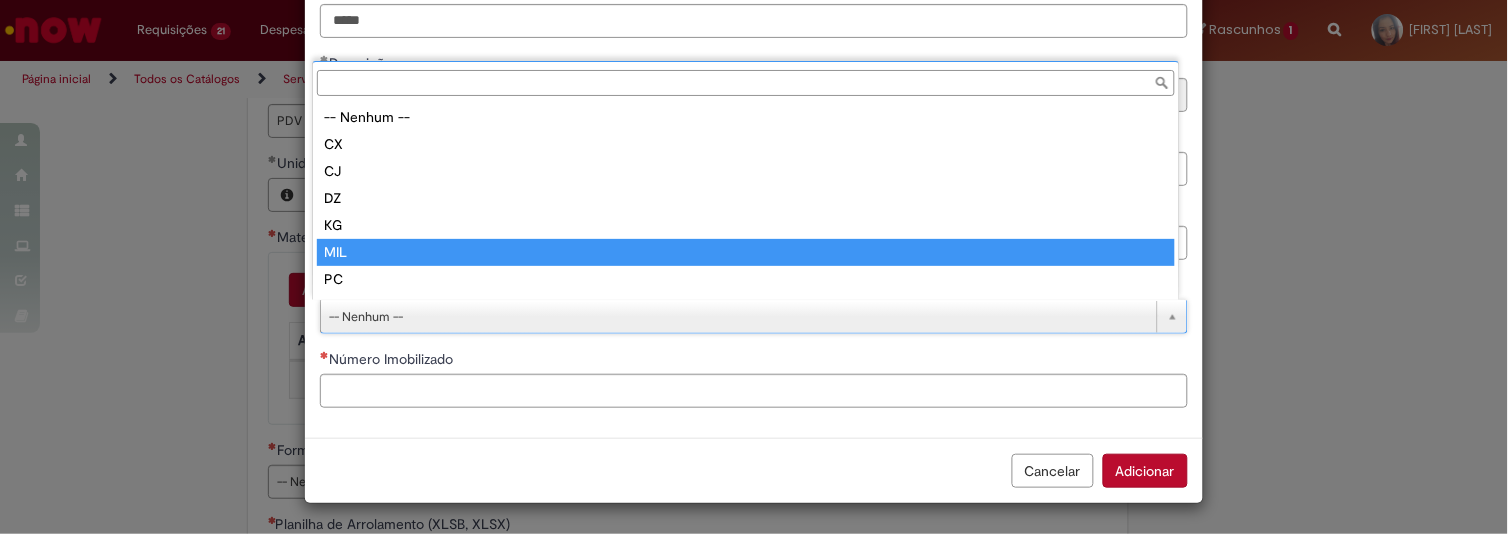 scroll, scrollTop: 51, scrollLeft: 0, axis: vertical 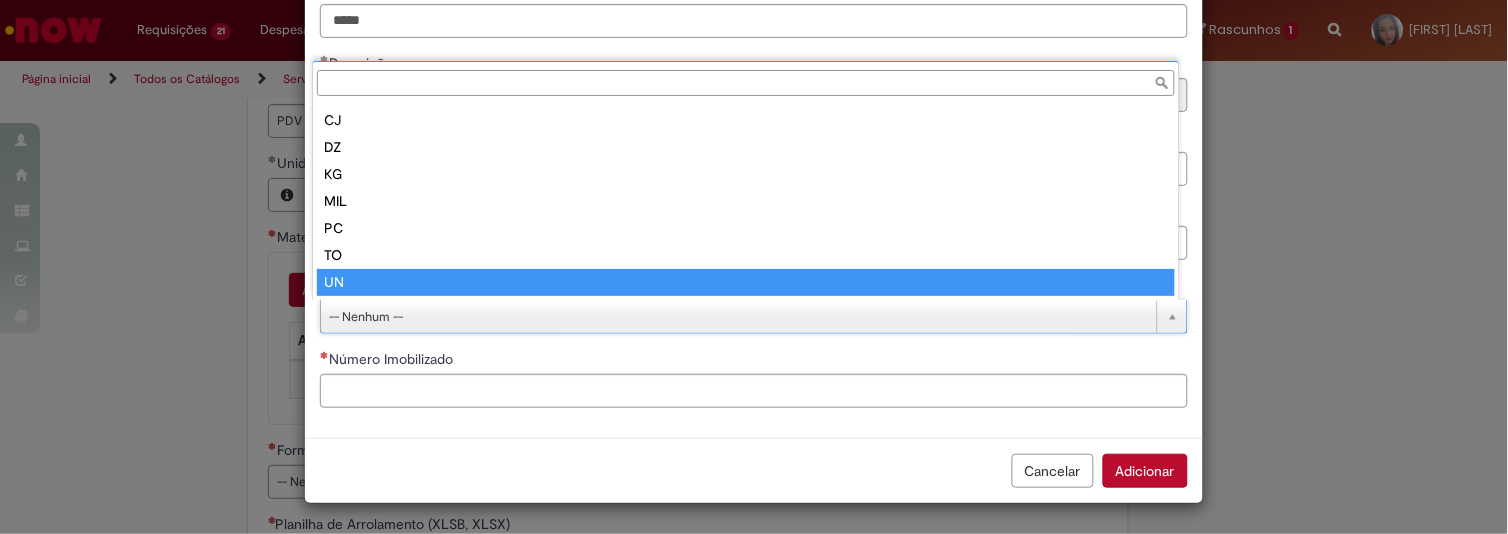 type on "**" 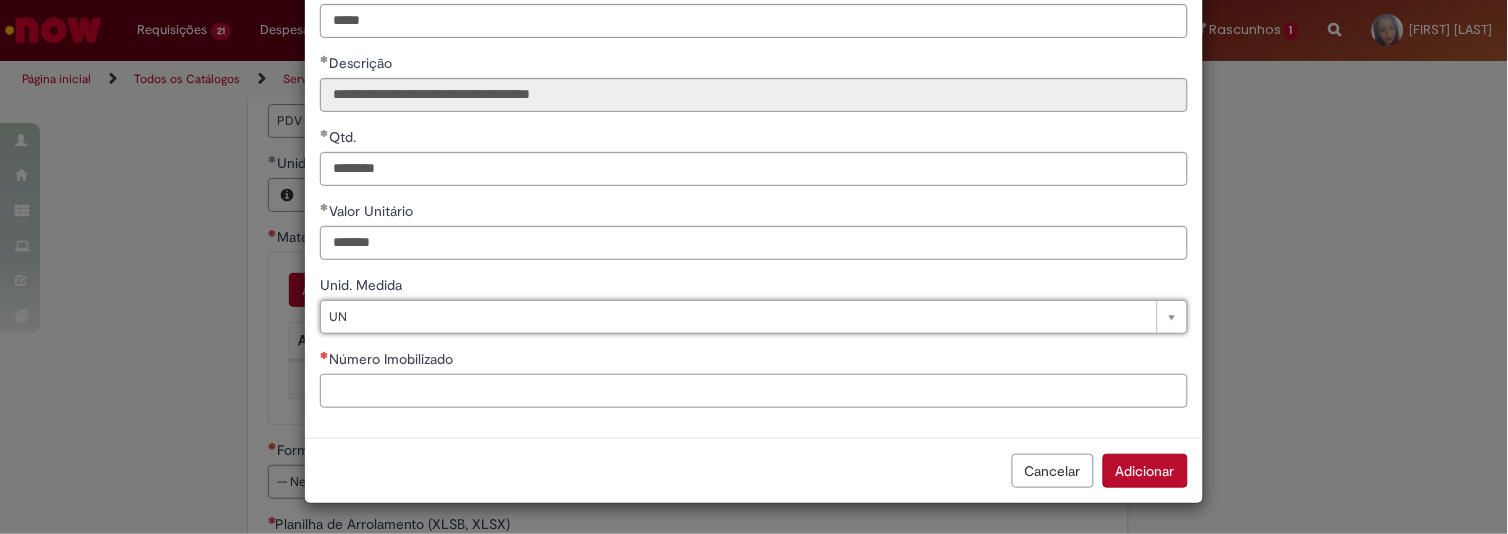 click on "Número Imobilizado" at bounding box center (754, 391) 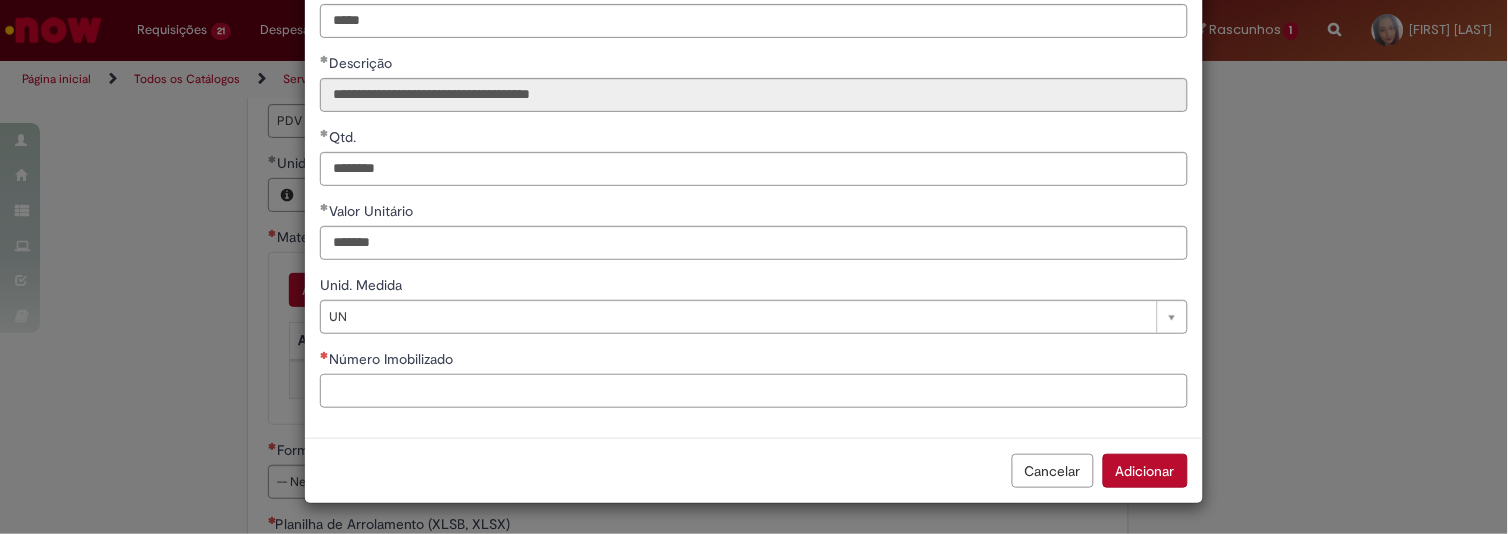 scroll, scrollTop: 0, scrollLeft: 0, axis: both 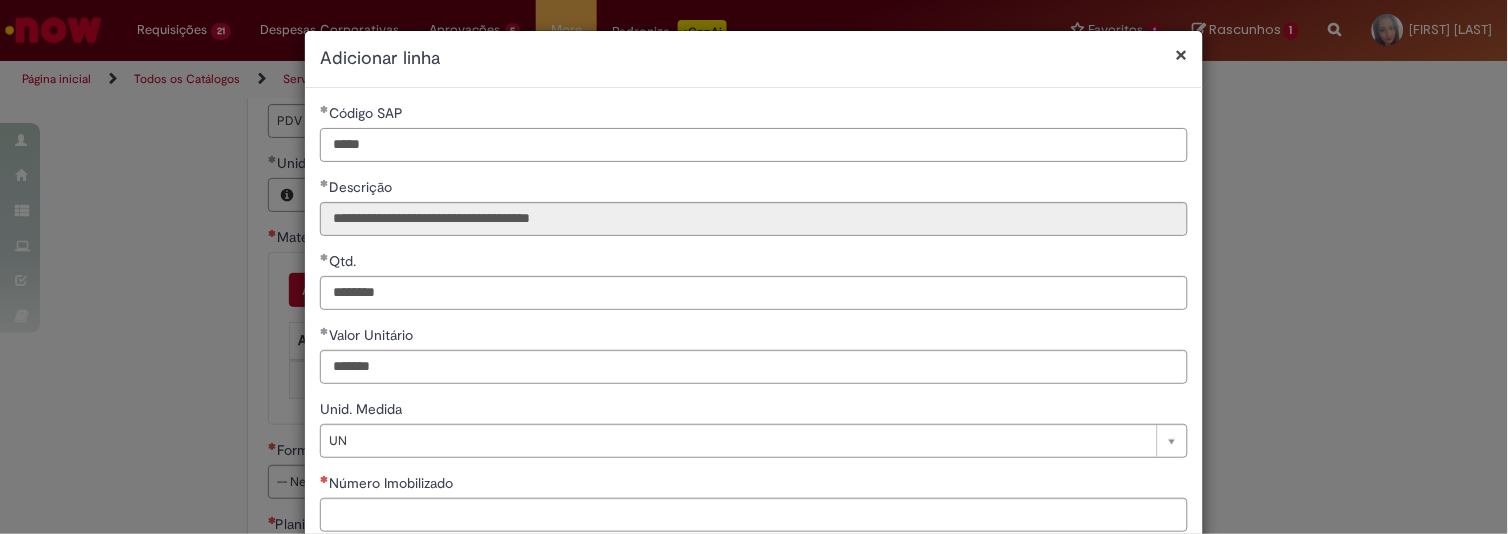 drag, startPoint x: 365, startPoint y: 141, endPoint x: 353, endPoint y: 140, distance: 12.0415945 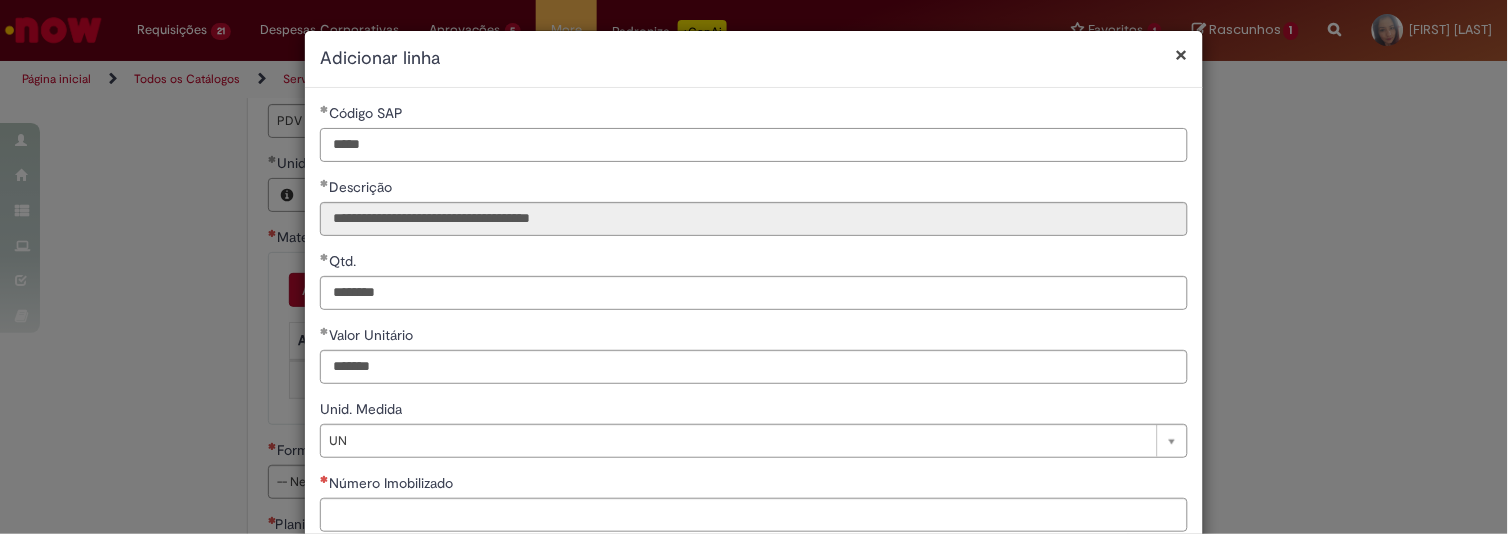 type on "*****" 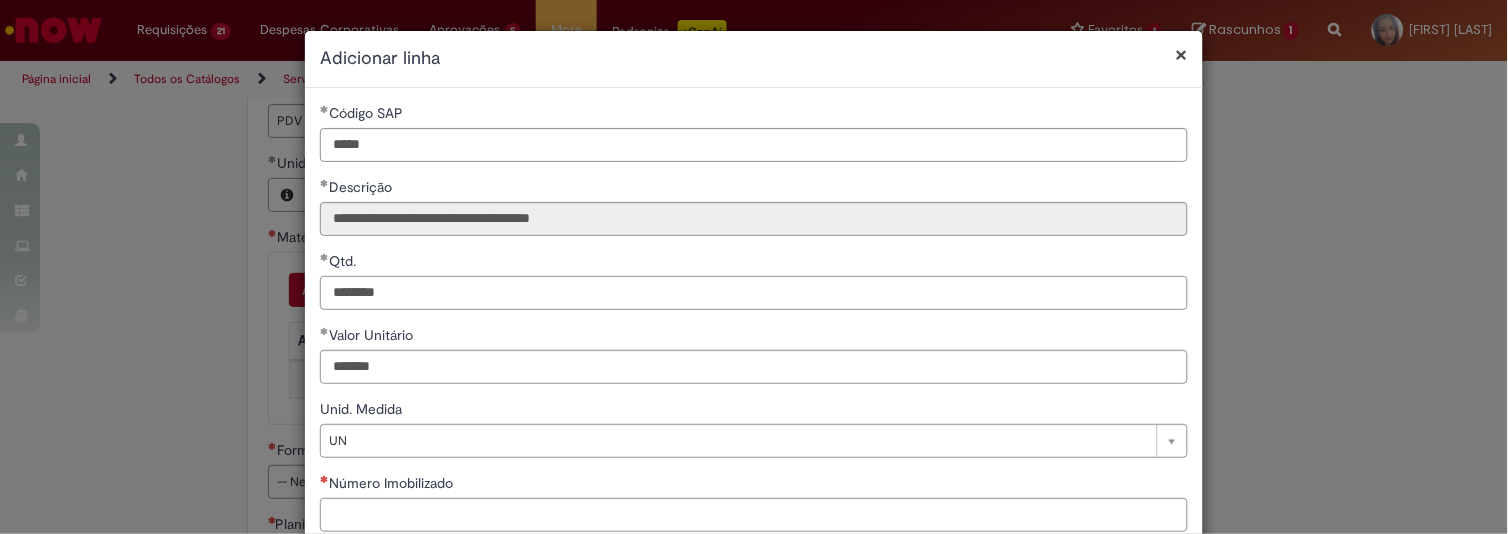 click on "********" at bounding box center (754, 293) 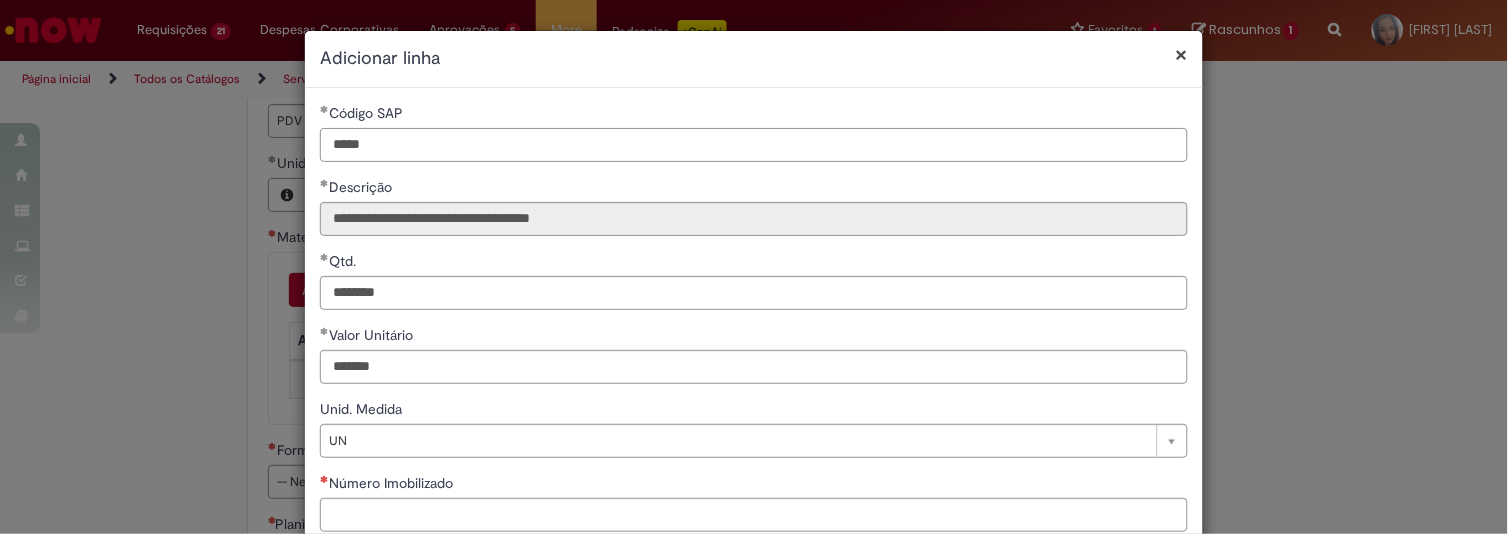 type on "**********" 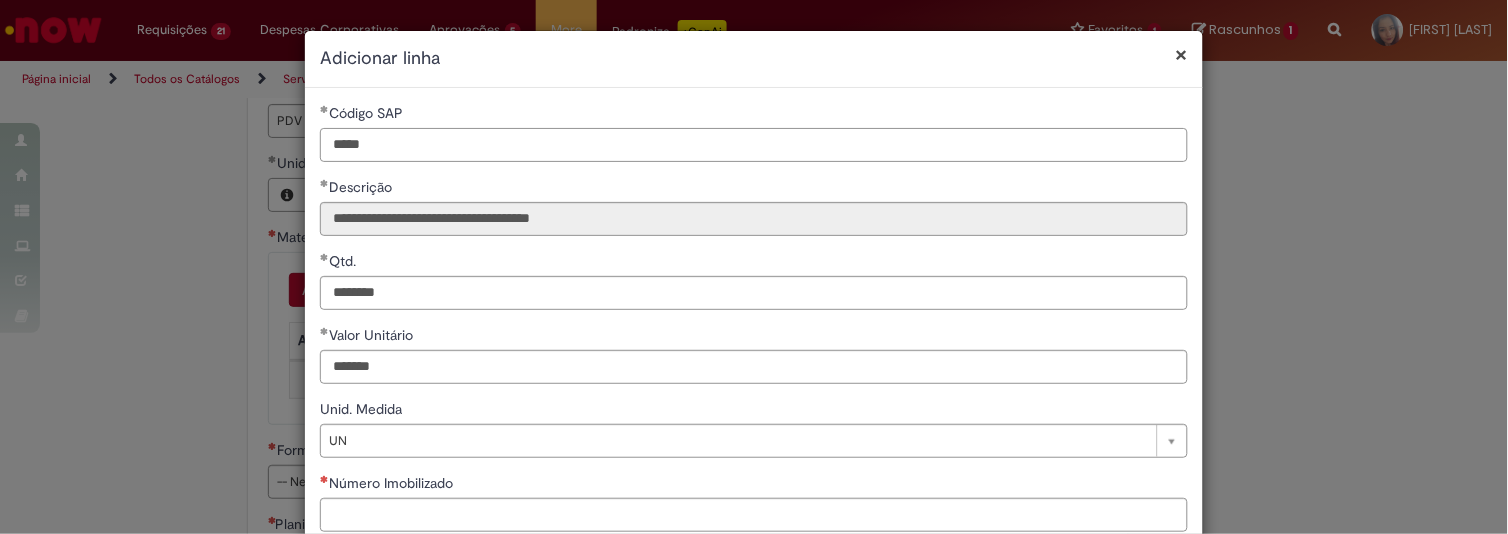 type on "*****" 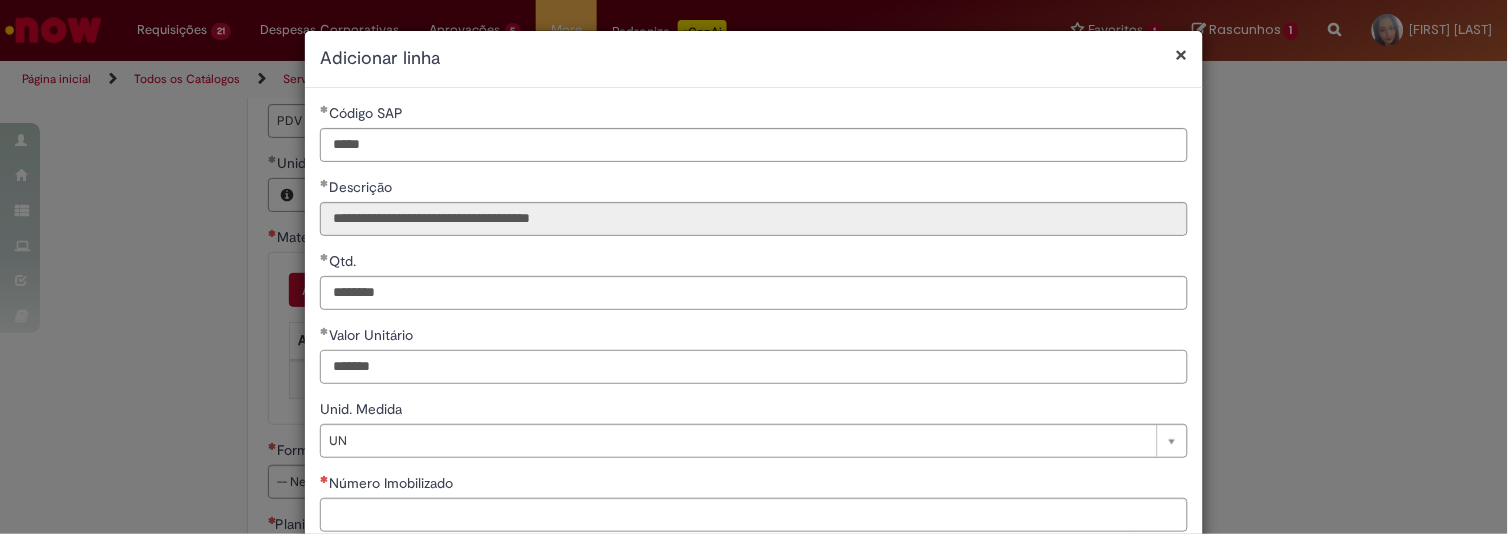 click on "*******" at bounding box center (754, 367) 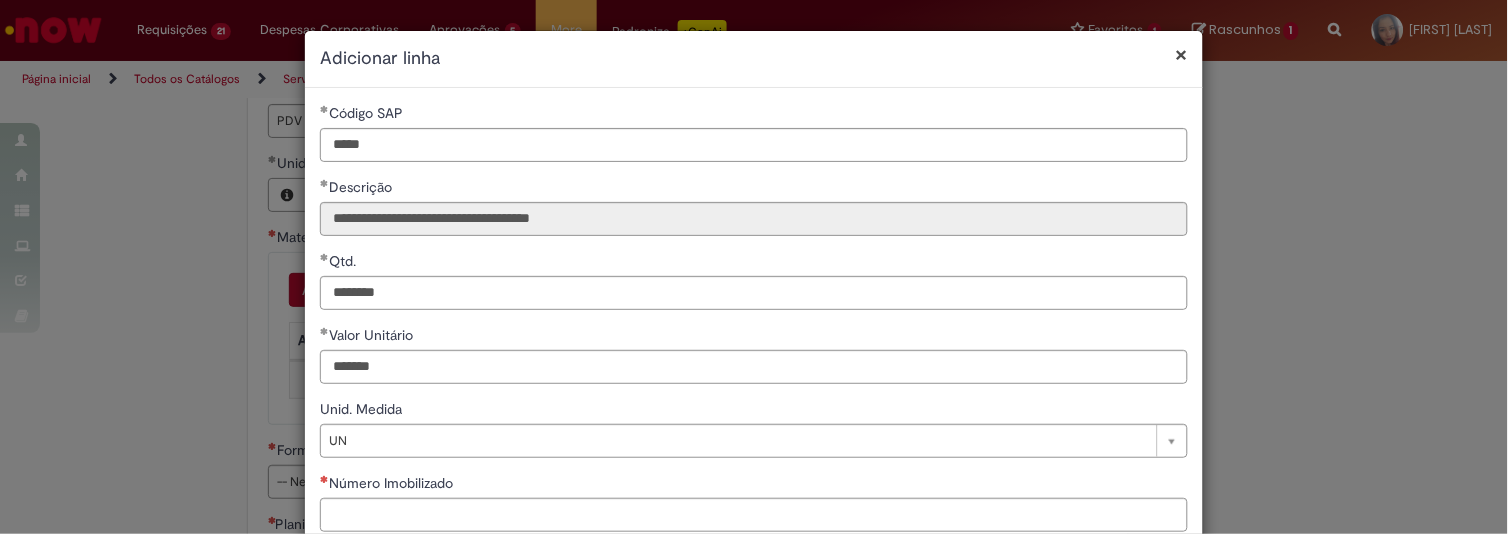 type on "**********" 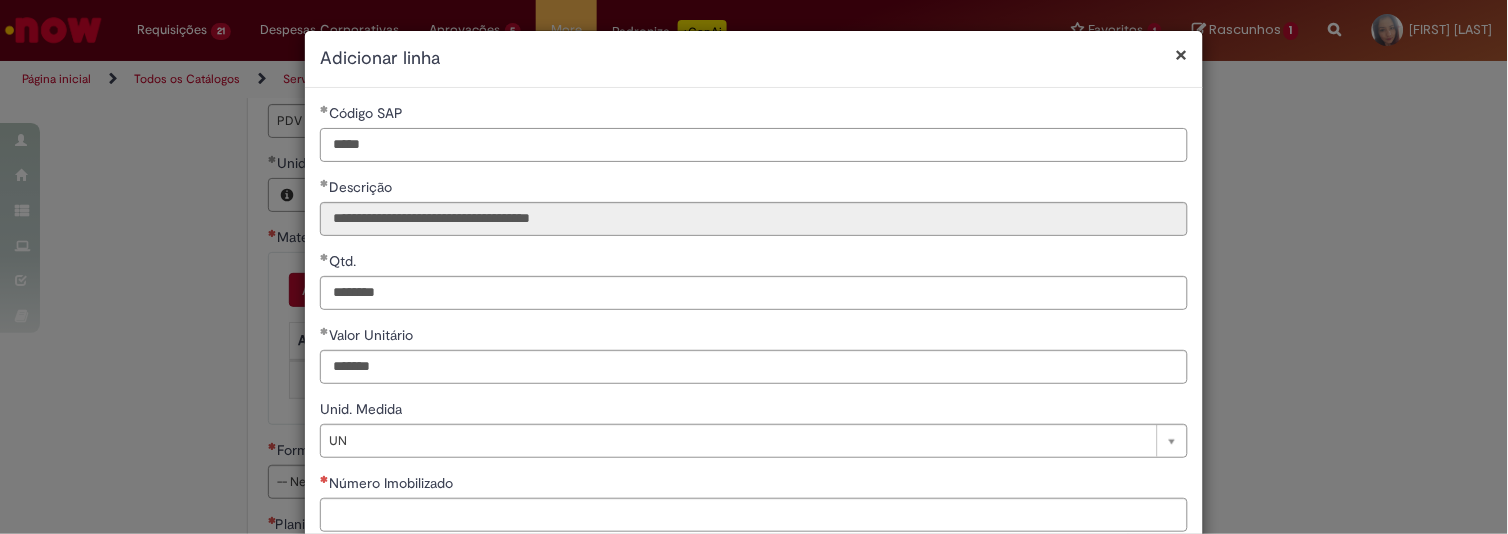 drag, startPoint x: 392, startPoint y: 141, endPoint x: 268, endPoint y: 121, distance: 125.60255 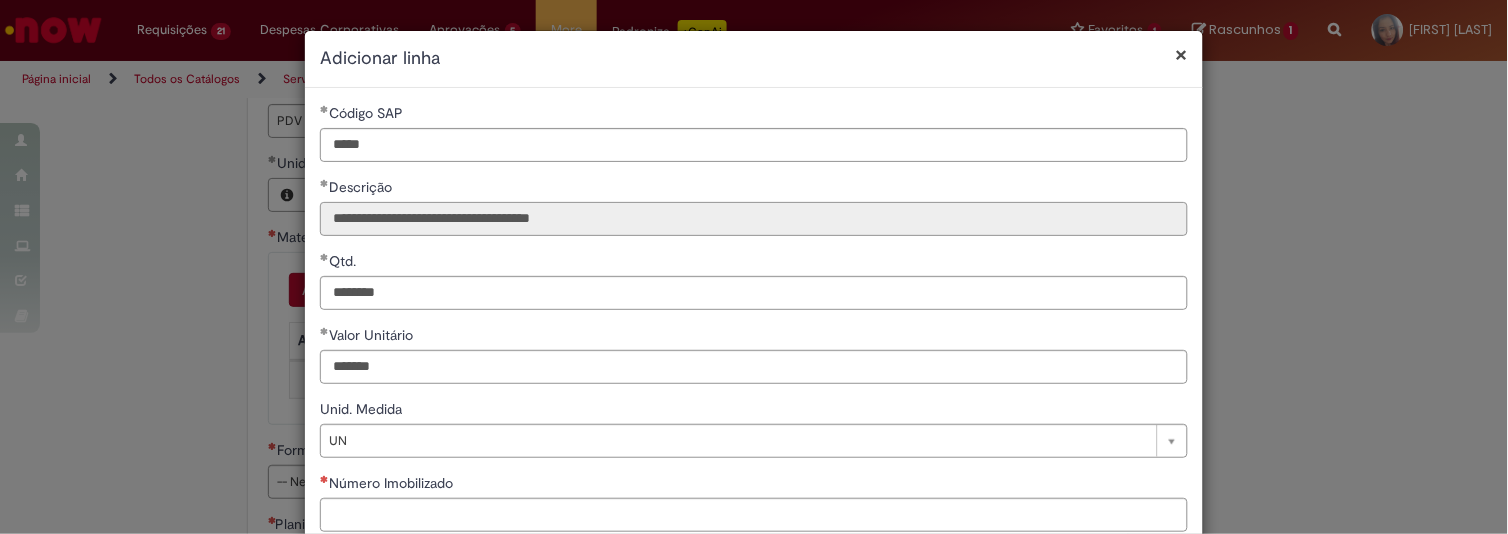 type on "**********" 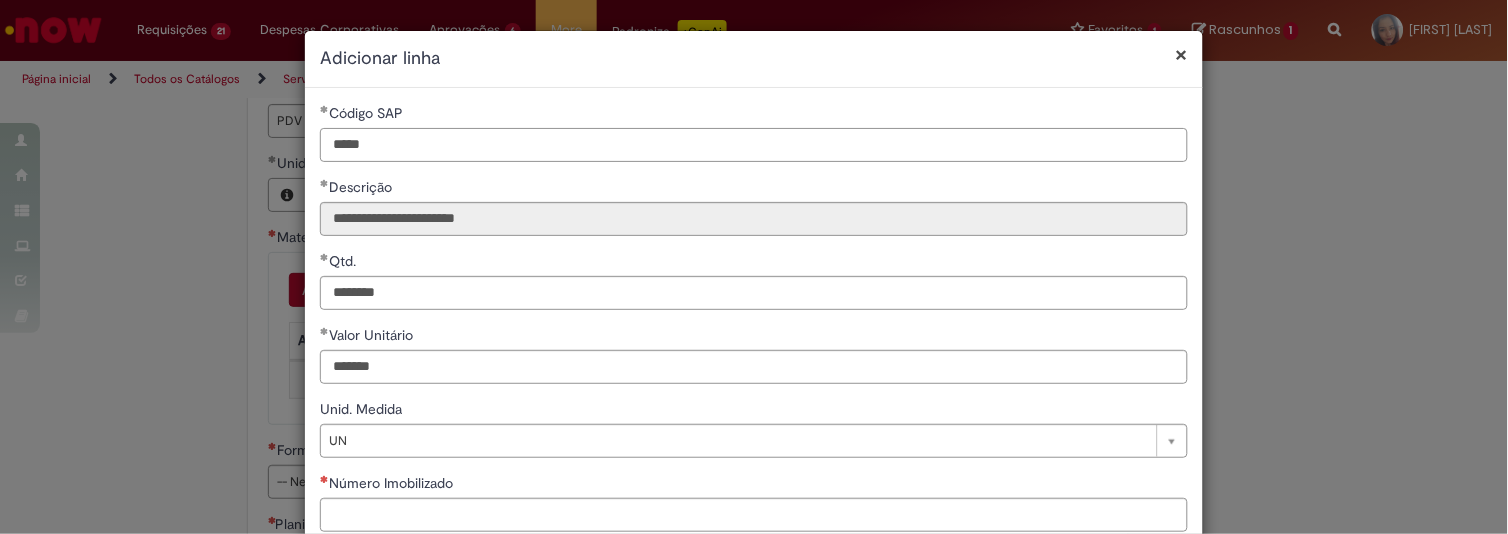 drag, startPoint x: 367, startPoint y: 144, endPoint x: 292, endPoint y: 146, distance: 75.026665 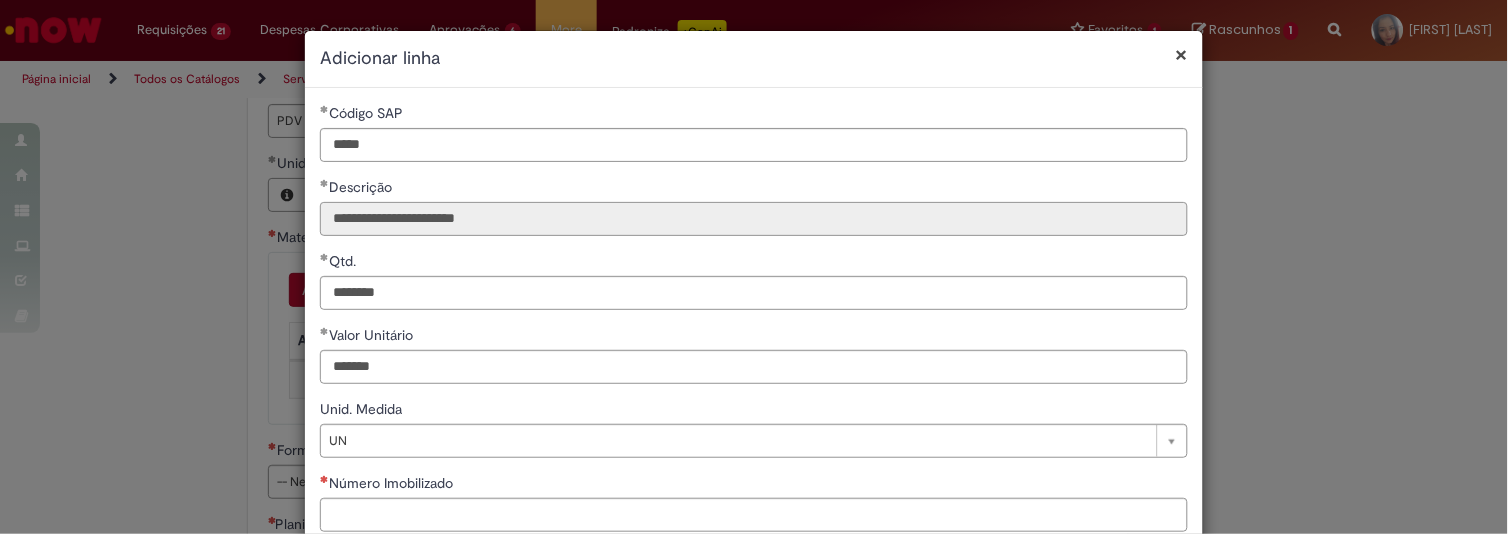 type on "**********" 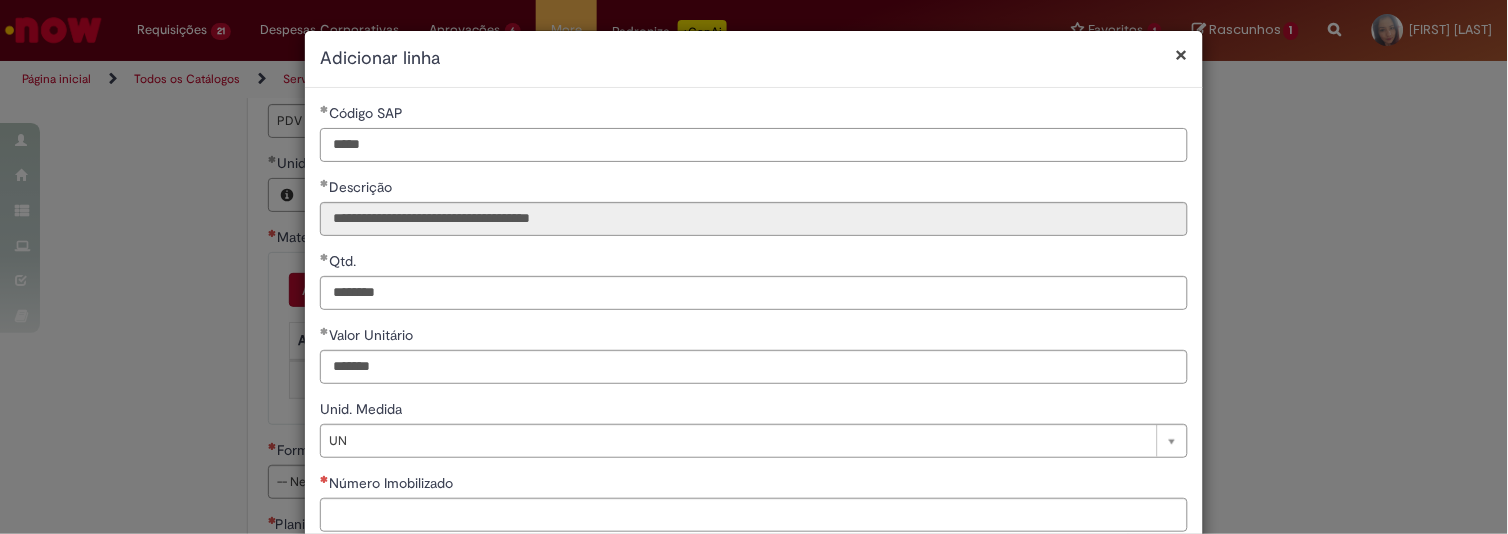 drag, startPoint x: 373, startPoint y: 145, endPoint x: 186, endPoint y: 95, distance: 193.5691 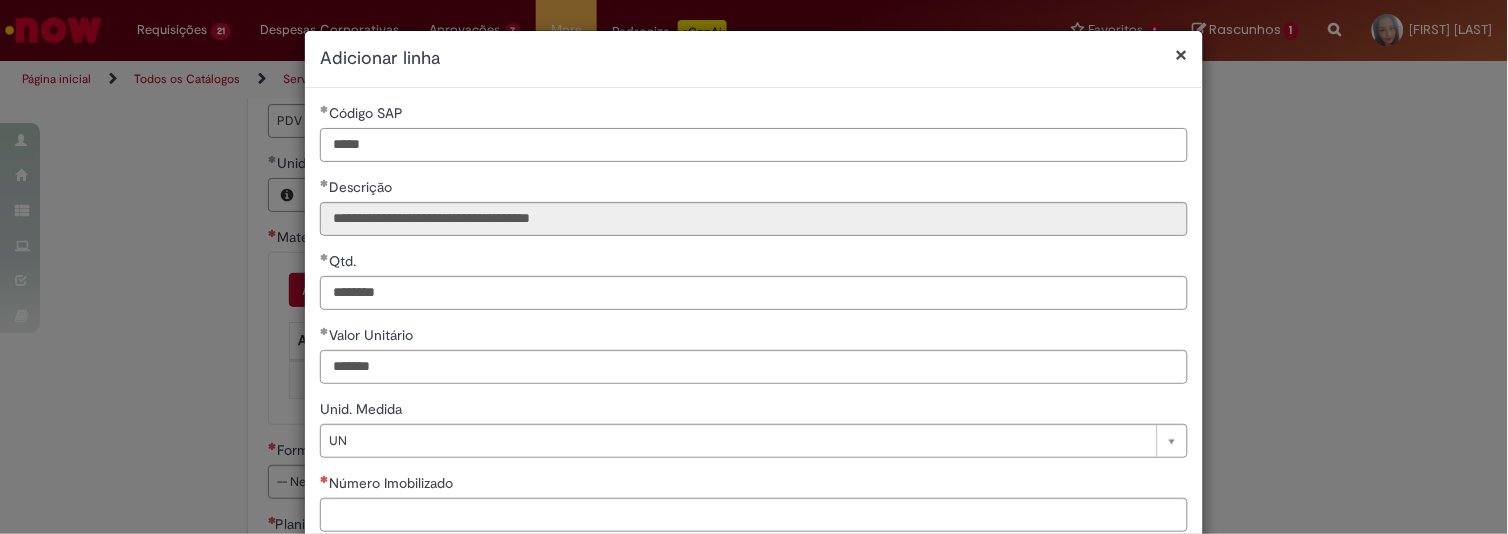 type on "*****" 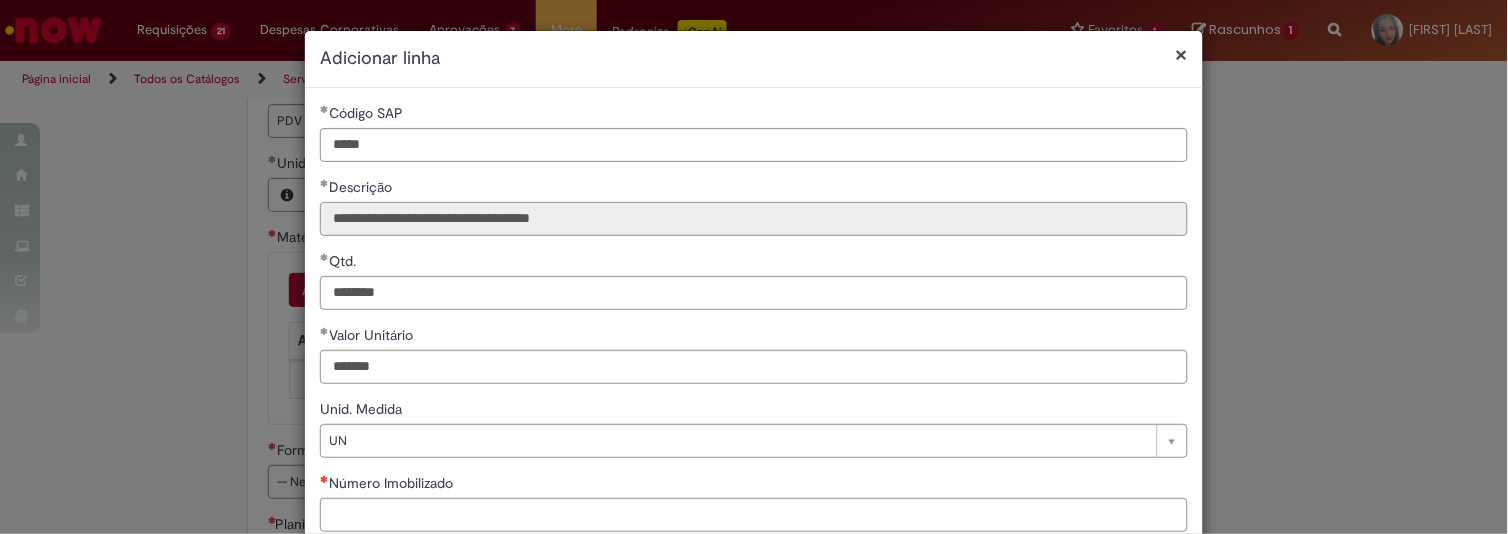 type on "**********" 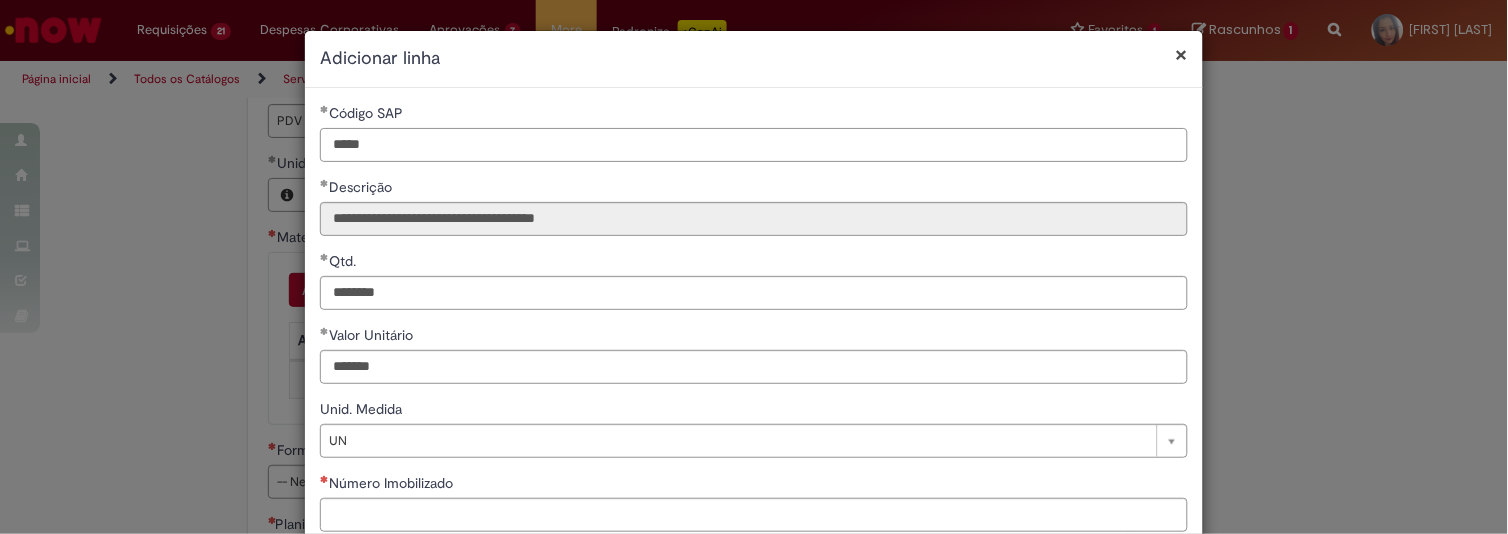 drag, startPoint x: 392, startPoint y: 145, endPoint x: 295, endPoint y: 145, distance: 97 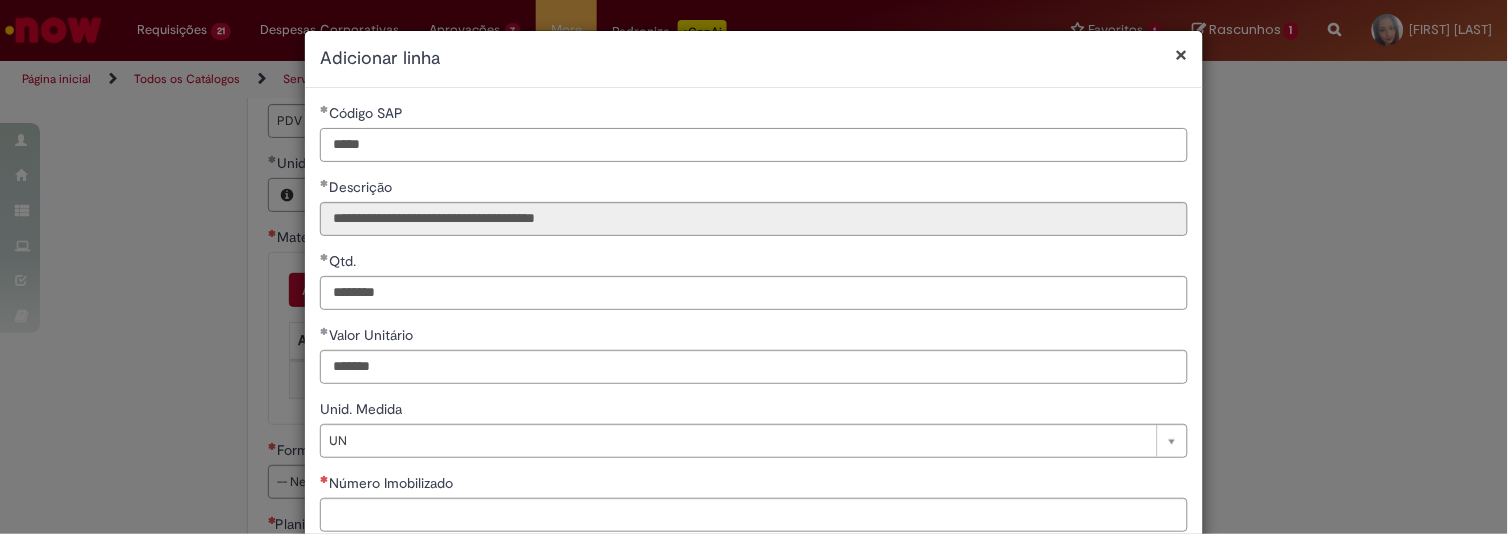 type on "*****" 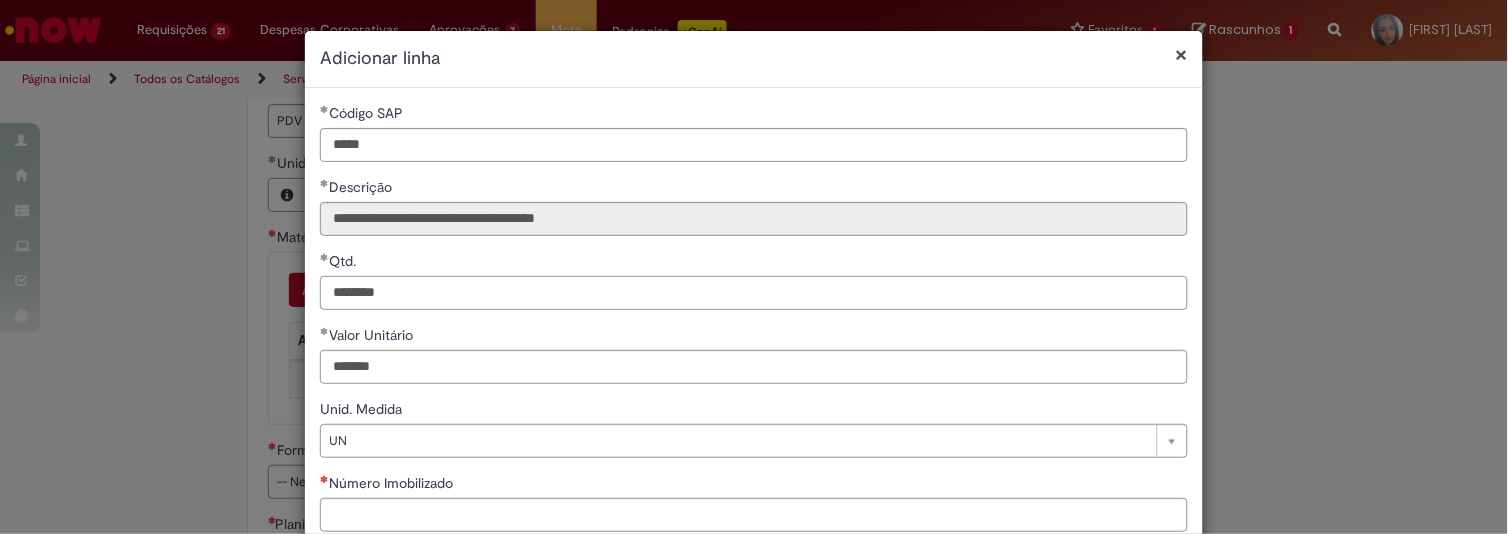 type on "**********" 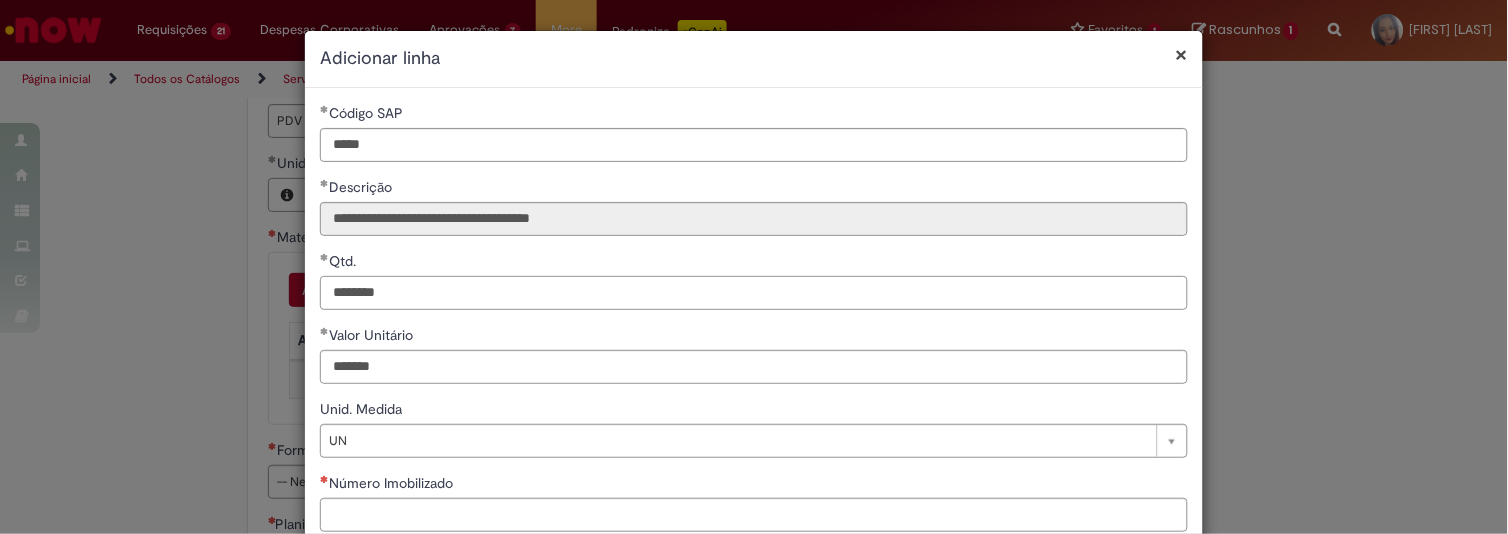 click on "********" at bounding box center (754, 293) 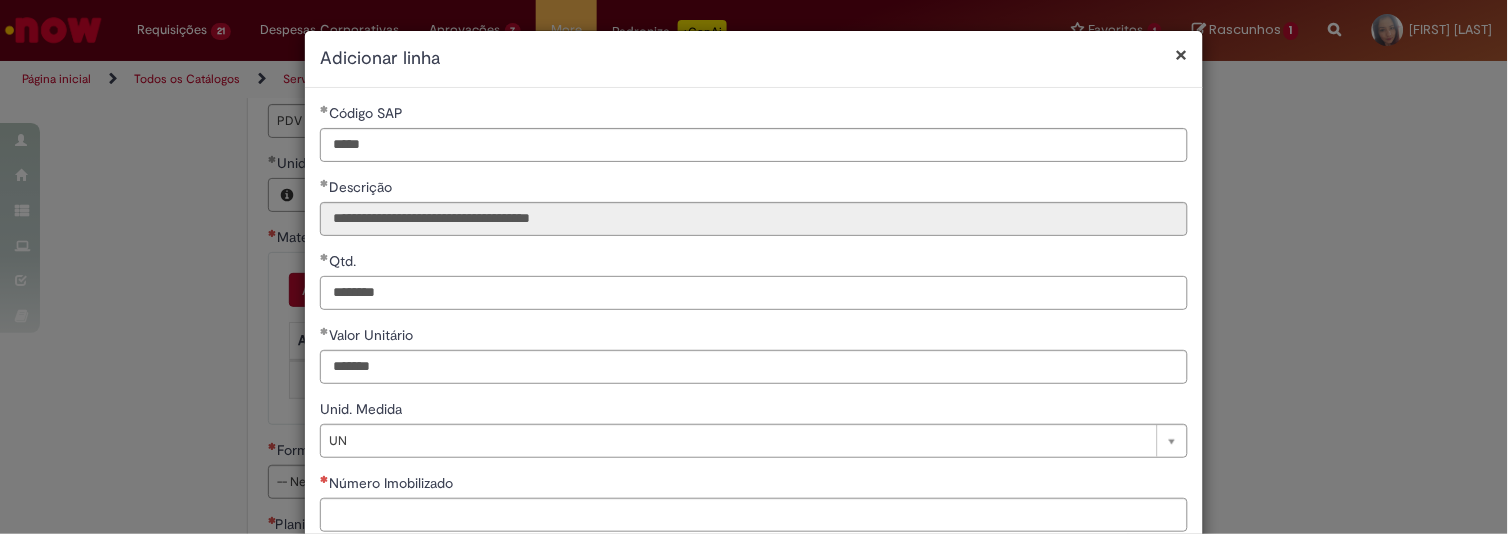 scroll, scrollTop: 123, scrollLeft: 0, axis: vertical 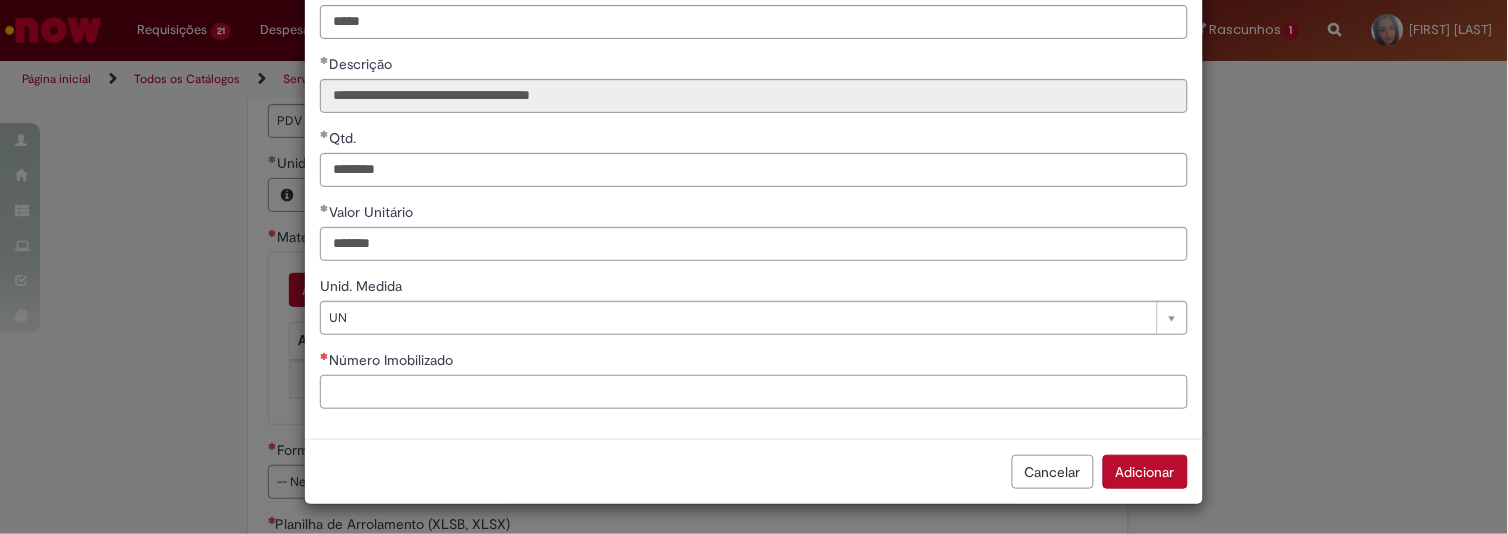 click on "Número Imobilizado" at bounding box center (754, 392) 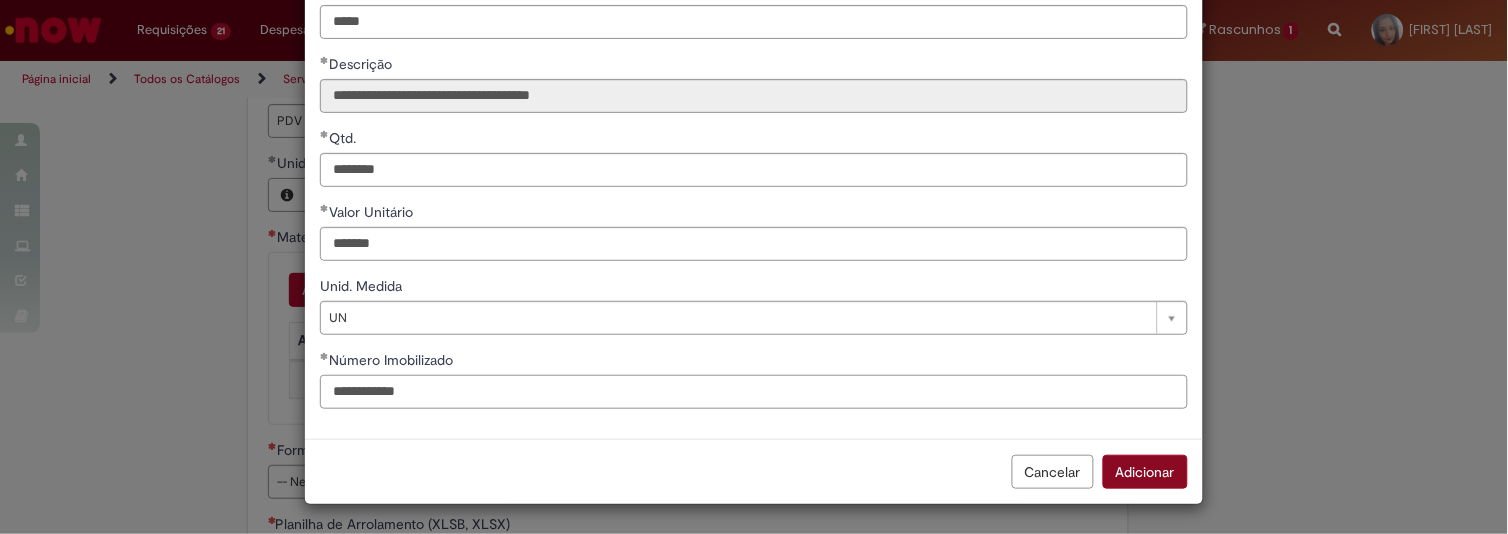 type on "**********" 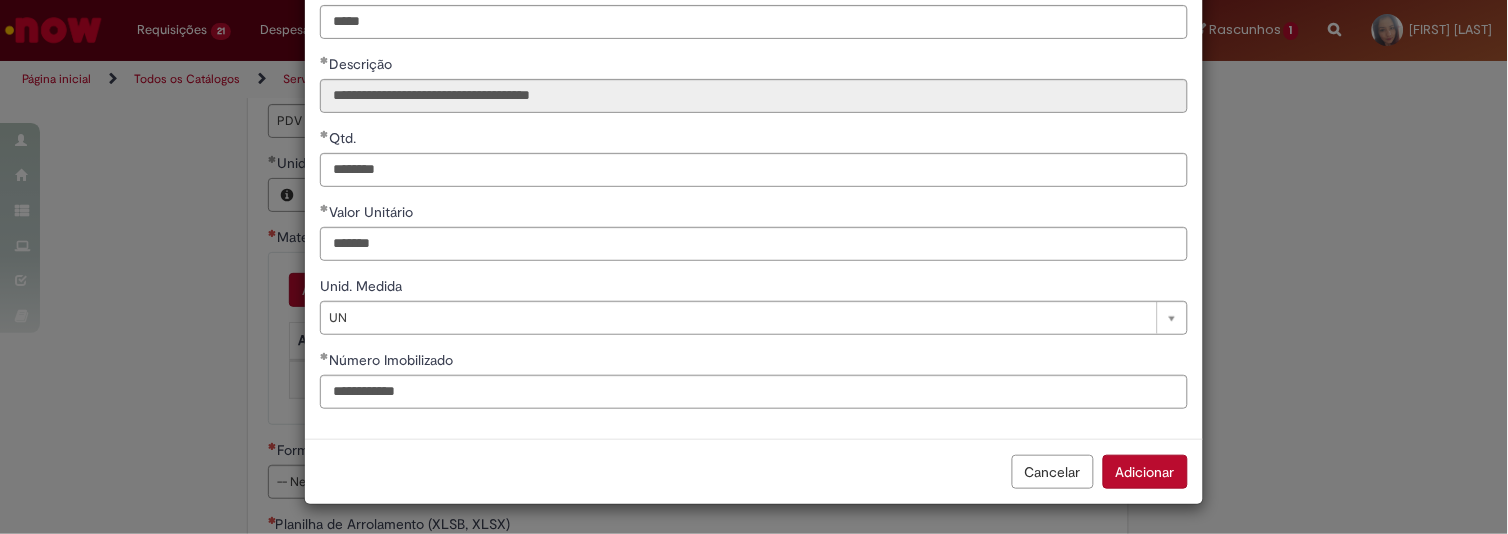 click on "Adicionar" at bounding box center [1145, 472] 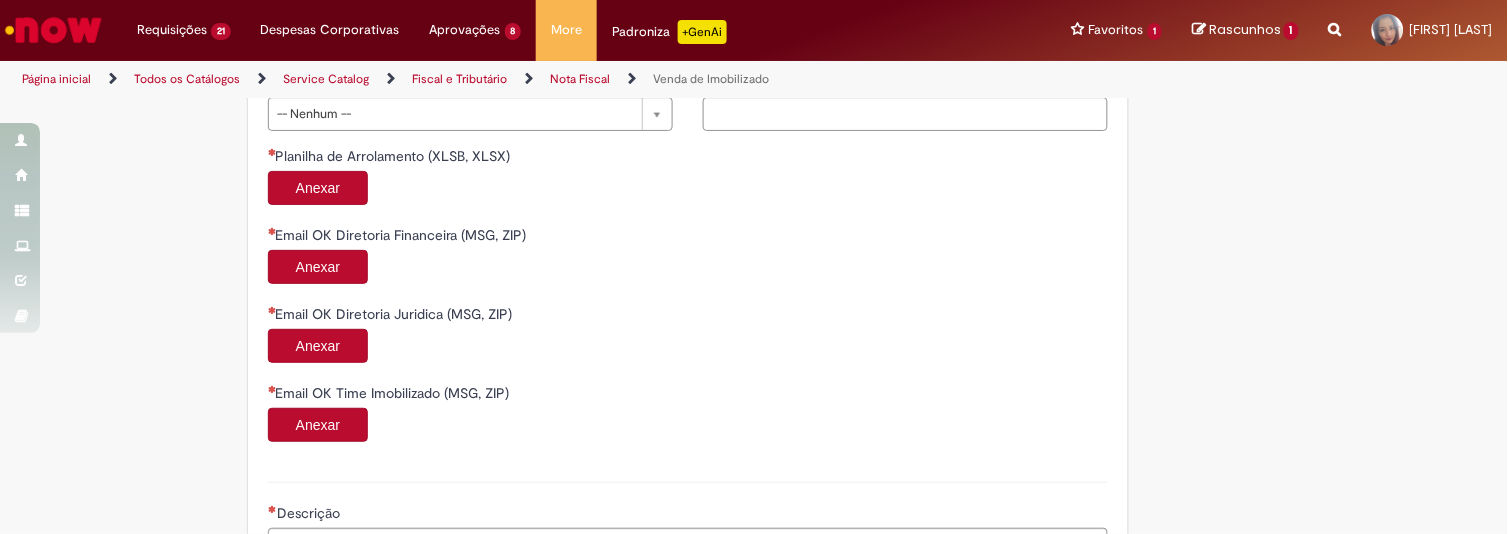 scroll, scrollTop: 996, scrollLeft: 0, axis: vertical 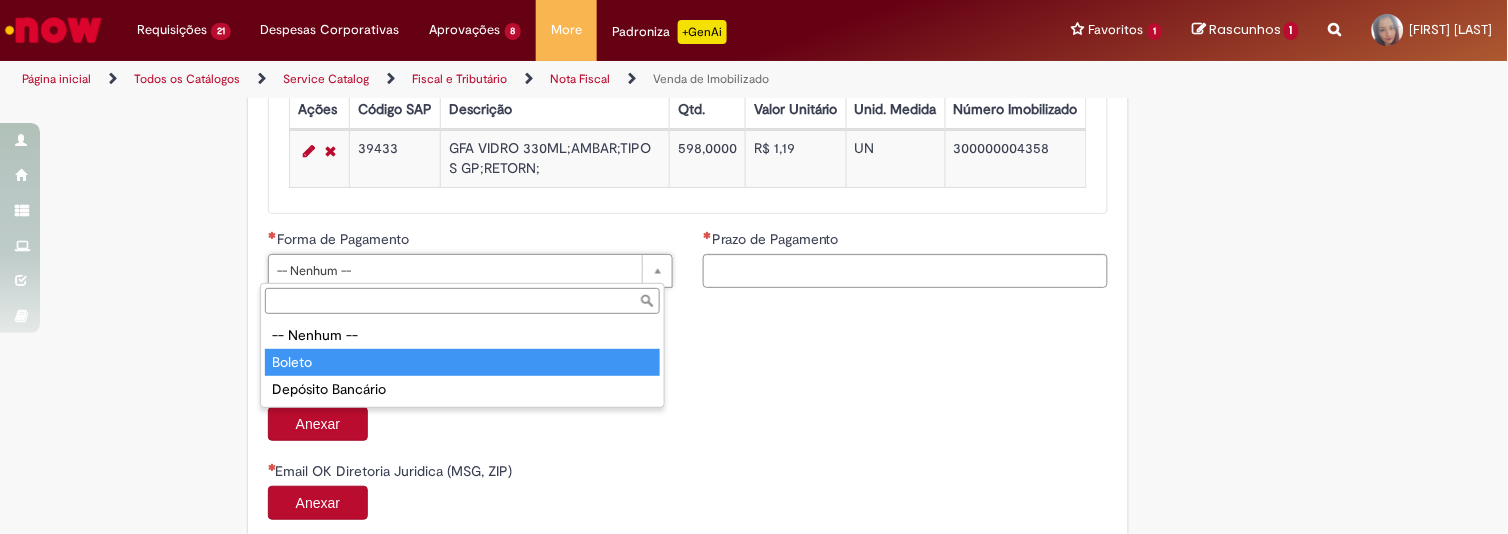 type on "******" 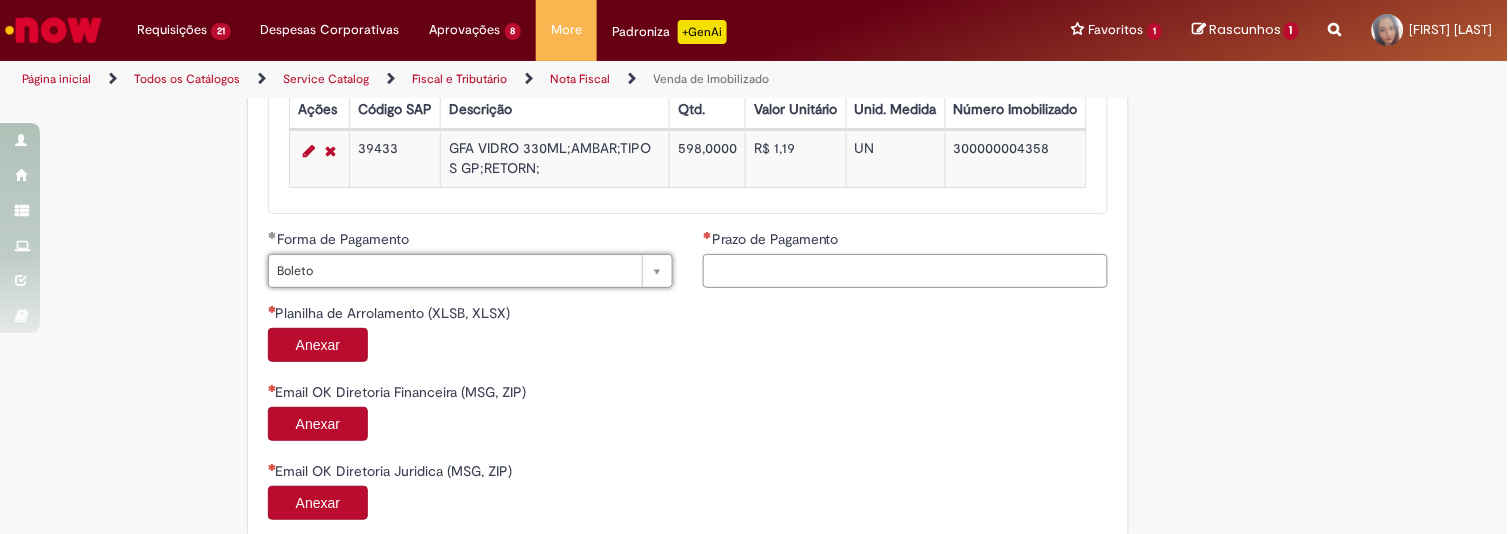 click on "Prazo de Pagamento" at bounding box center (905, 271) 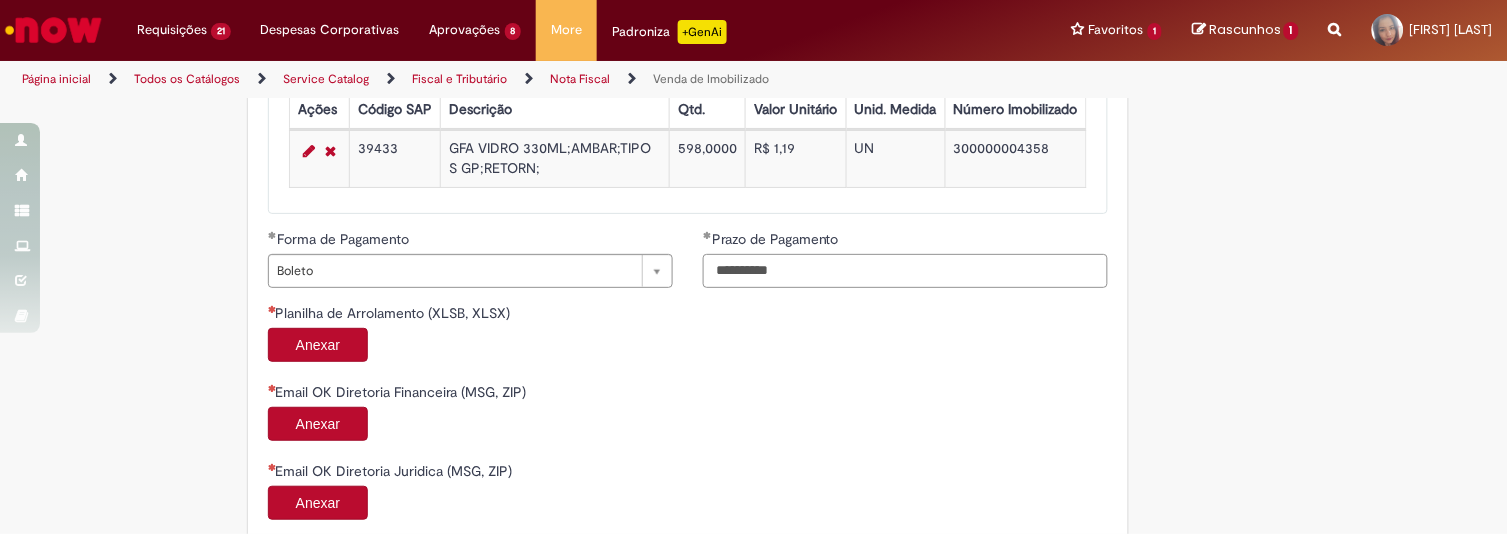 type on "**********" 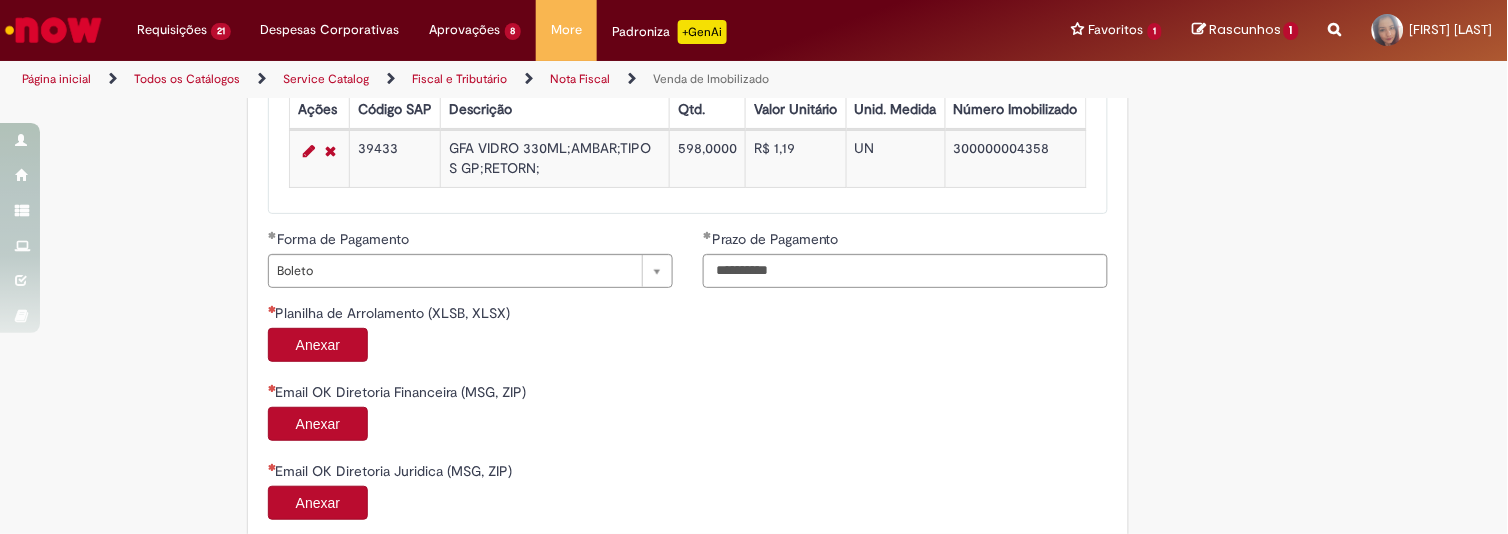 click on "Anexar" at bounding box center [688, 347] 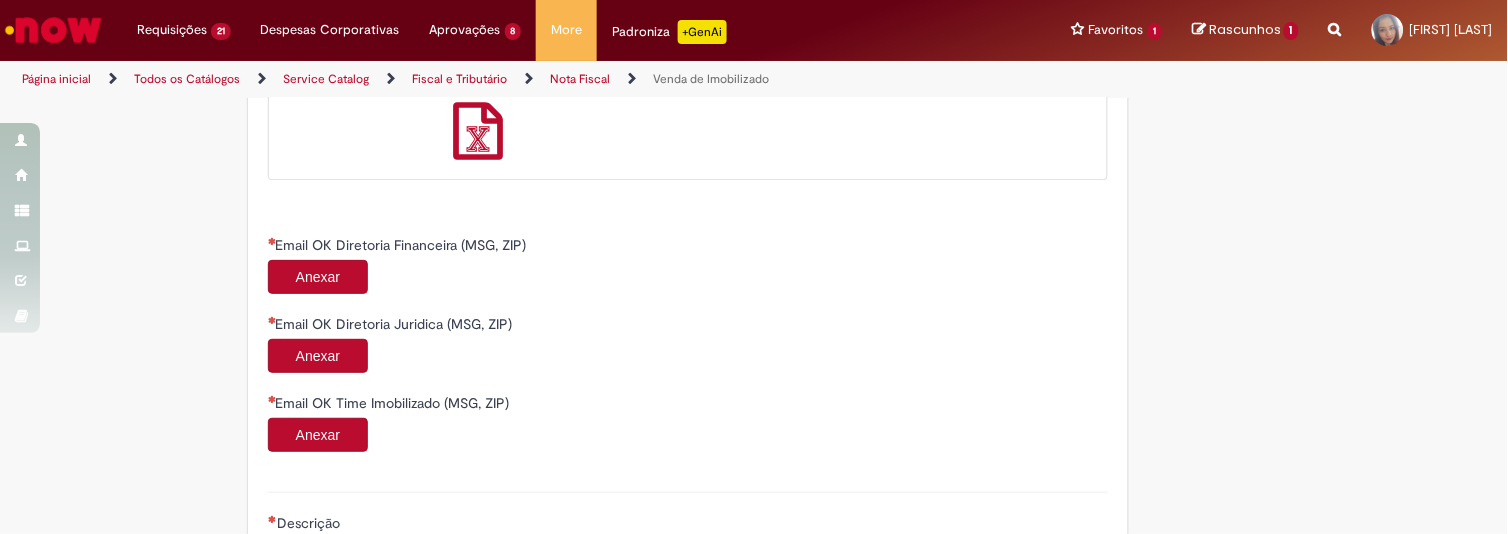 scroll, scrollTop: 1331, scrollLeft: 0, axis: vertical 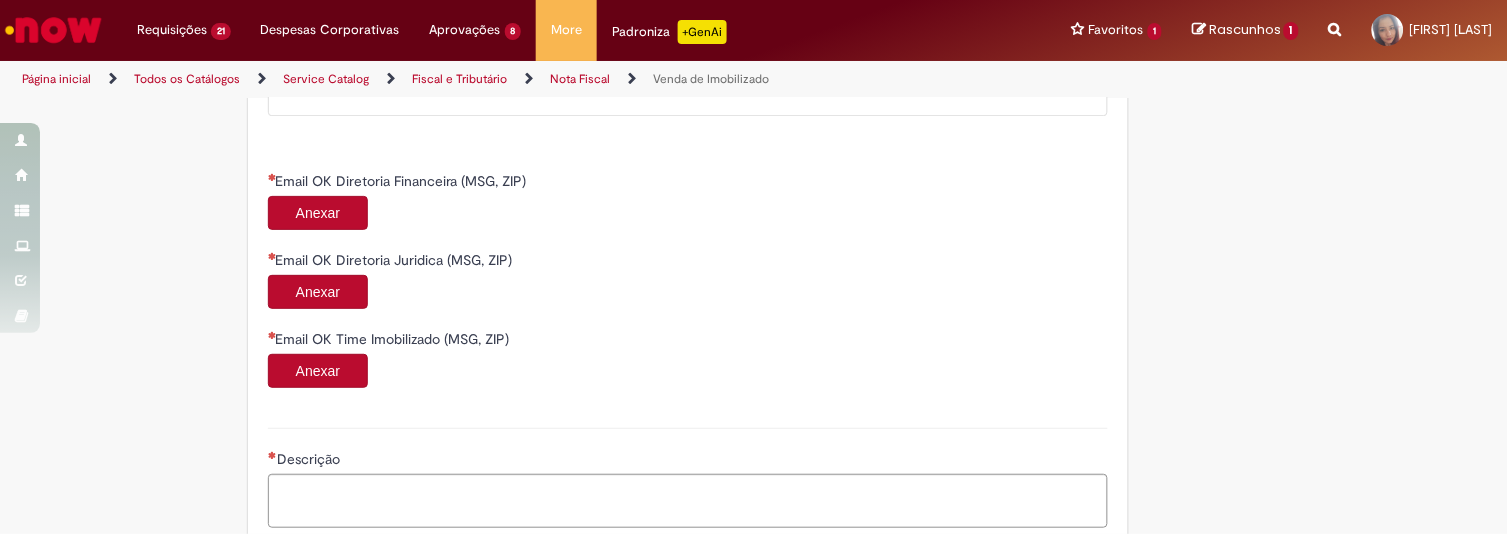 click on "Anexar" at bounding box center [318, 213] 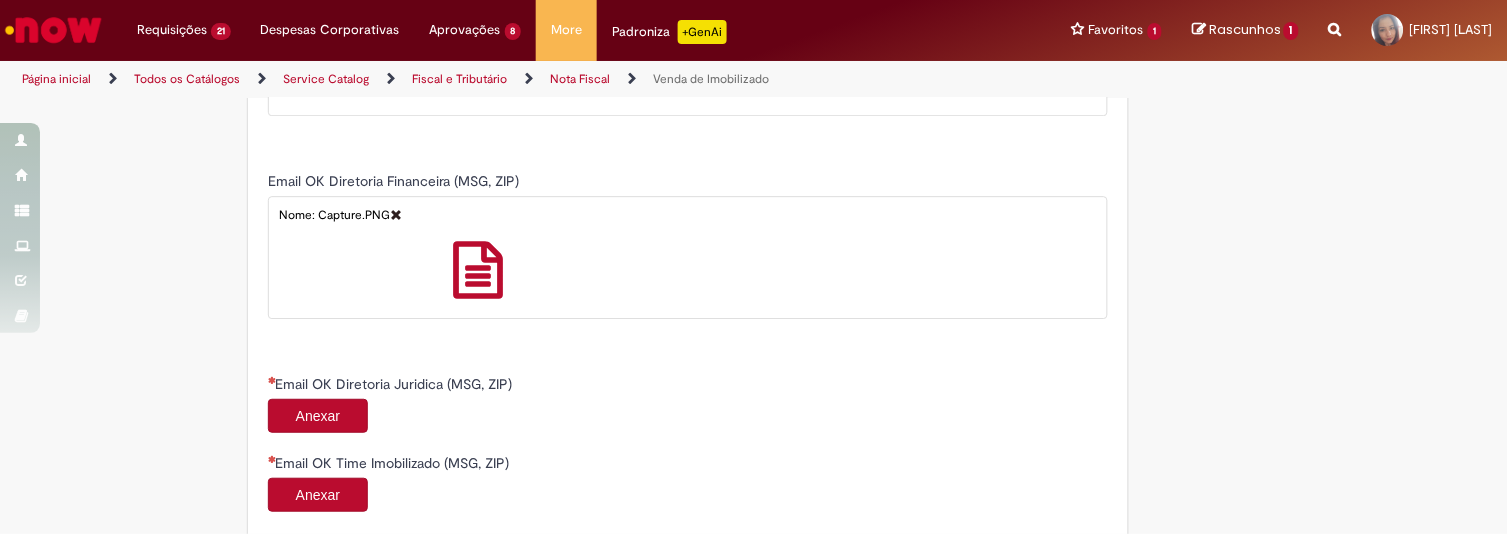 click on "Anexar" at bounding box center (318, 416) 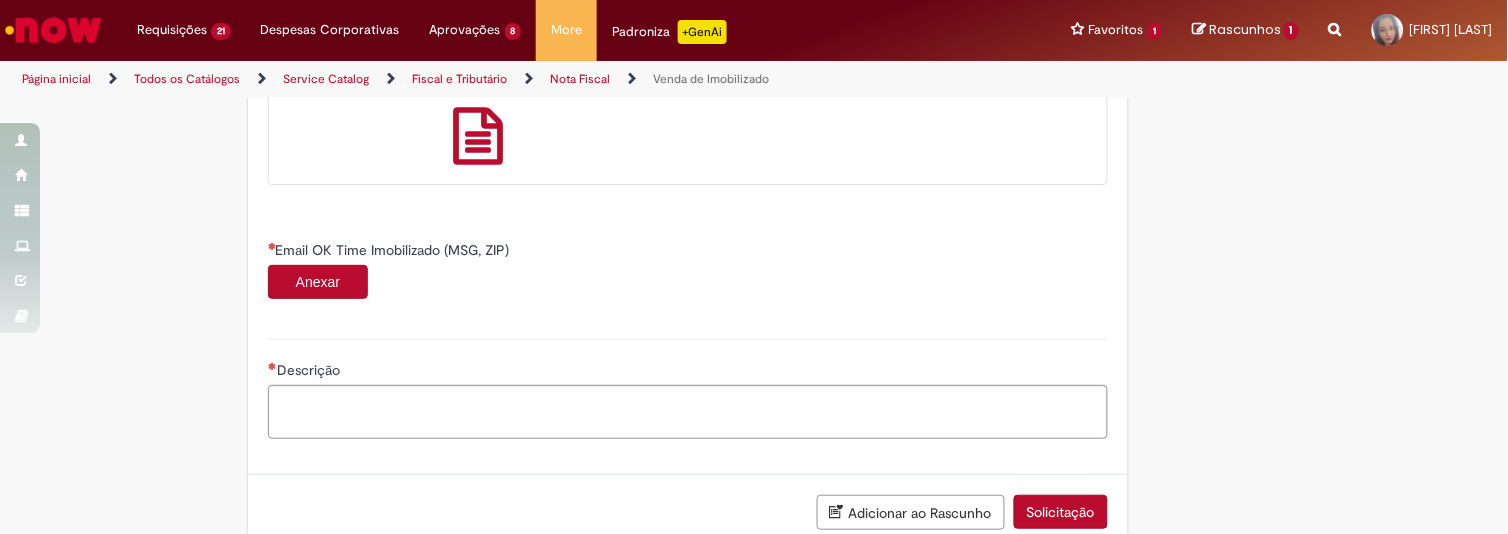 scroll, scrollTop: 1693, scrollLeft: 0, axis: vertical 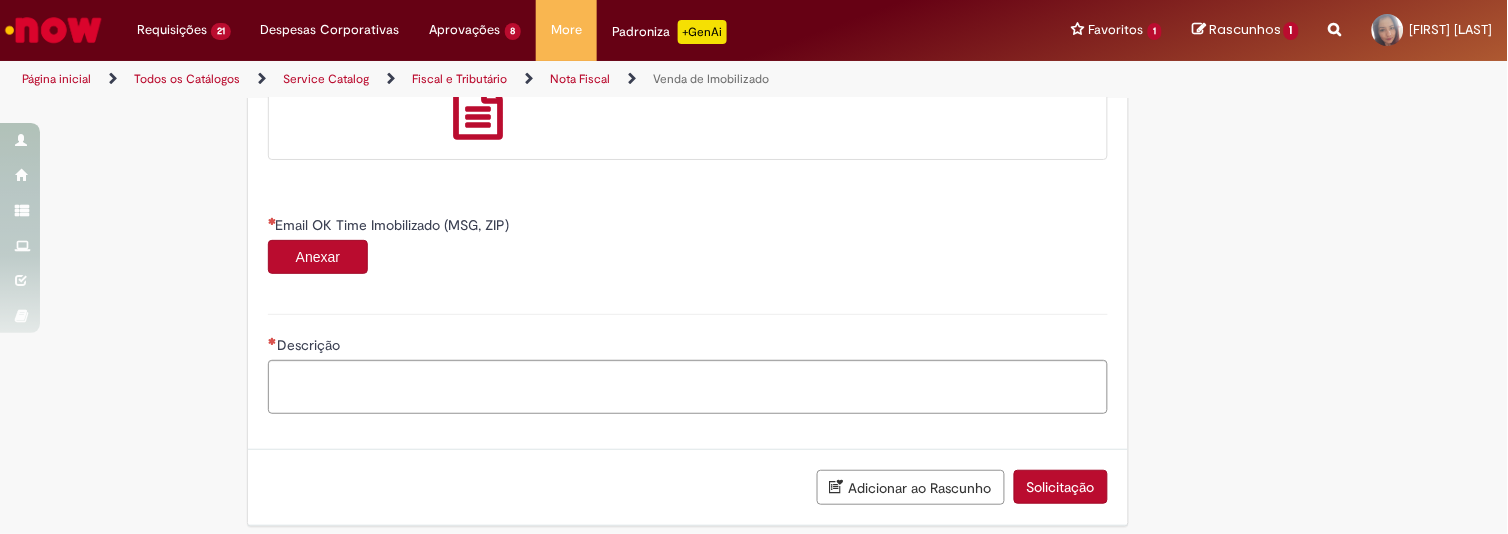 click on "Anexar" at bounding box center (318, 257) 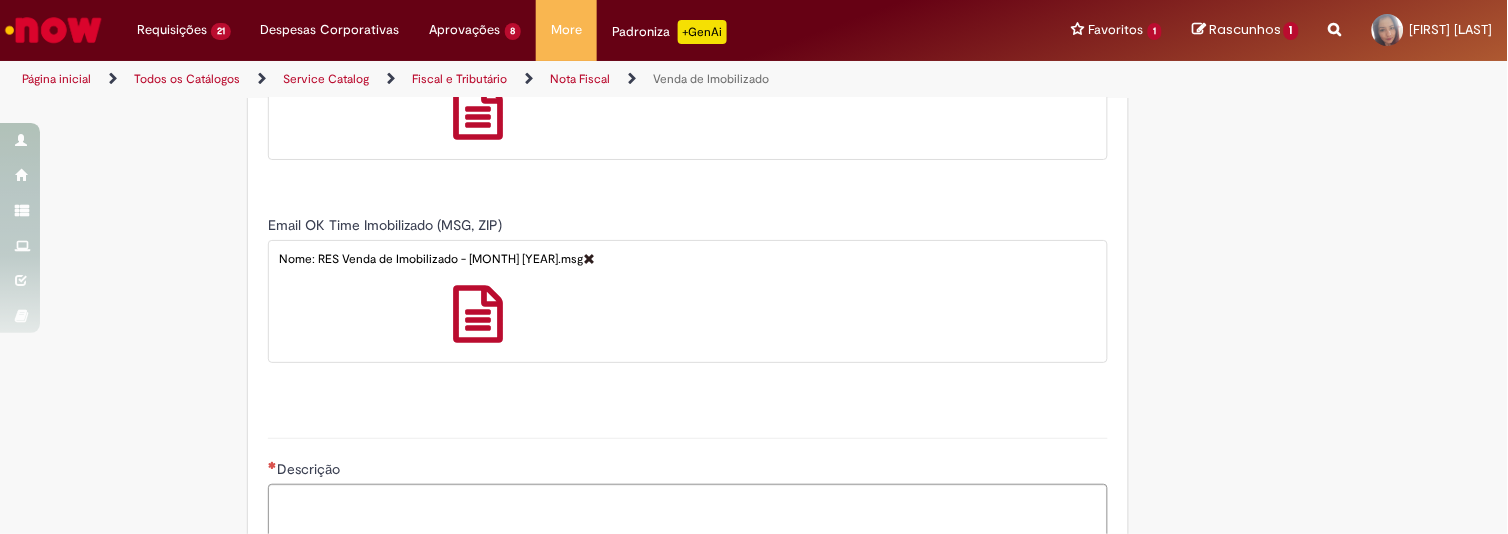 scroll, scrollTop: 1834, scrollLeft: 0, axis: vertical 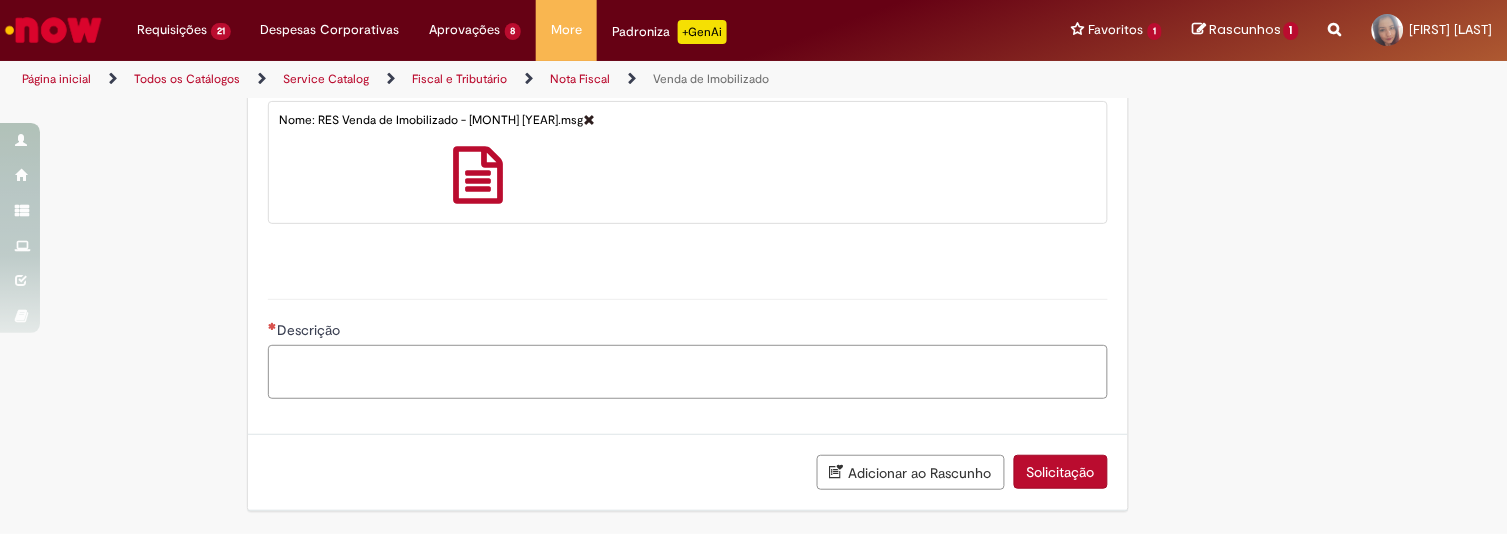 click on "Descrição" at bounding box center [688, 372] 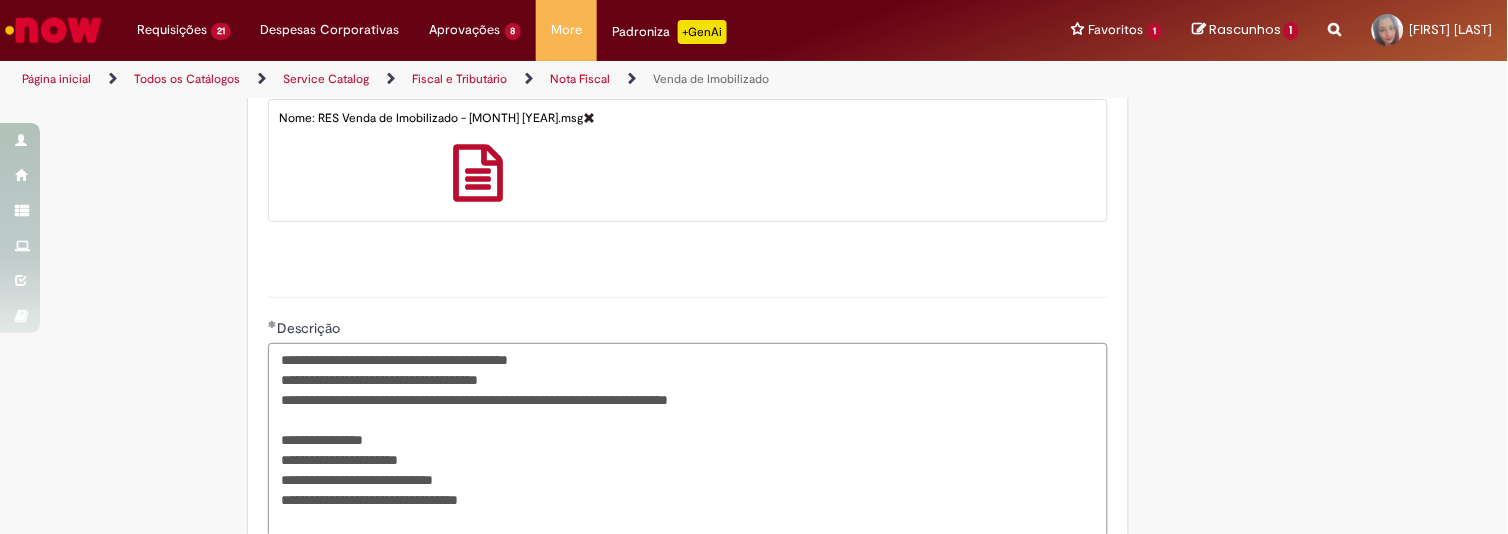 scroll, scrollTop: 1928, scrollLeft: 0, axis: vertical 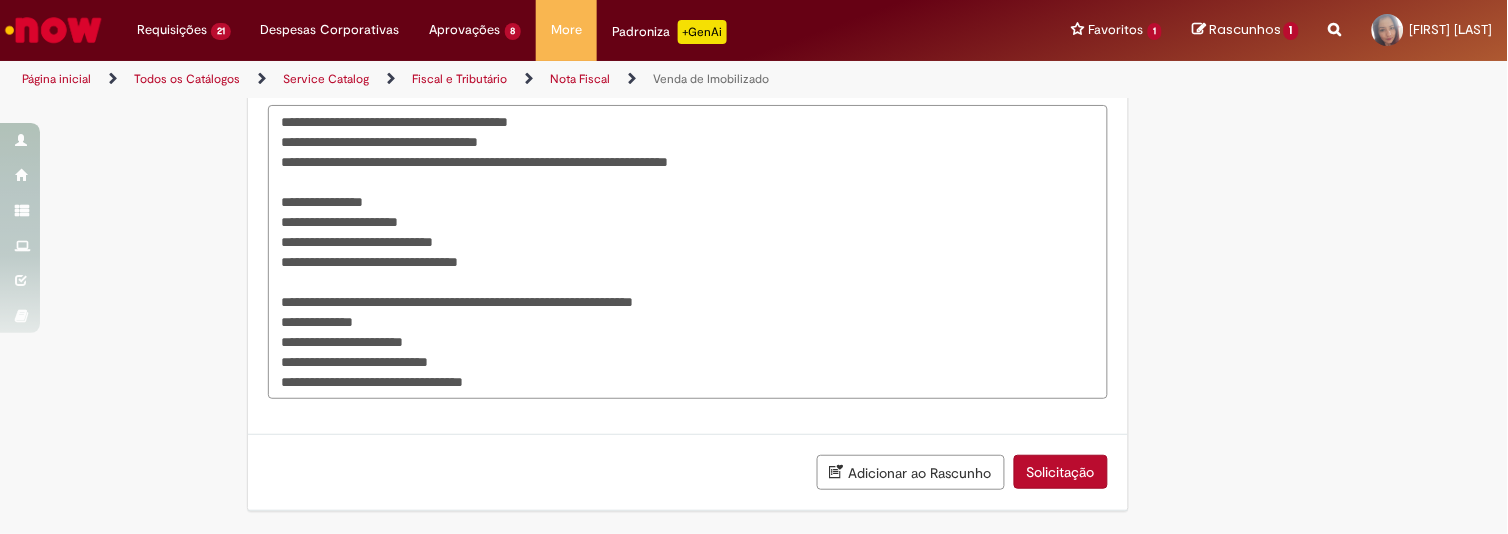 drag, startPoint x: 274, startPoint y: 445, endPoint x: 533, endPoint y: 540, distance: 275.87317 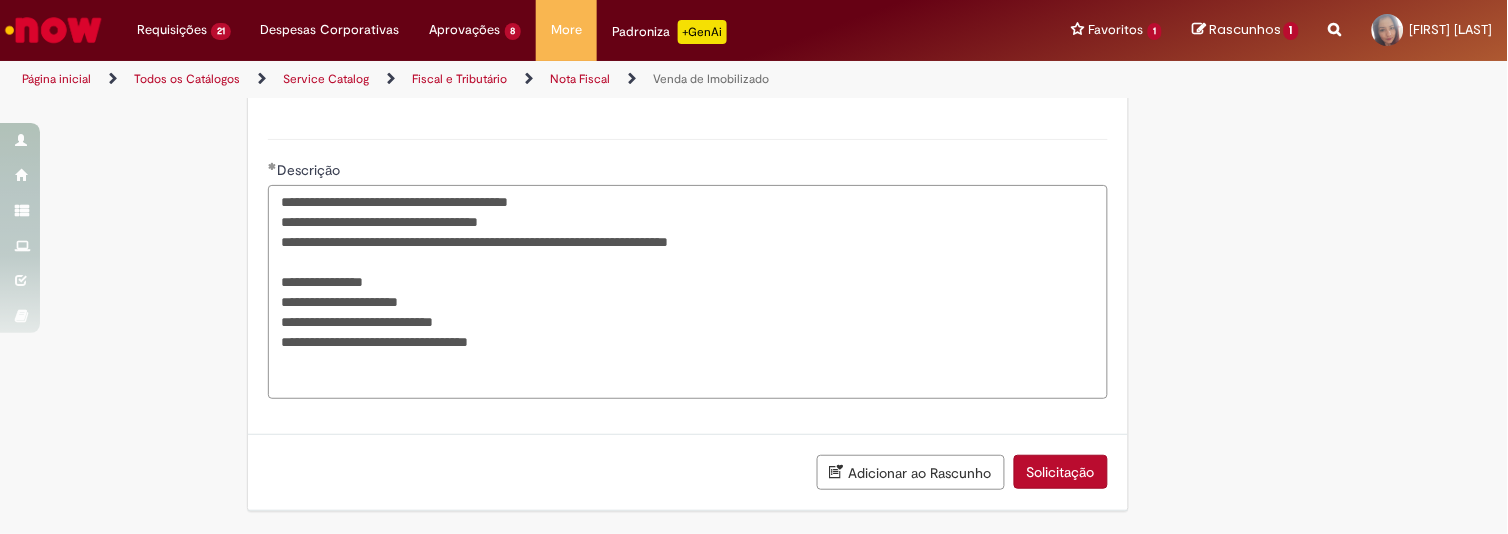 scroll, scrollTop: 1995, scrollLeft: 0, axis: vertical 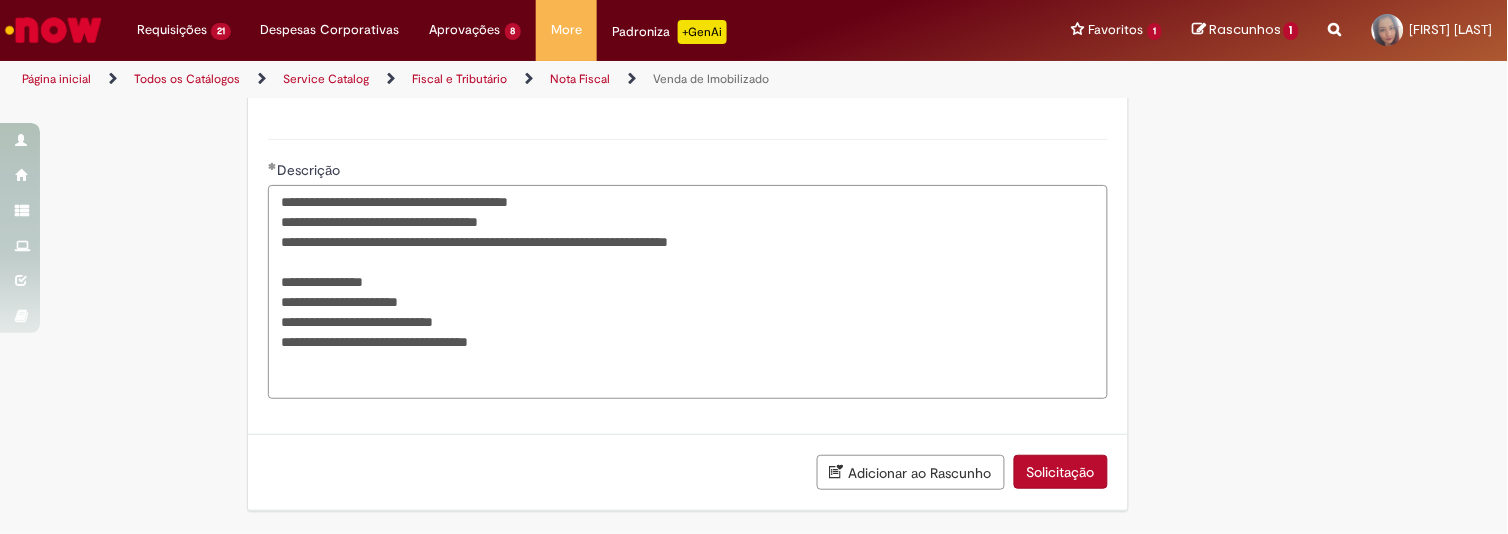 drag, startPoint x: 278, startPoint y: 224, endPoint x: 610, endPoint y: 225, distance: 332.0015 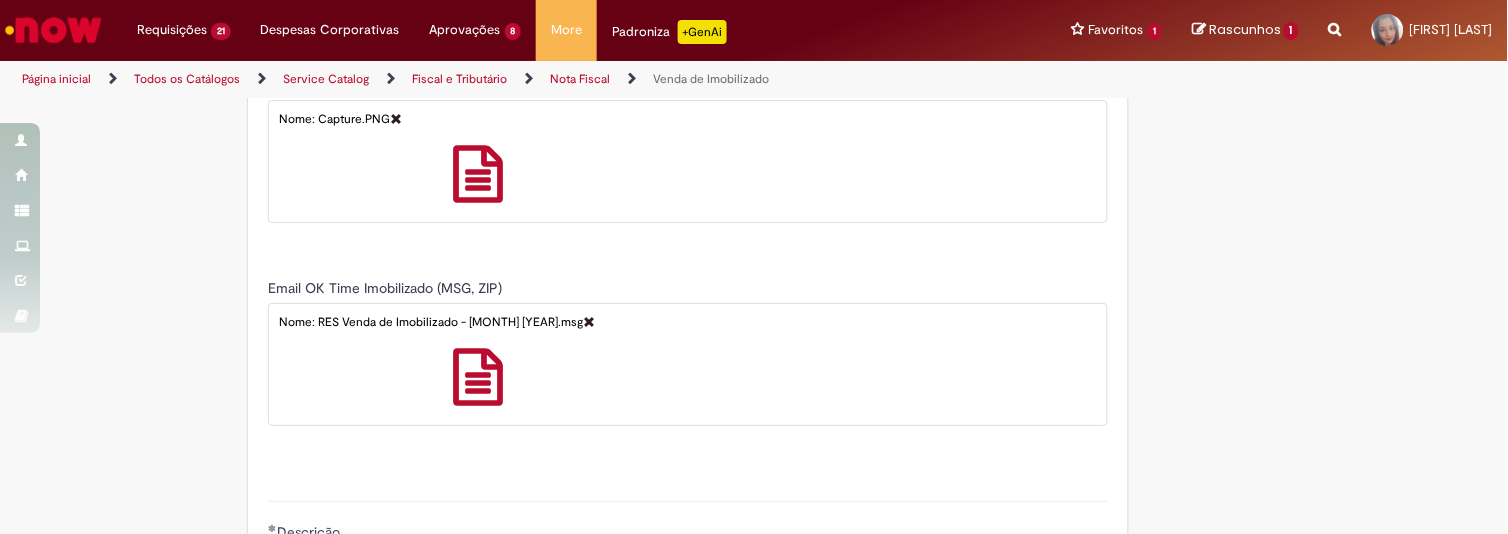 scroll, scrollTop: 1994, scrollLeft: 0, axis: vertical 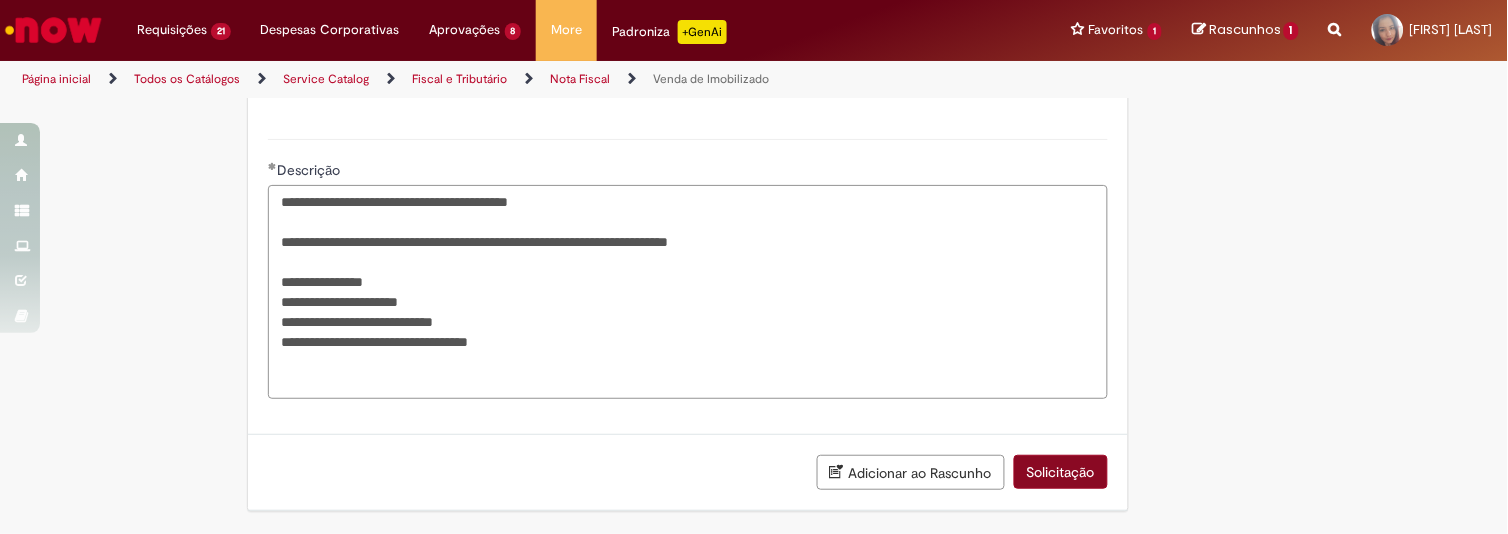 type on "**********" 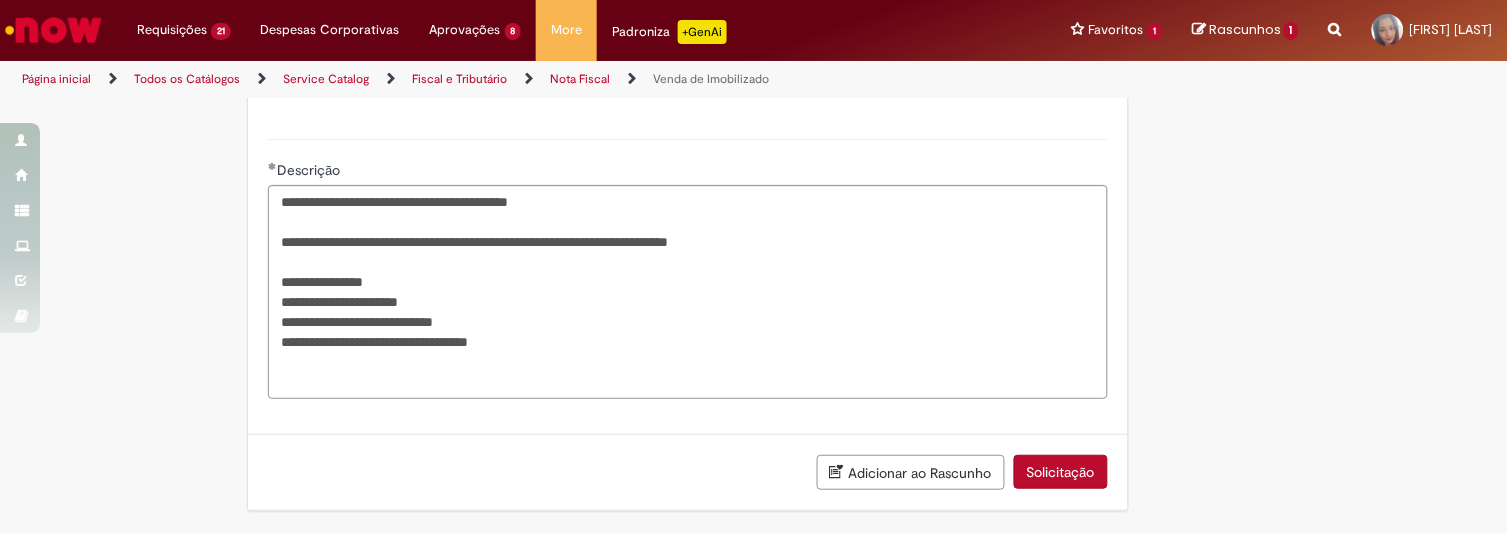 click on "Solicitação" at bounding box center (1061, 472) 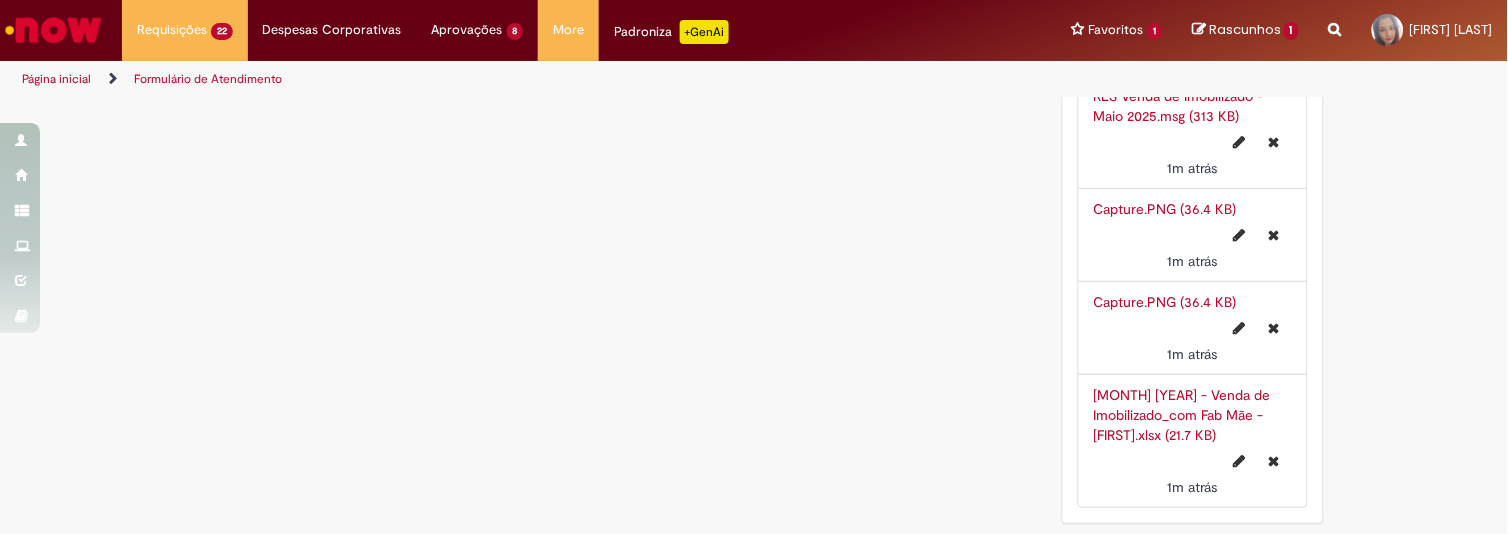 scroll, scrollTop: 0, scrollLeft: 0, axis: both 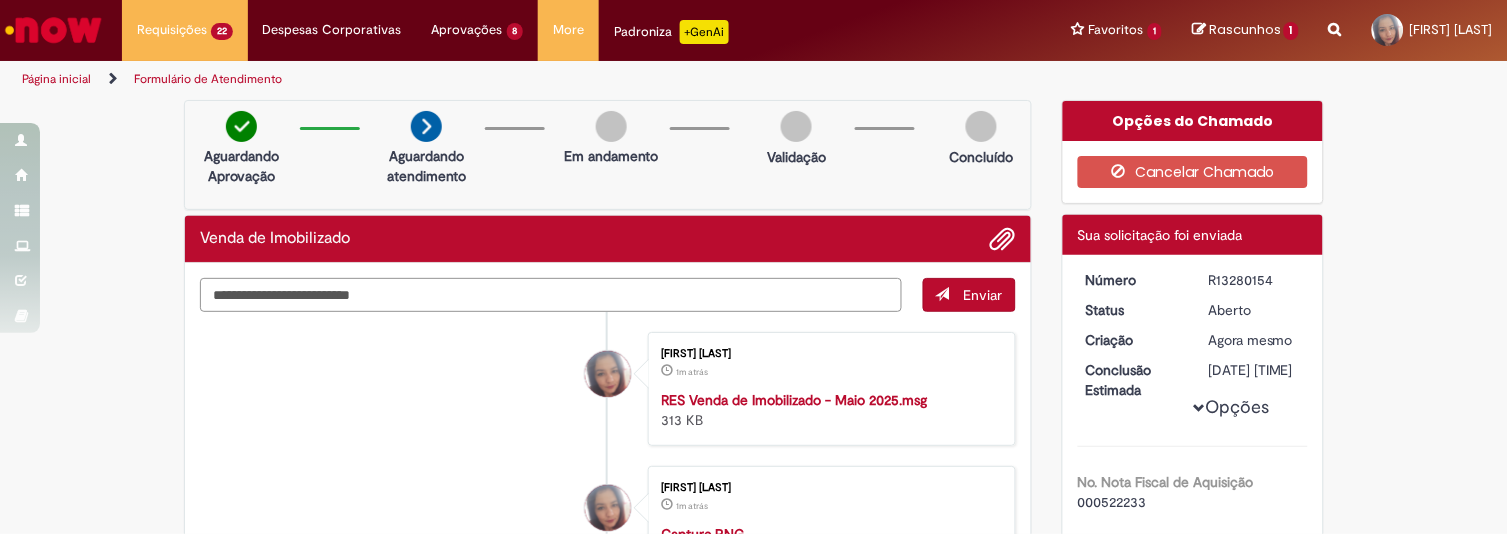 click at bounding box center (551, 295) 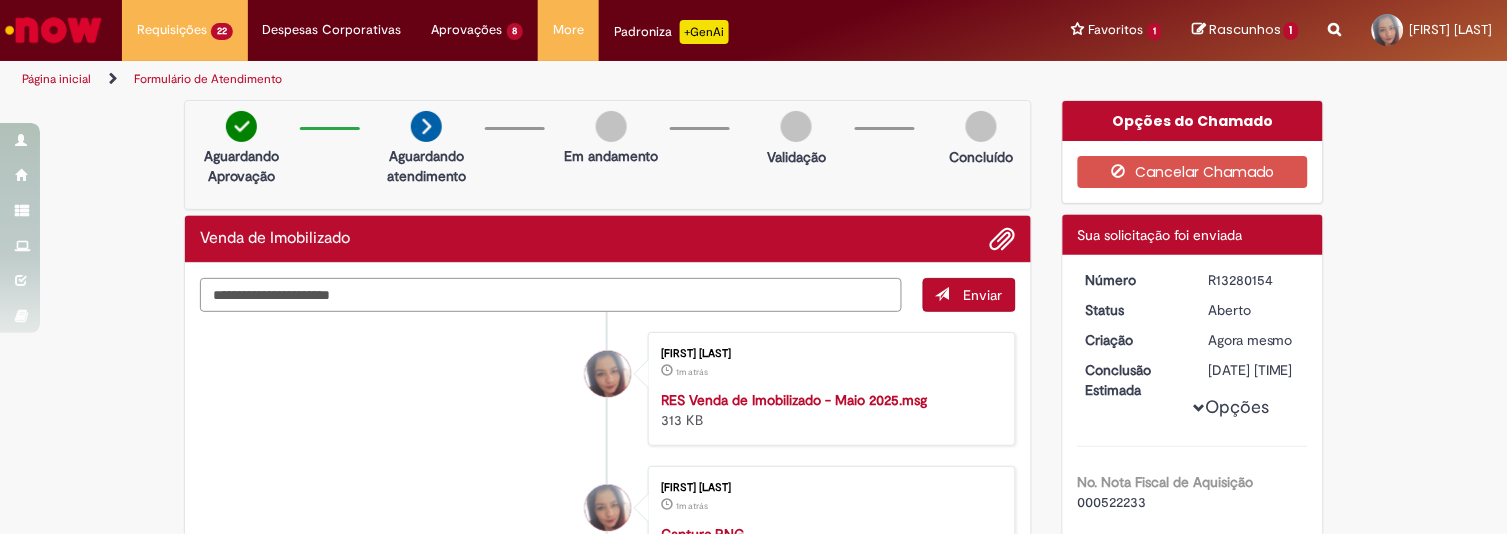 paste on "**********" 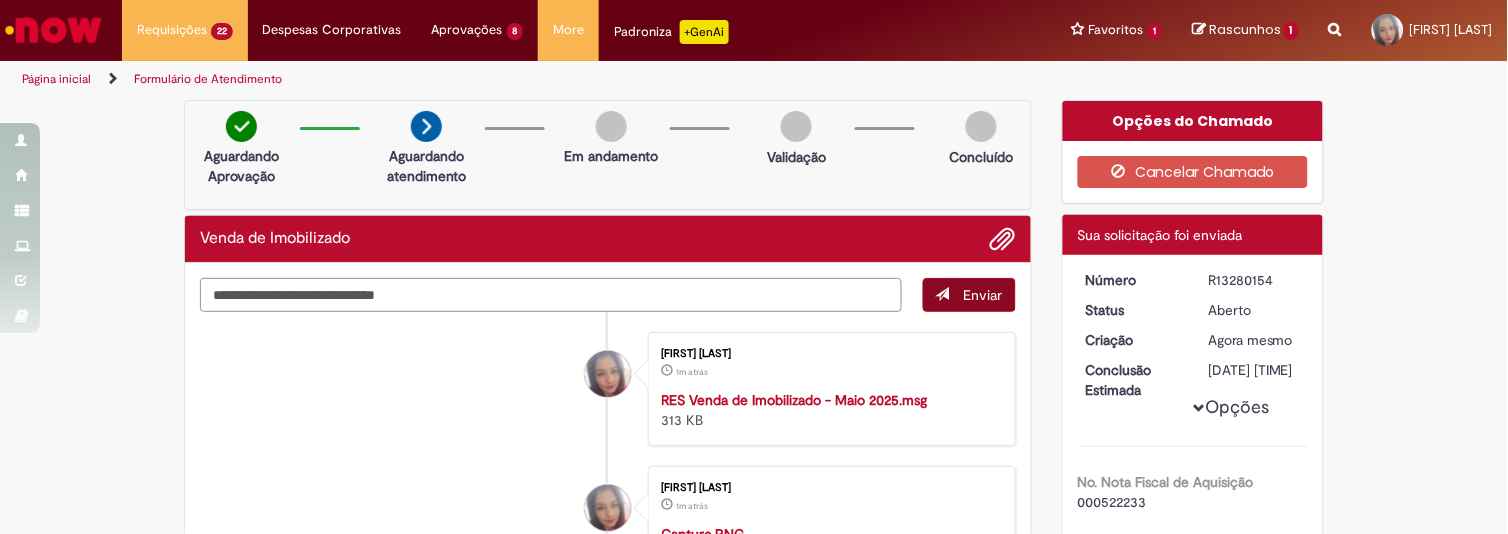 type on "**********" 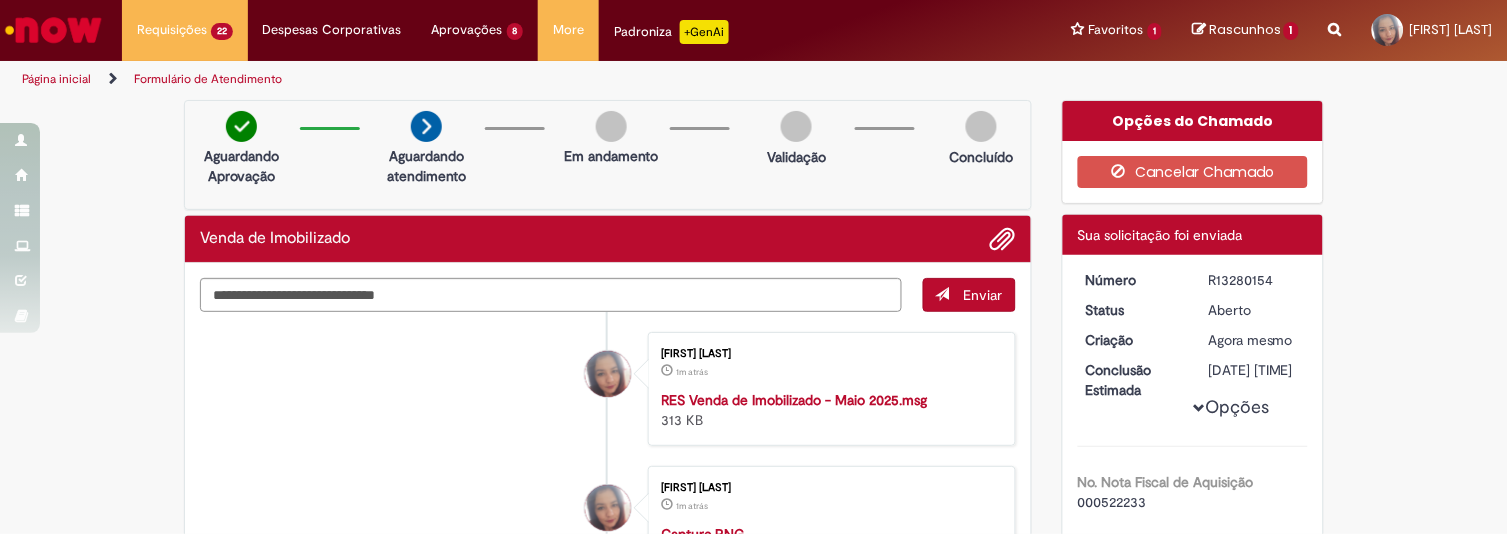 click on "Enviar" at bounding box center [969, 295] 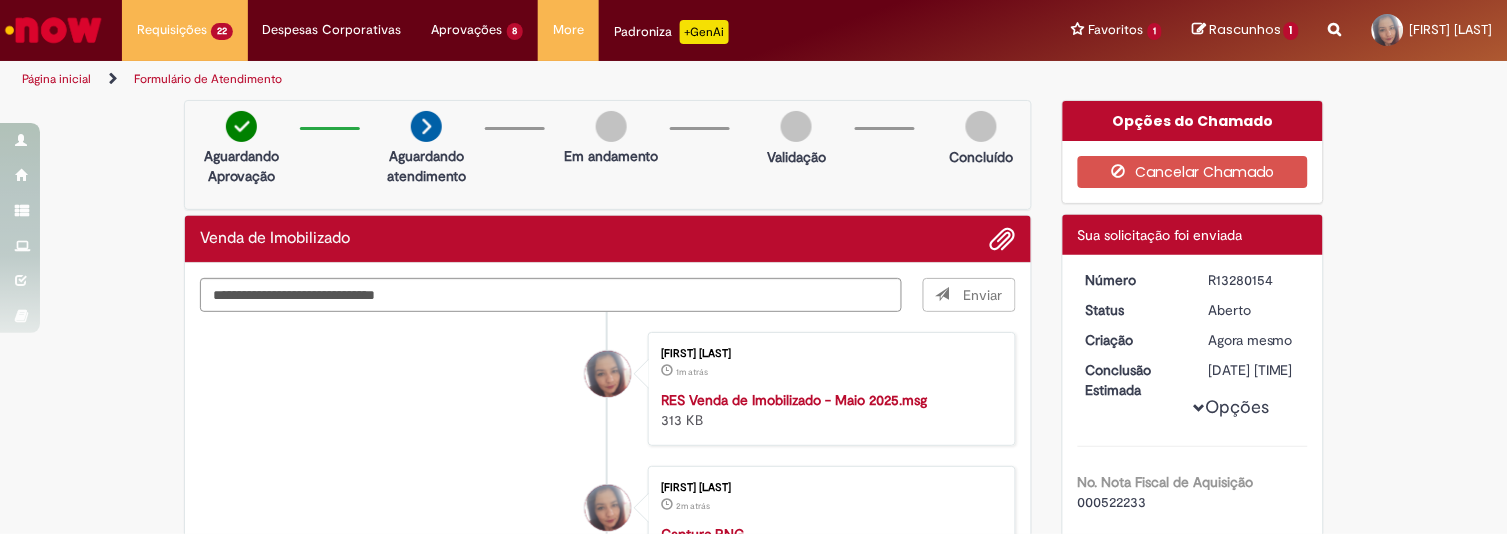 type 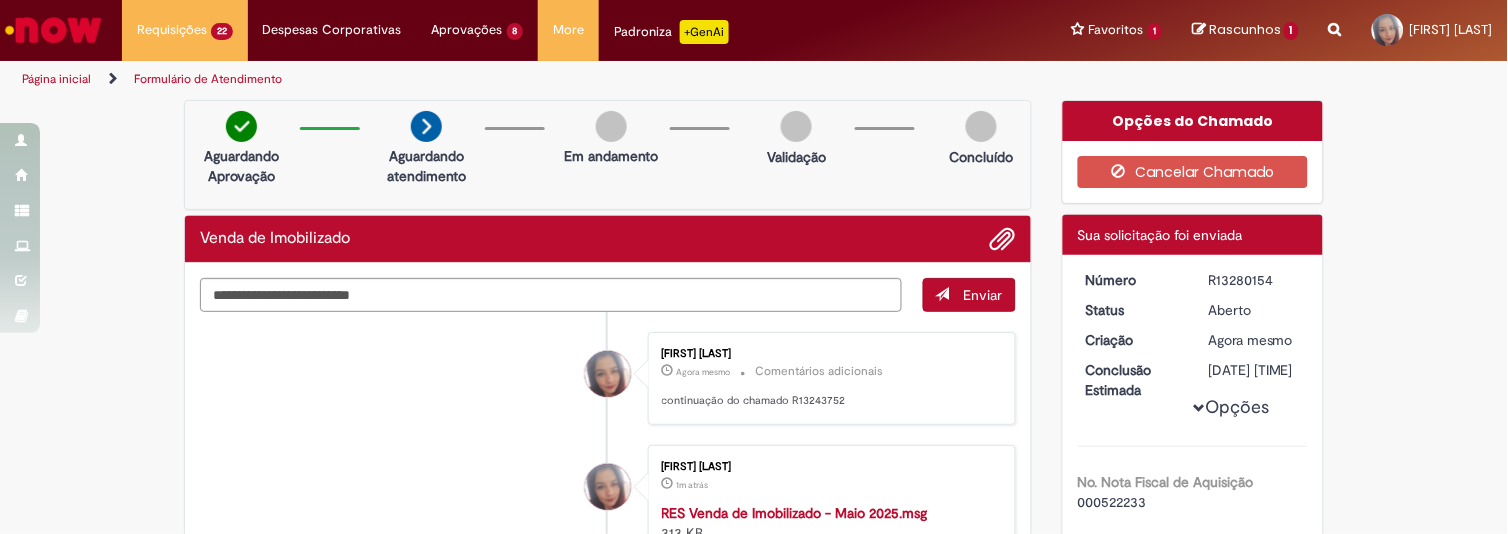 drag, startPoint x: 1196, startPoint y: 281, endPoint x: 1265, endPoint y: 277, distance: 69.115845 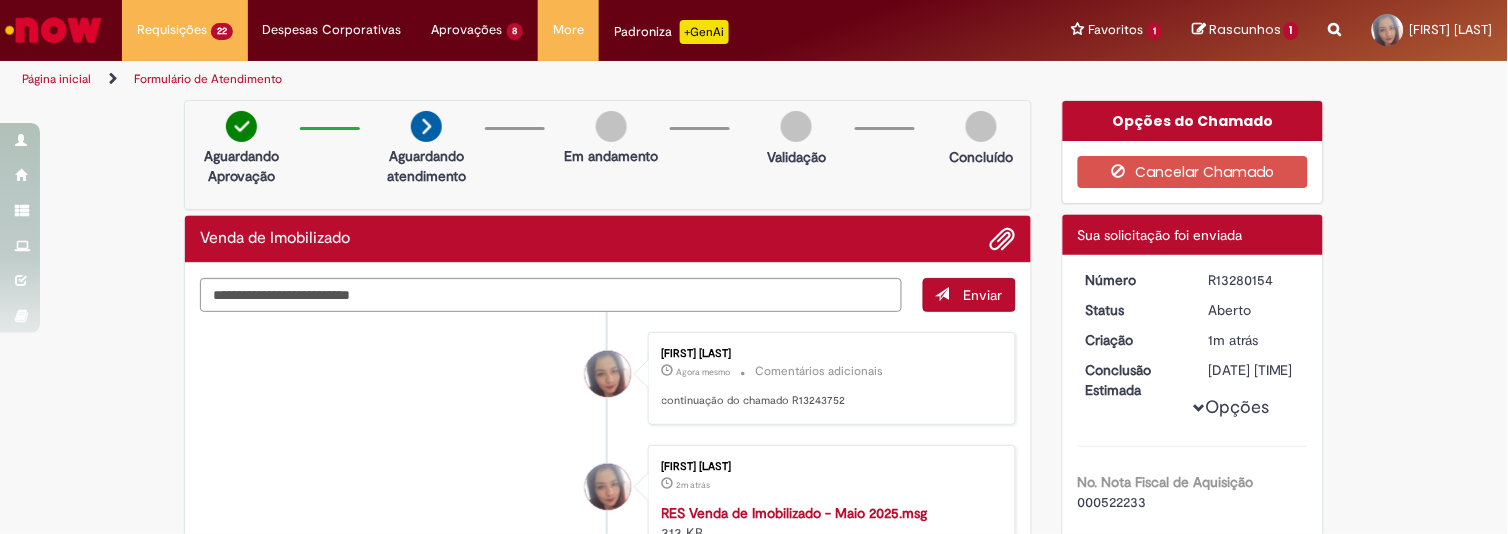 scroll, scrollTop: 62, scrollLeft: 0, axis: vertical 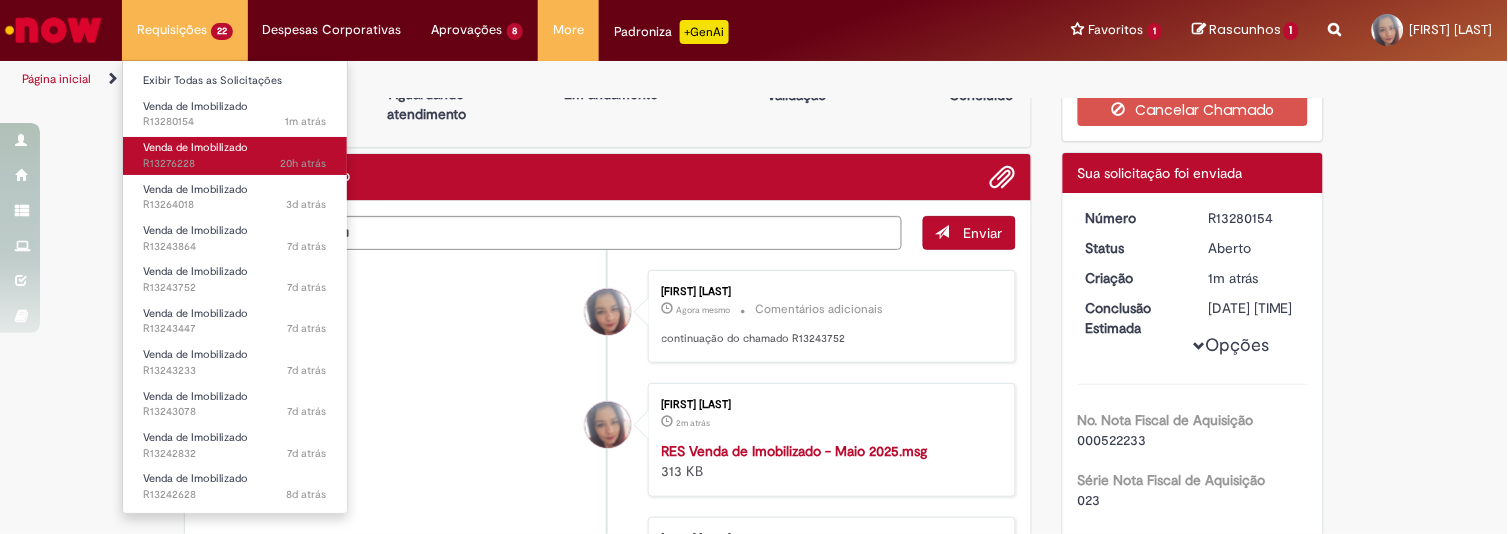 click on "Venda de Imobilizado" at bounding box center (195, 147) 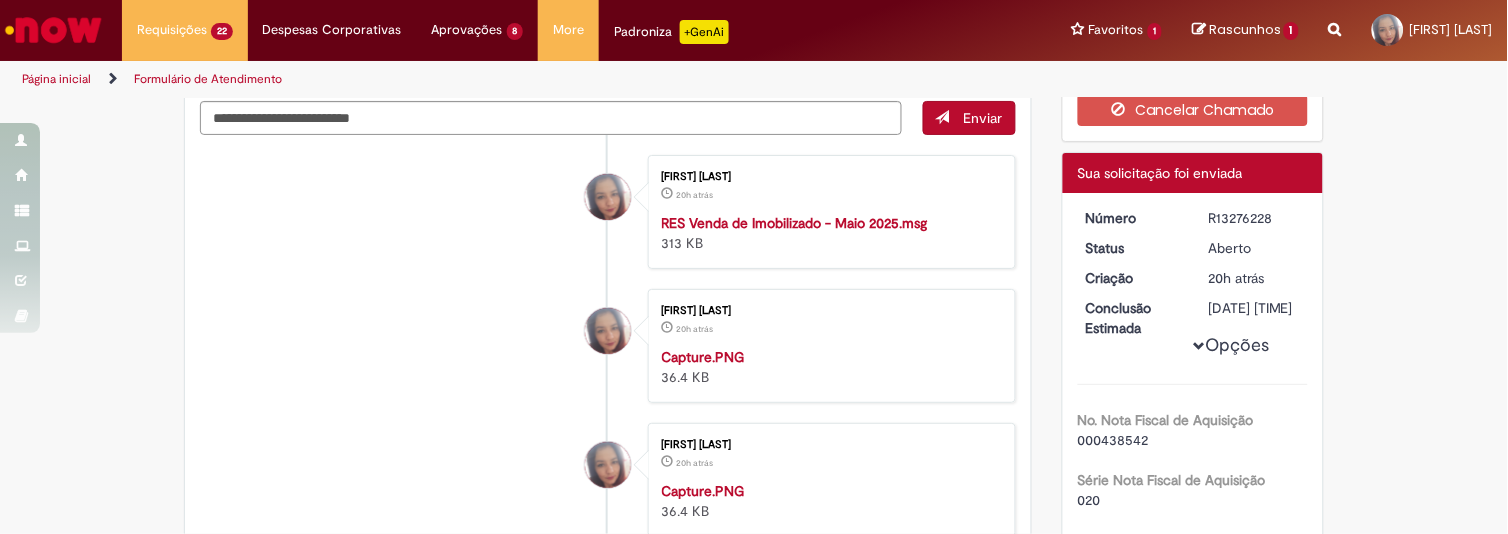 scroll, scrollTop: 0, scrollLeft: 0, axis: both 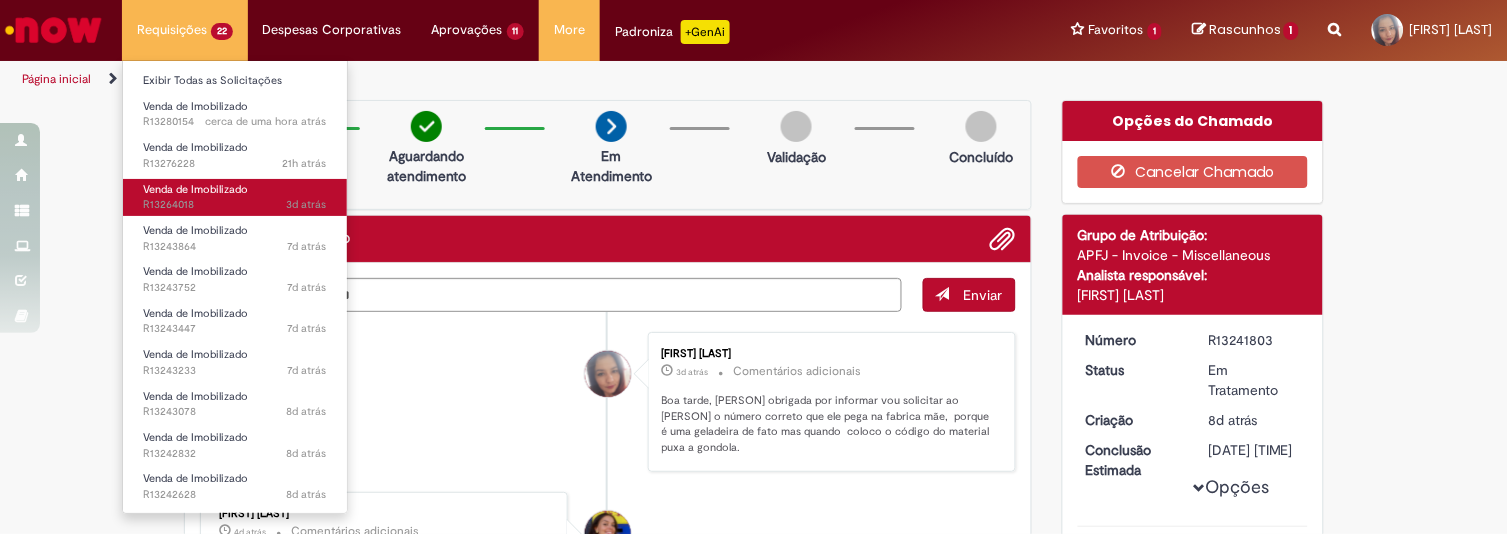 click on "Venda de Imobilizado" at bounding box center (195, 189) 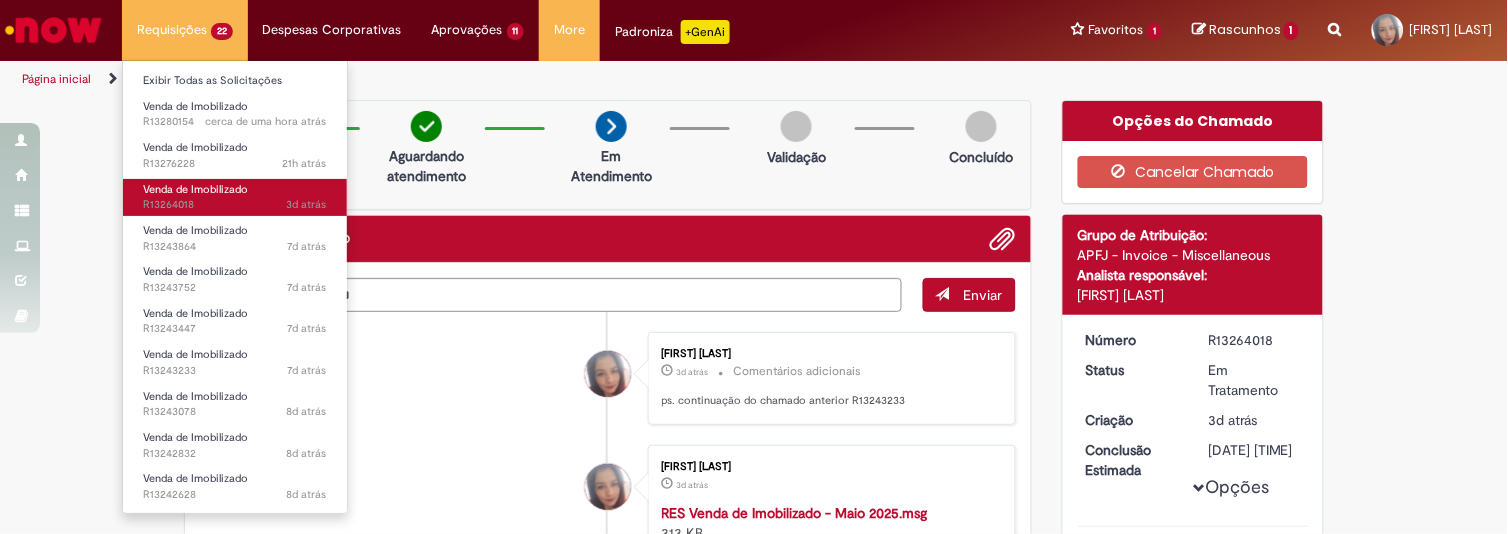 click on "Venda de Imobilizado" at bounding box center [195, 189] 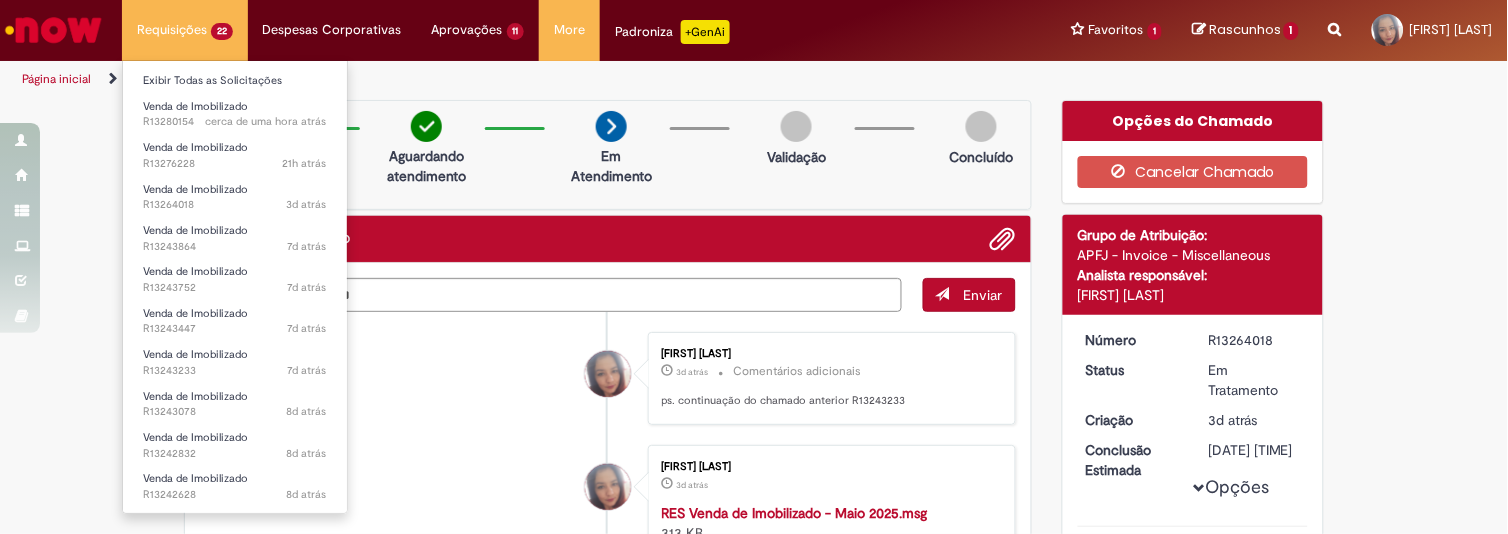 click on "Requisições   22
Exibir Todas as Solicitações
Venda de Imobilizado
cerca de uma hora atrás cerca de uma hora atrás  R13280154
Venda de Imobilizado
21h atrás 21 horas atrás  R13276228
Venda de Imobilizado
3d atrás 3 dias atrás  R13264018
Venda de Imobilizado
7d atrás 7 dias atrás  R13243864
Venda de Imobilizado
7d atrás 7 dias atrás  R13243752
Venda de Imobilizado
7d atrás 7 dias atrás  R13243447
Venda de Imobilizado
7d atrás 7 dias atrás  R13243233
Venda de Imobilizado
8d atrás 8 dias atrás  R13243078
Venda de Imobilizado
8d atrás 8 dias atrás  R13242832
Venda de Imobilizado
8d atrás 8 dias atrás  R13242628
Venda de Imobilizado
8d atrás 8 dias atrás  R13242280" at bounding box center [185, 30] 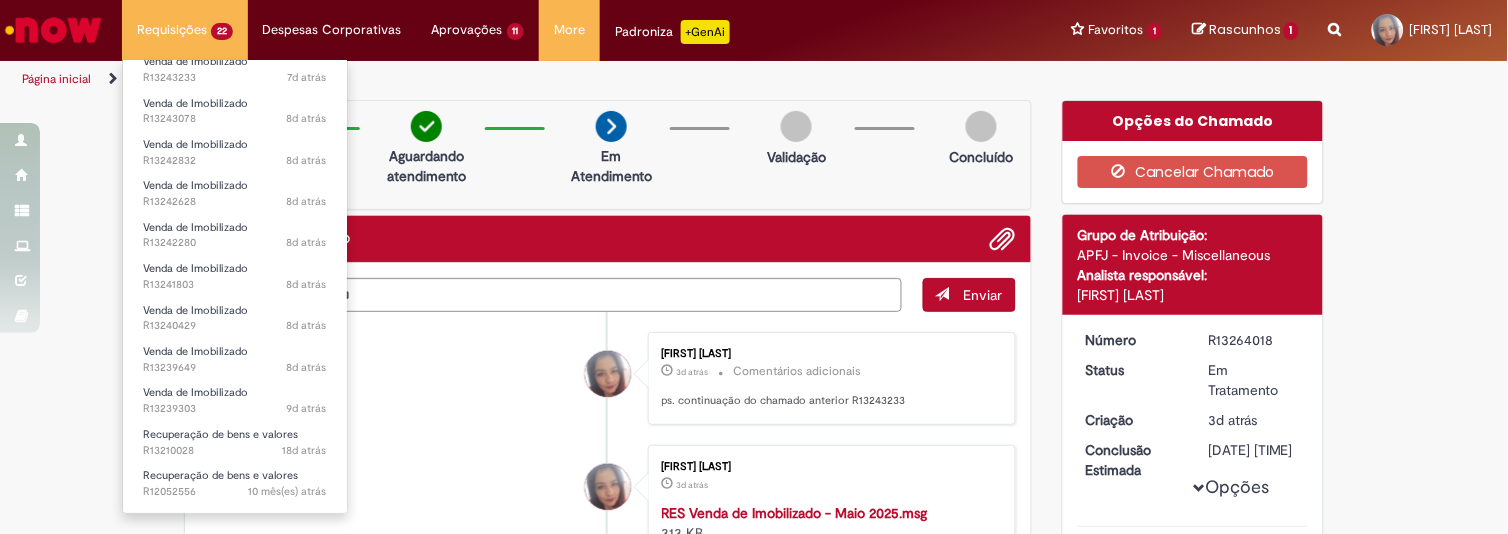 scroll, scrollTop: 311, scrollLeft: 0, axis: vertical 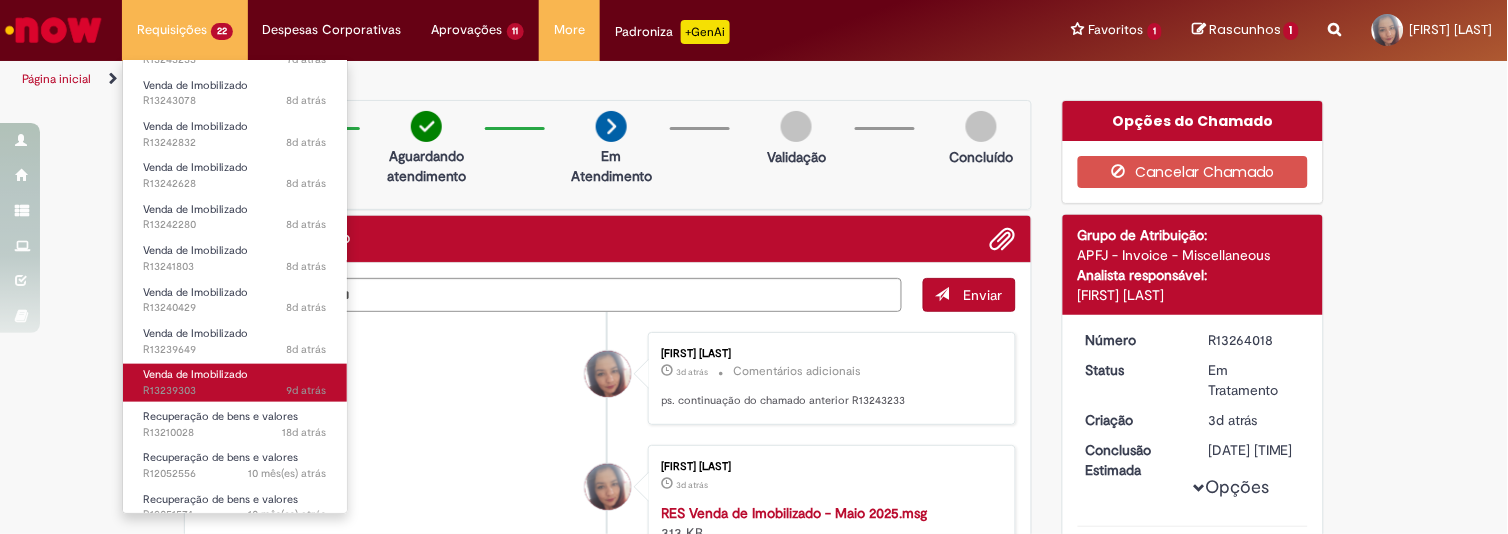 click on "Venda de Imobilizado
9d atrás 9 dias atrás  R13239303" at bounding box center (235, 382) 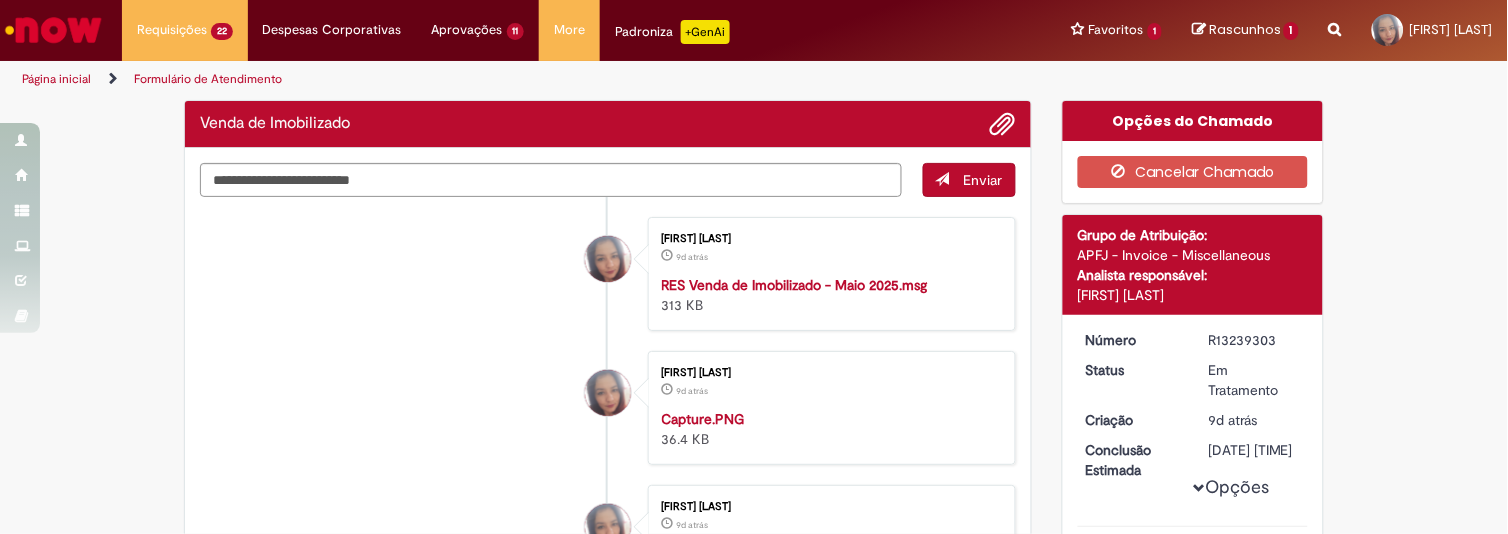 scroll, scrollTop: 61, scrollLeft: 0, axis: vertical 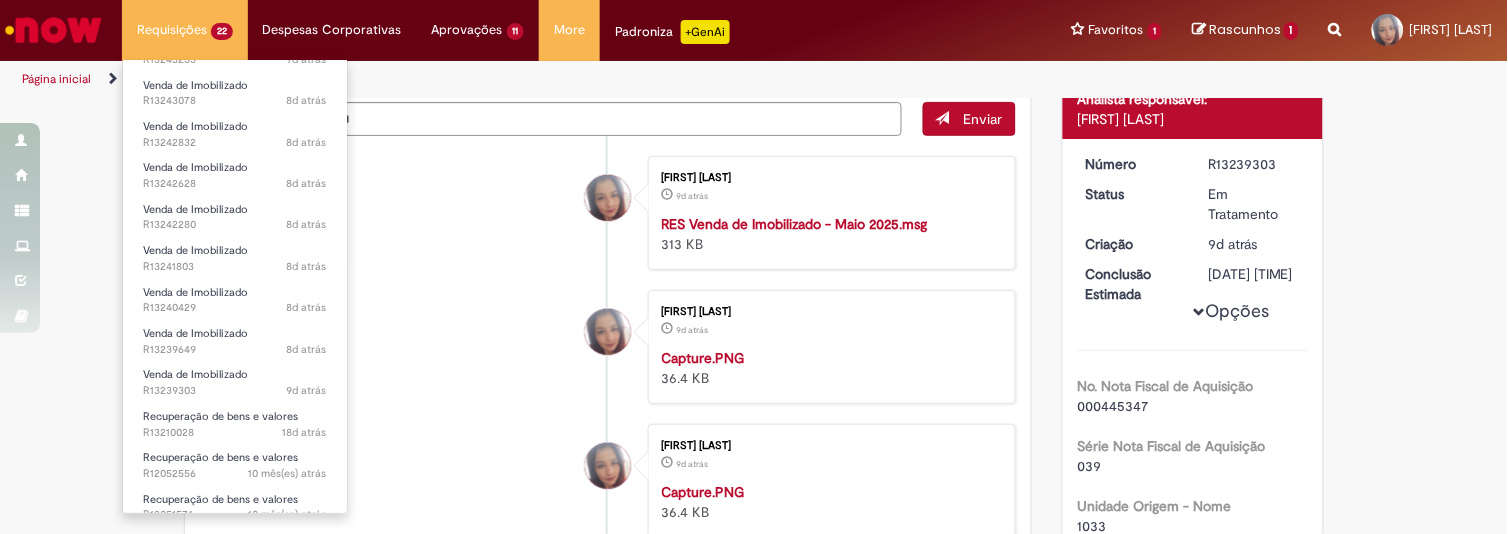click on "Requisições   22
Exibir Todas as Solicitações
Venda de Imobilizado
cerca de uma hora atrás cerca de uma hora atrás  R13280154
Venda de Imobilizado
22h atrás 22 horas atrás  R13276228
Venda de Imobilizado
3d atrás 3 dias atrás  R13264018
Venda de Imobilizado
7d atrás 7 dias atrás  R13243864
Venda de Imobilizado
7d atrás 7 dias atrás  R13243752
Venda de Imobilizado
7d atrás 7 dias atrás  R13243447
Venda de Imobilizado
7d atrás 7 dias atrás  R13243233
Venda de Imobilizado
8d atrás 8 dias atrás  R13243078
Venda de Imobilizado
8d atrás 8 dias atrás  R13242832
Venda de Imobilizado
8d atrás 8 dias atrás  R13242628
Venda de Imobilizado
8d atrás 8 dias atrás  R13242280" at bounding box center [185, 30] 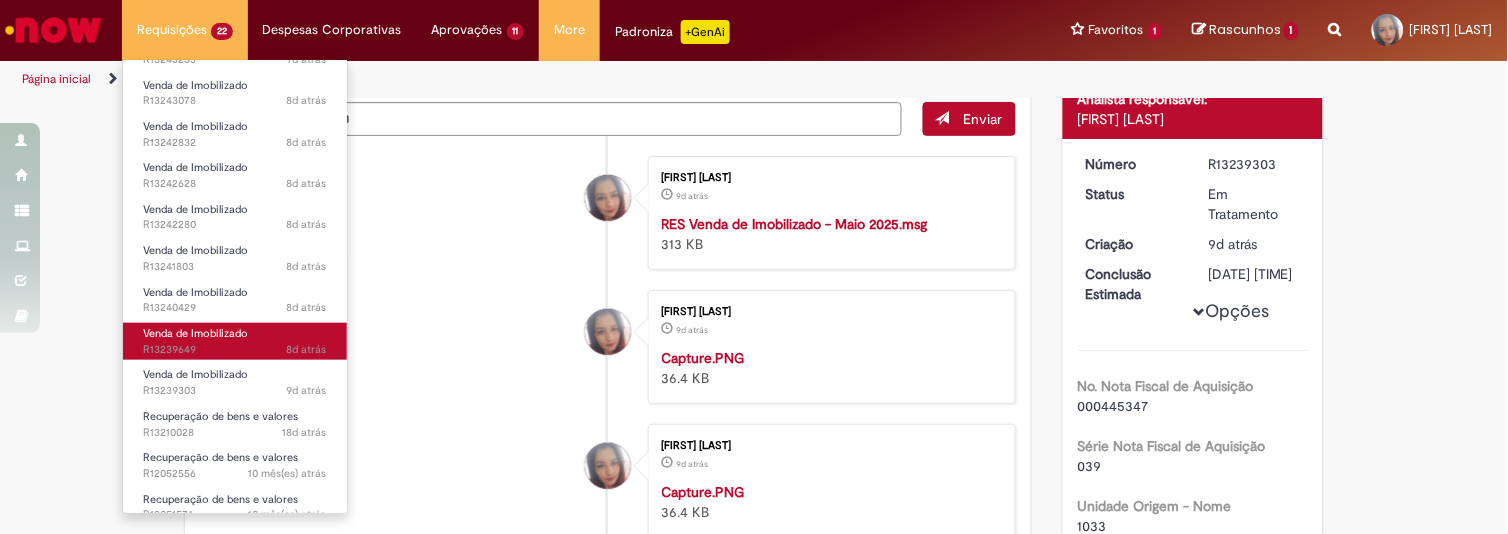 click on "[TIME] atrás [TIME] atrás  R13276228" at bounding box center [235, 350] 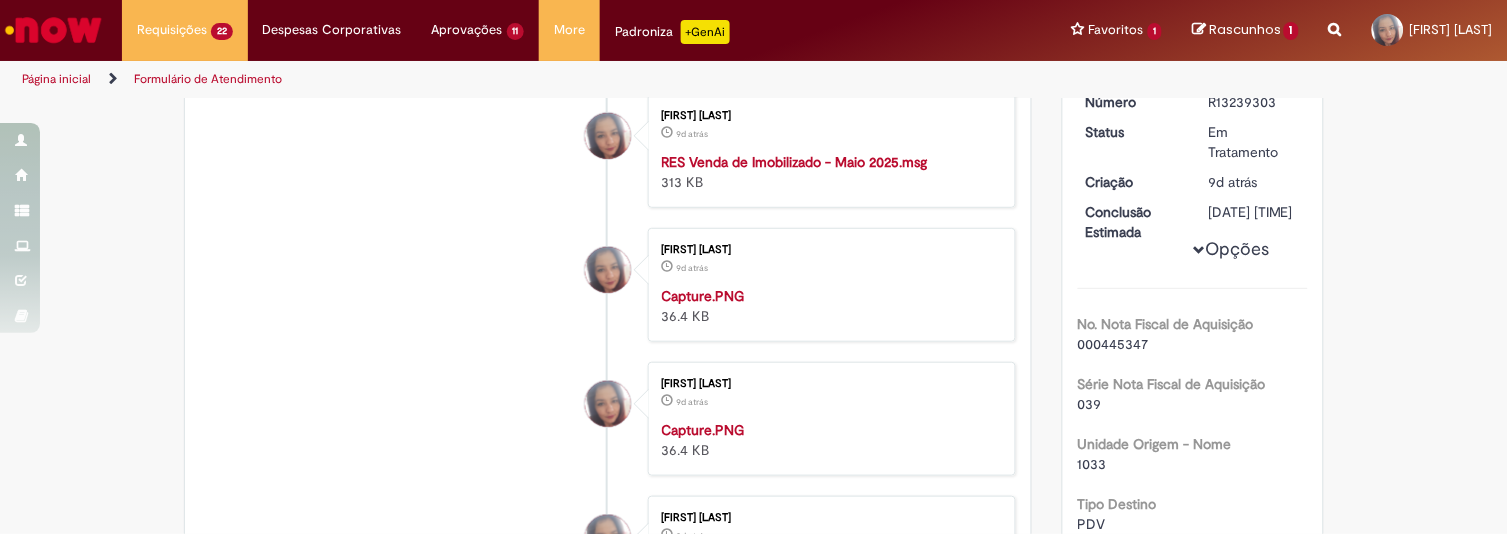 scroll, scrollTop: 300, scrollLeft: 0, axis: vertical 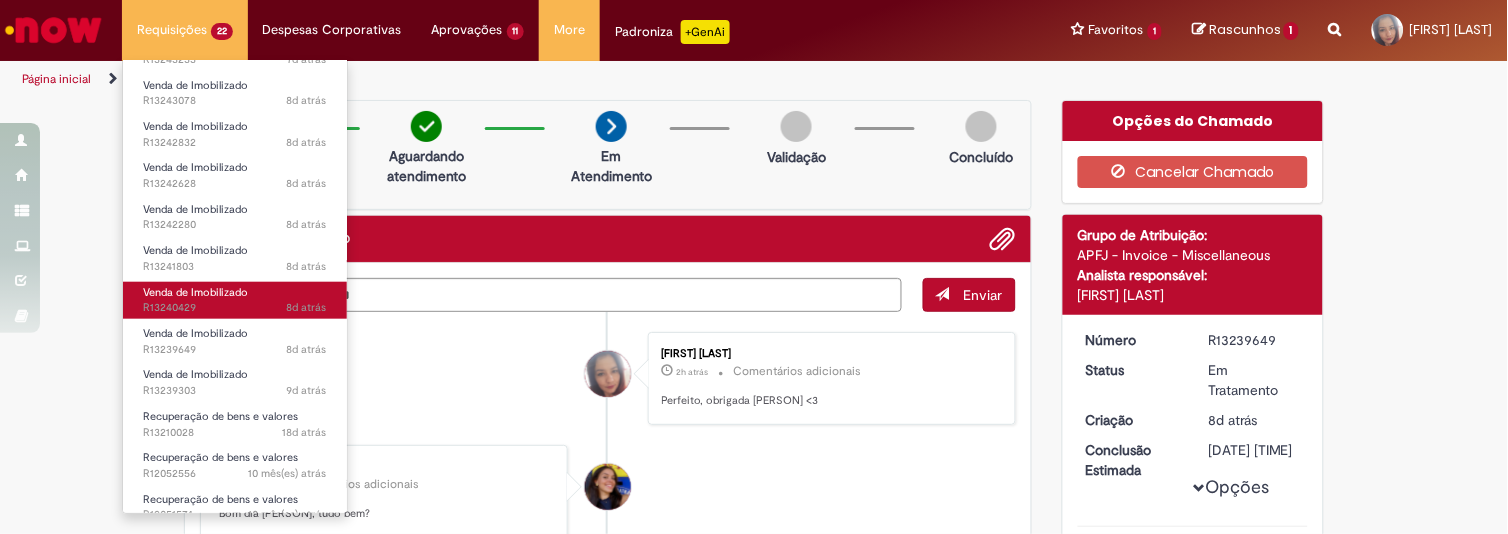 click on "8d atrás" at bounding box center [307, 307] 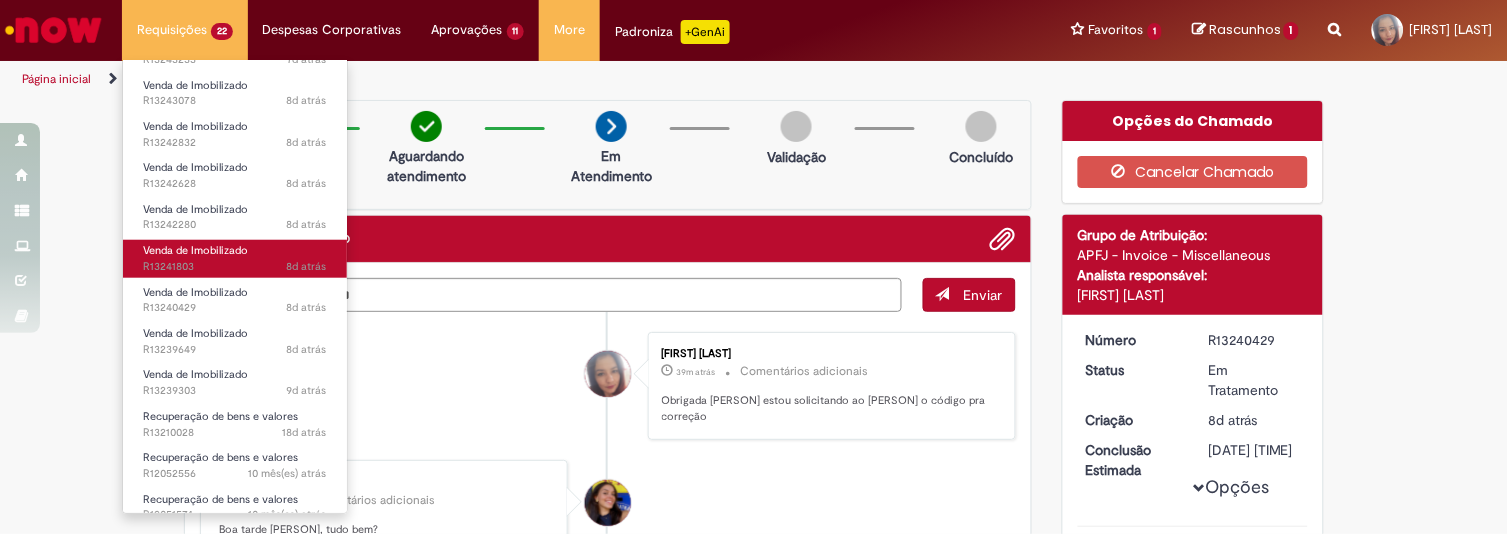 click on "8d atrás" at bounding box center [307, 266] 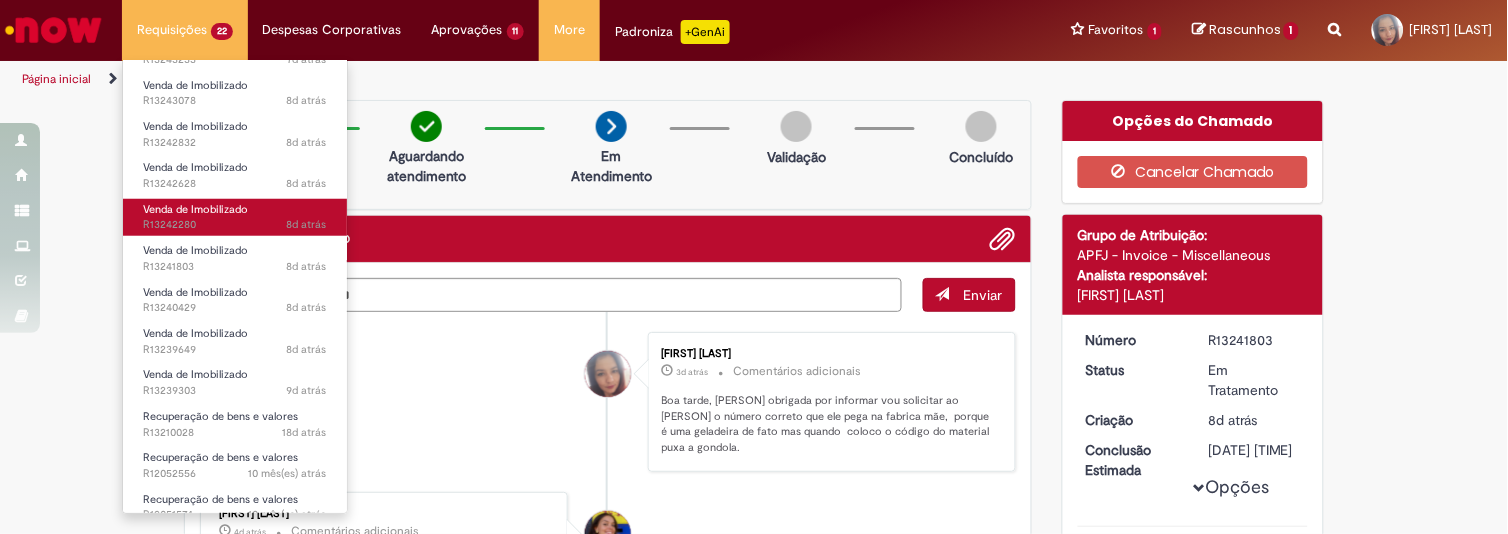 click on "Venda de Imobilizado
8d atrás 8 dias atrás  R13242280" at bounding box center (235, 217) 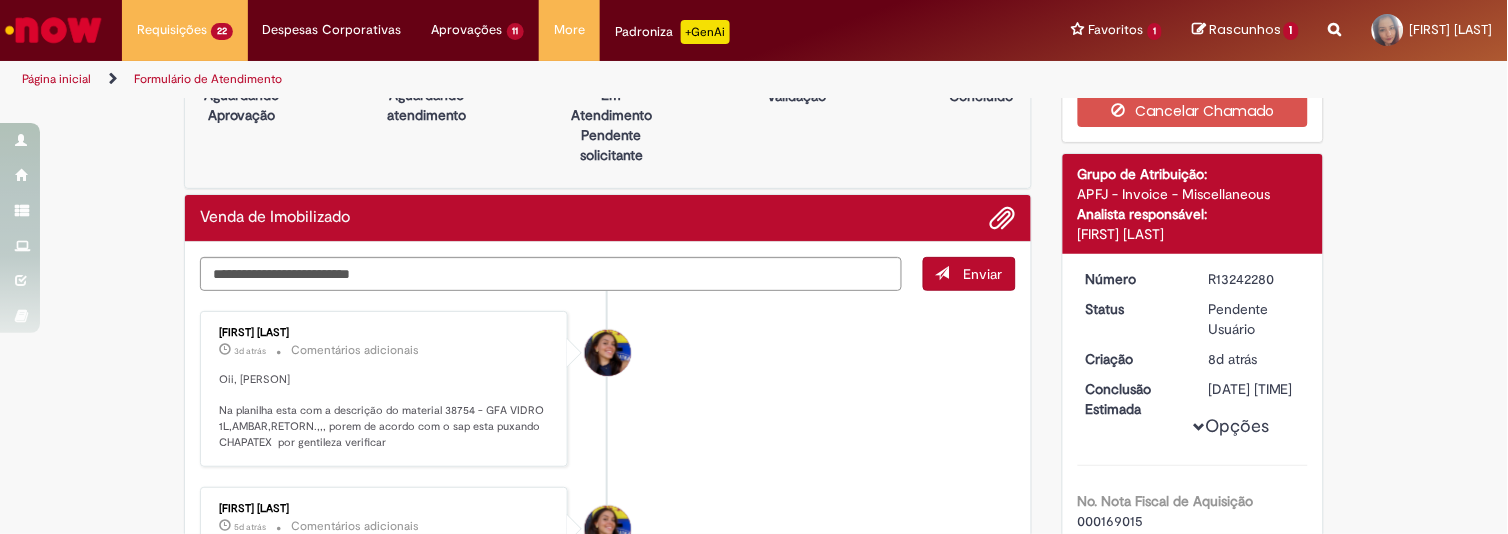 scroll, scrollTop: 123, scrollLeft: 0, axis: vertical 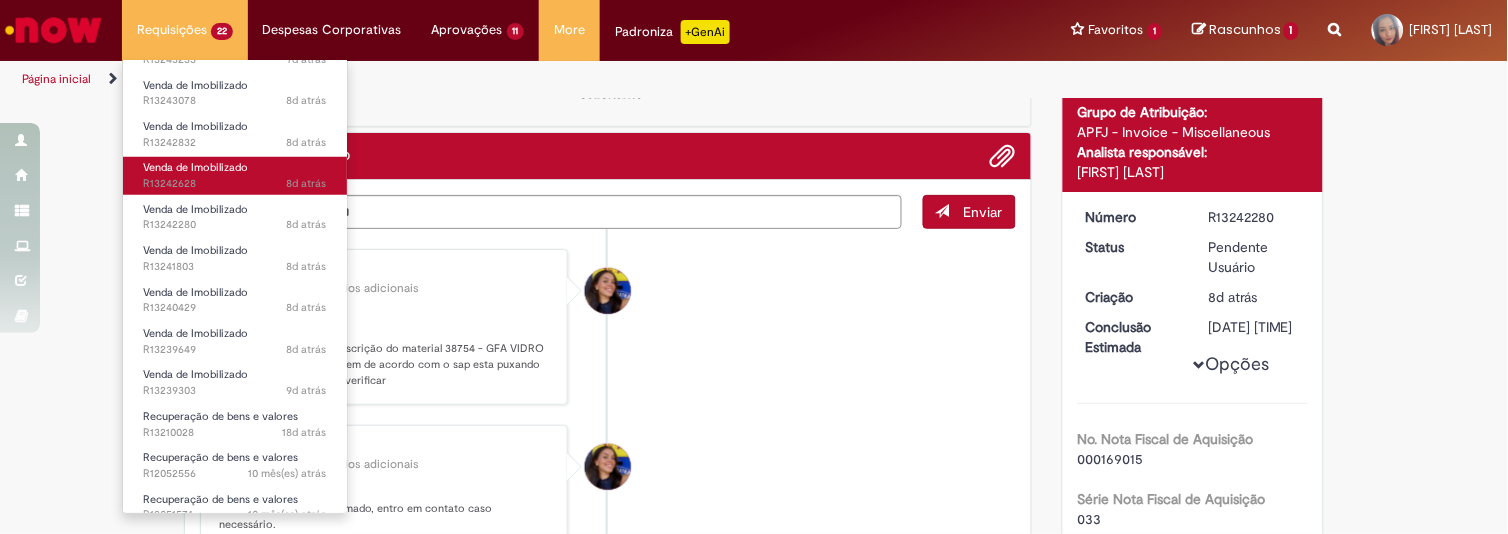 click on "8d atrás 8 dias atrás  R13242628" at bounding box center (235, 184) 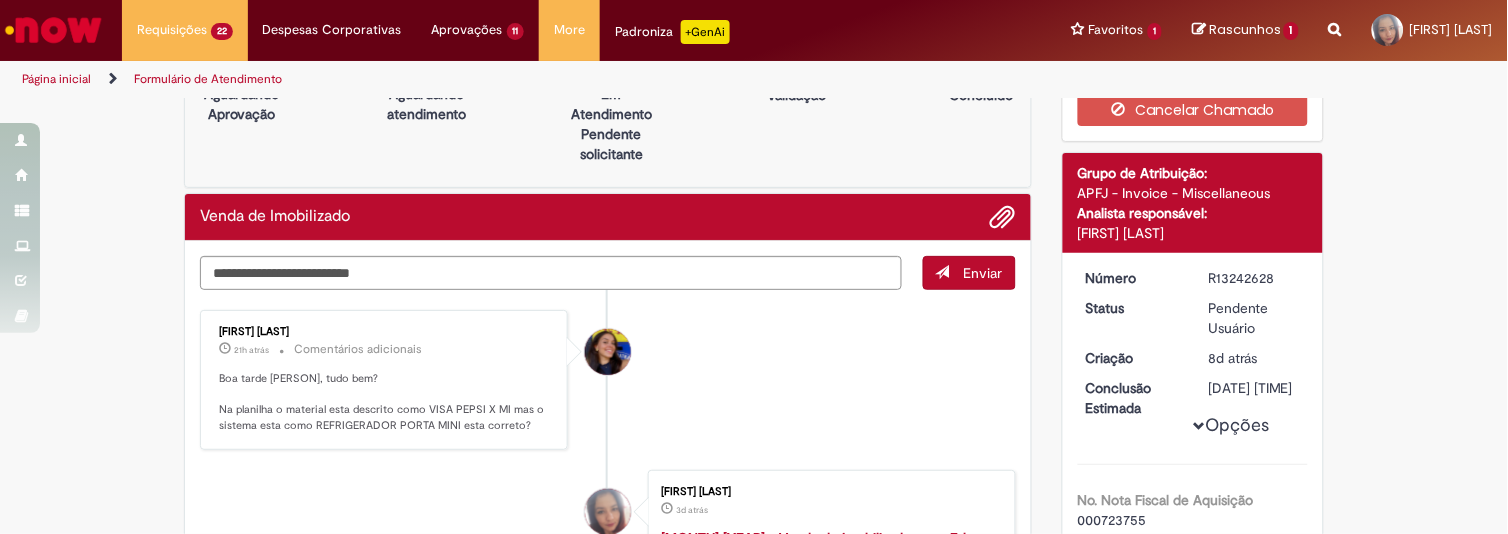 scroll, scrollTop: 281, scrollLeft: 0, axis: vertical 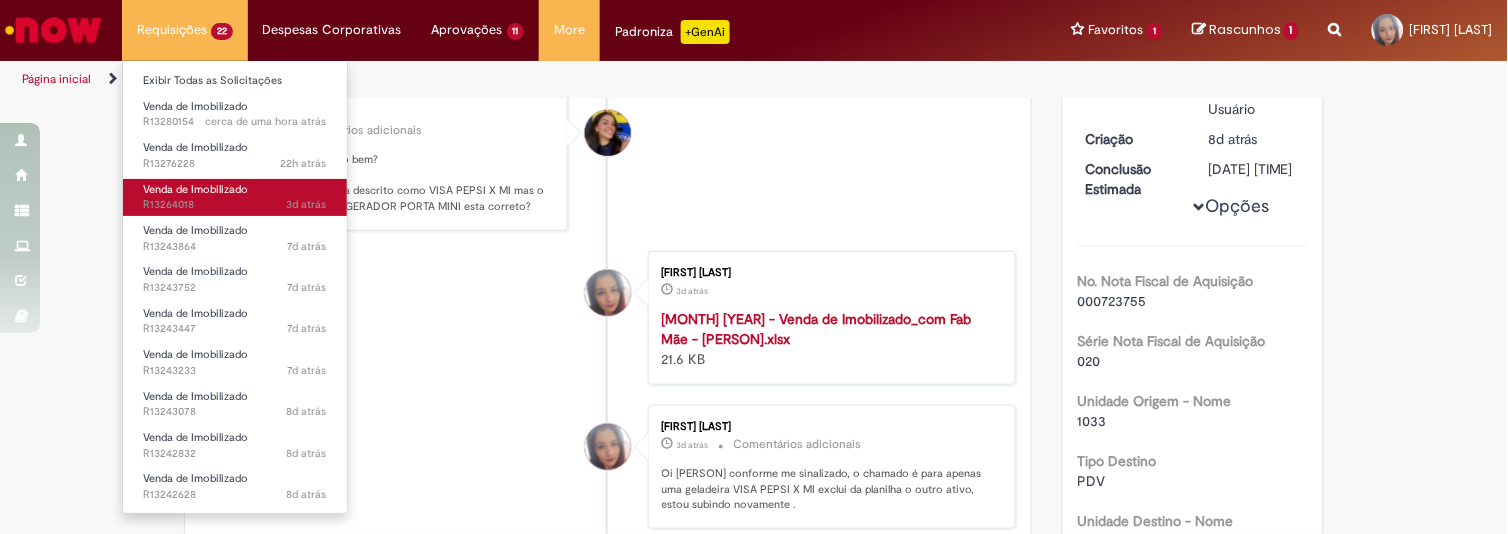 click on "[TIME] atrás [TIME] atrás  R13264018" at bounding box center (235, 205) 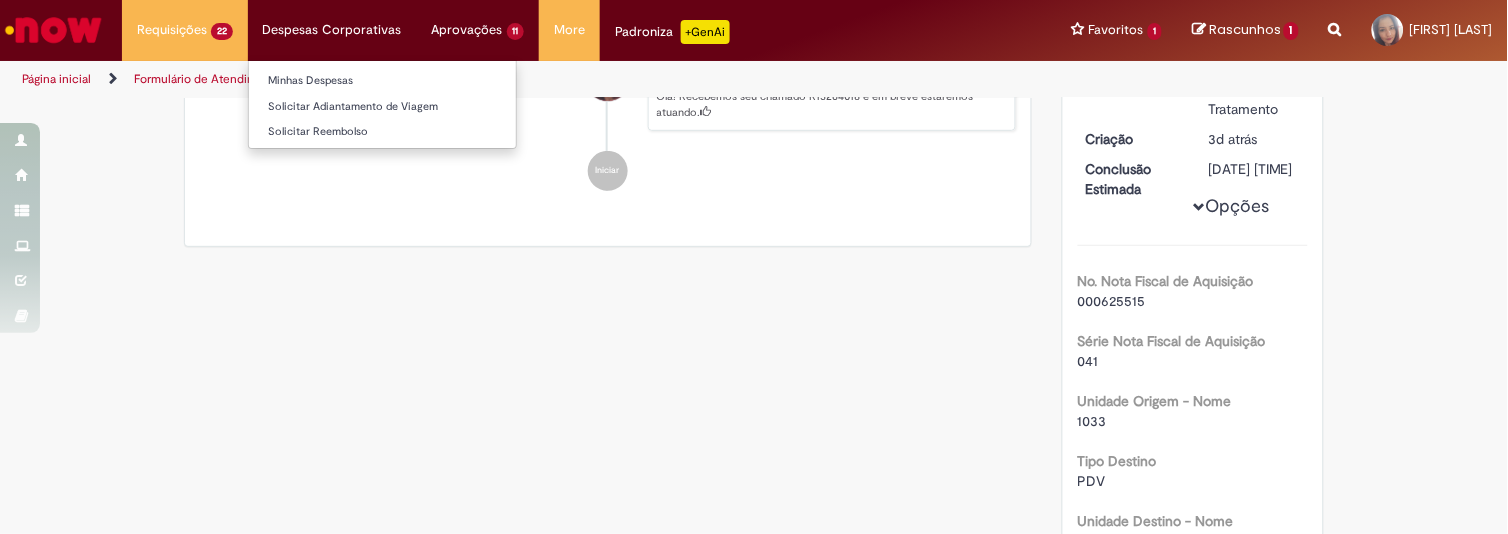scroll, scrollTop: 0, scrollLeft: 0, axis: both 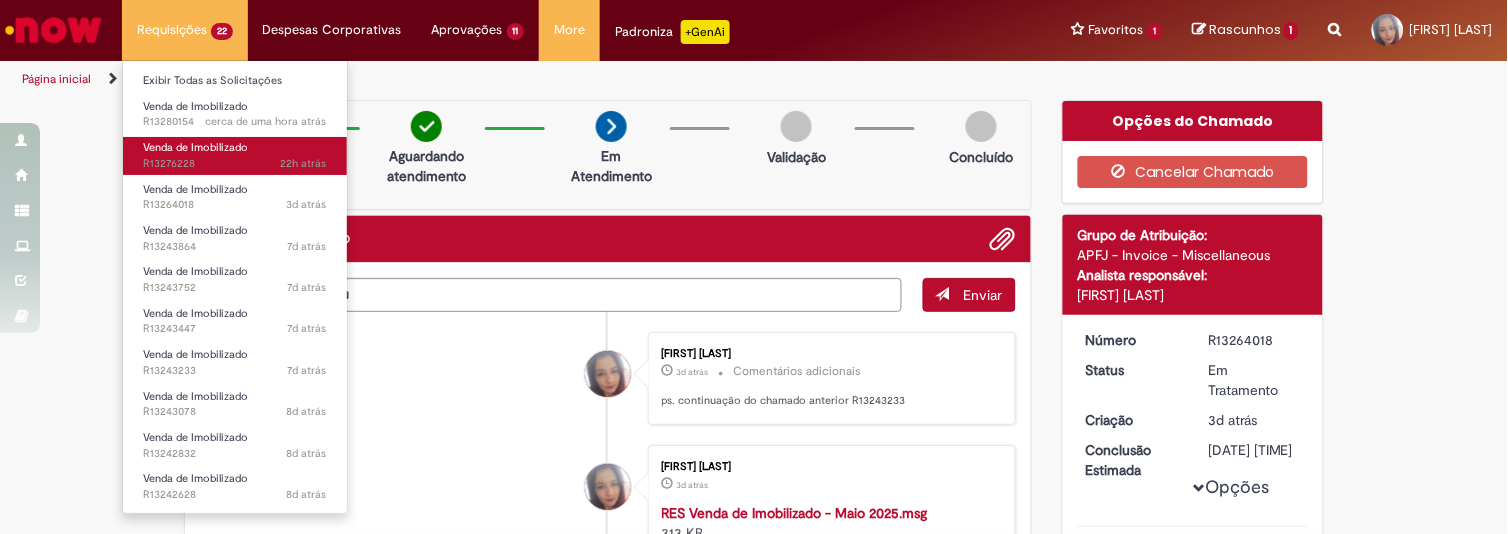 click on "Venda de Imobilizado" at bounding box center (195, 147) 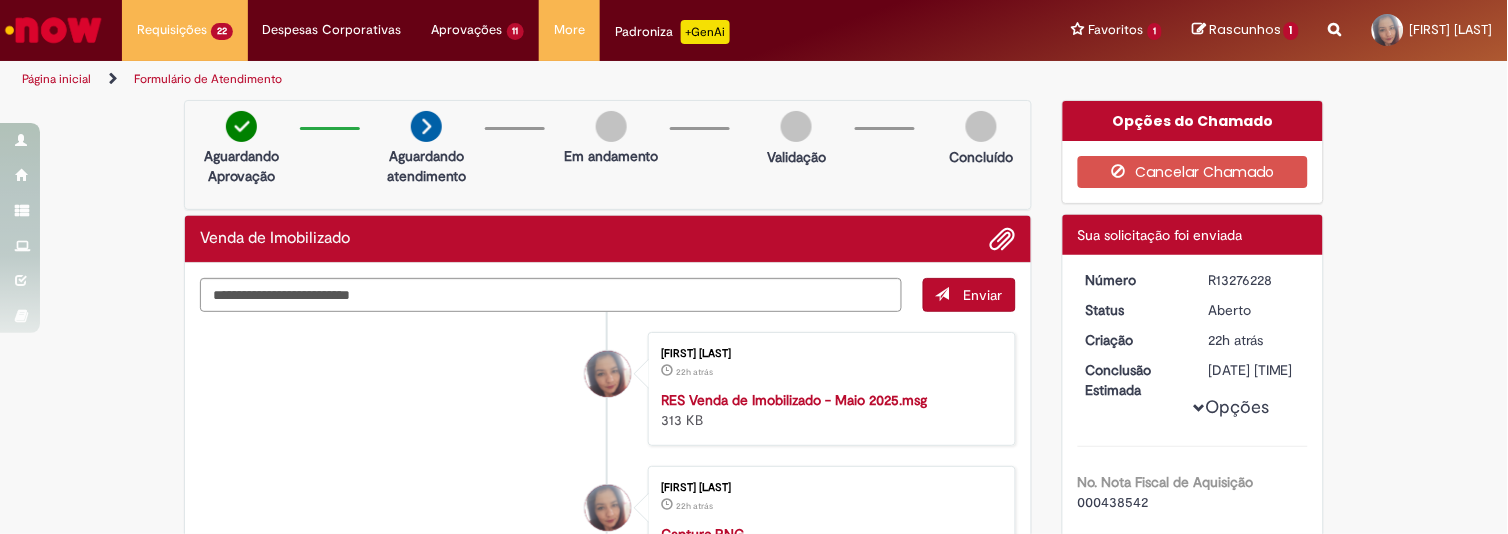 drag, startPoint x: 207, startPoint y: 151, endPoint x: 207, endPoint y: 132, distance: 19 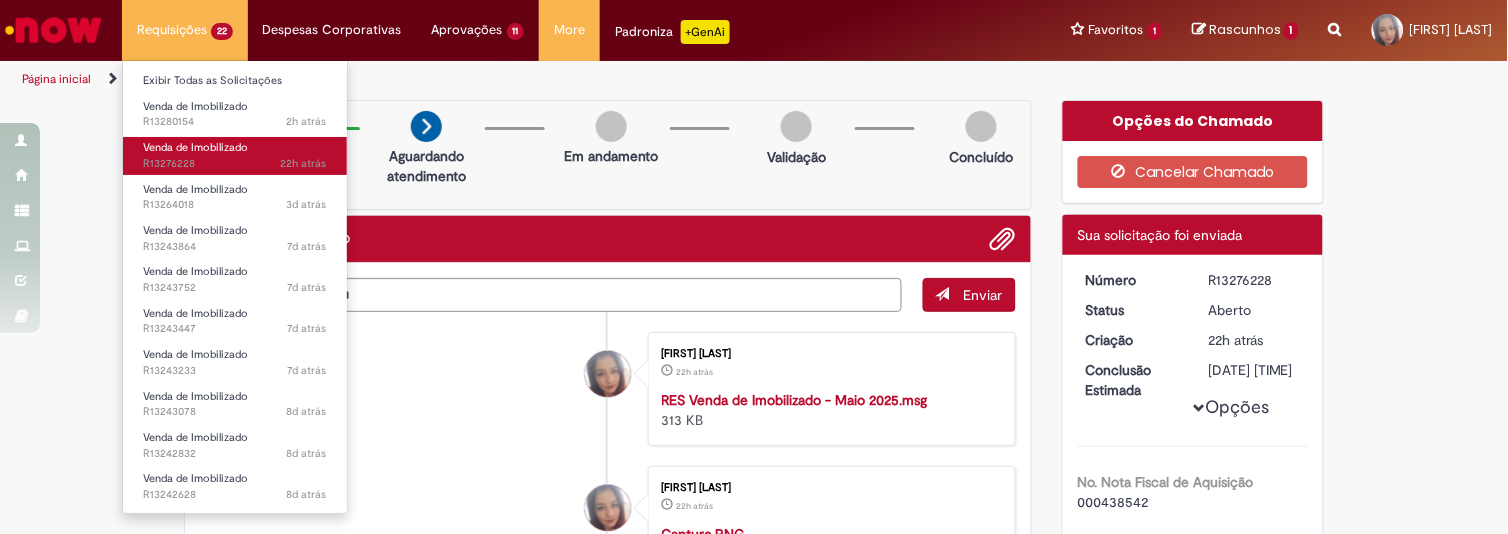 click on "Venda de Imobilizado
22h atrás 22 horas atrás  R13276228" at bounding box center [235, 155] 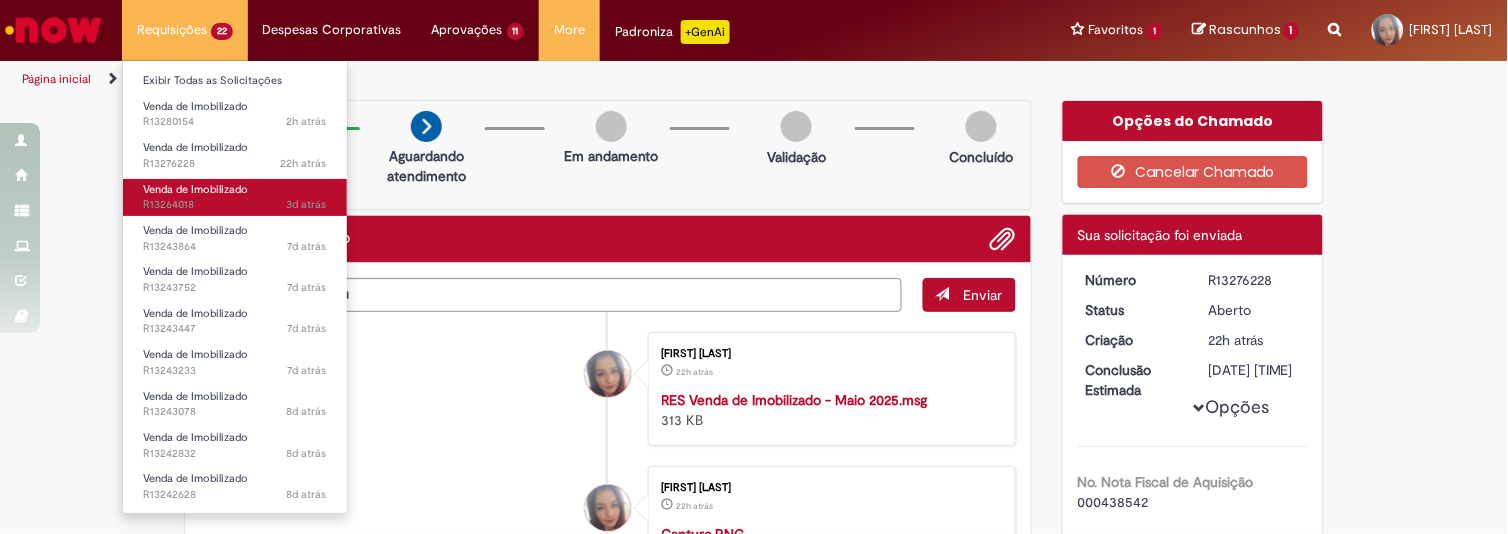 click on "[TIME] atrás [TIME] atrás  R13264018" at bounding box center (235, 205) 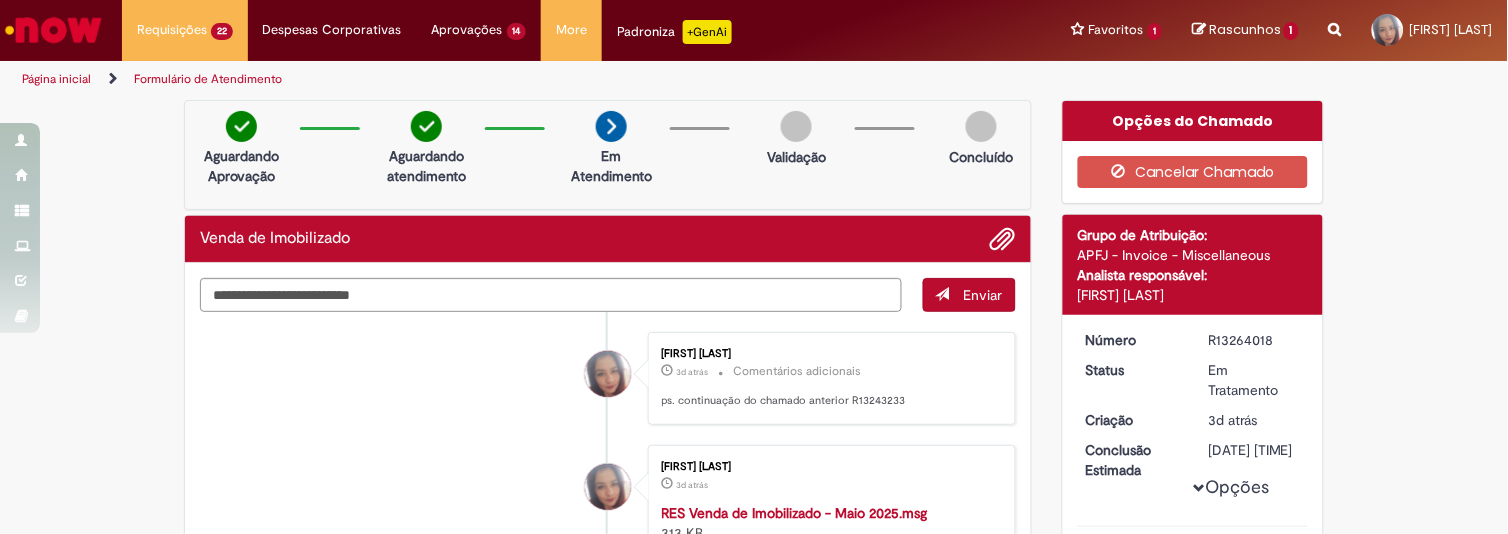 drag, startPoint x: 227, startPoint y: 337, endPoint x: 0, endPoint y: 577, distance: 330.3468 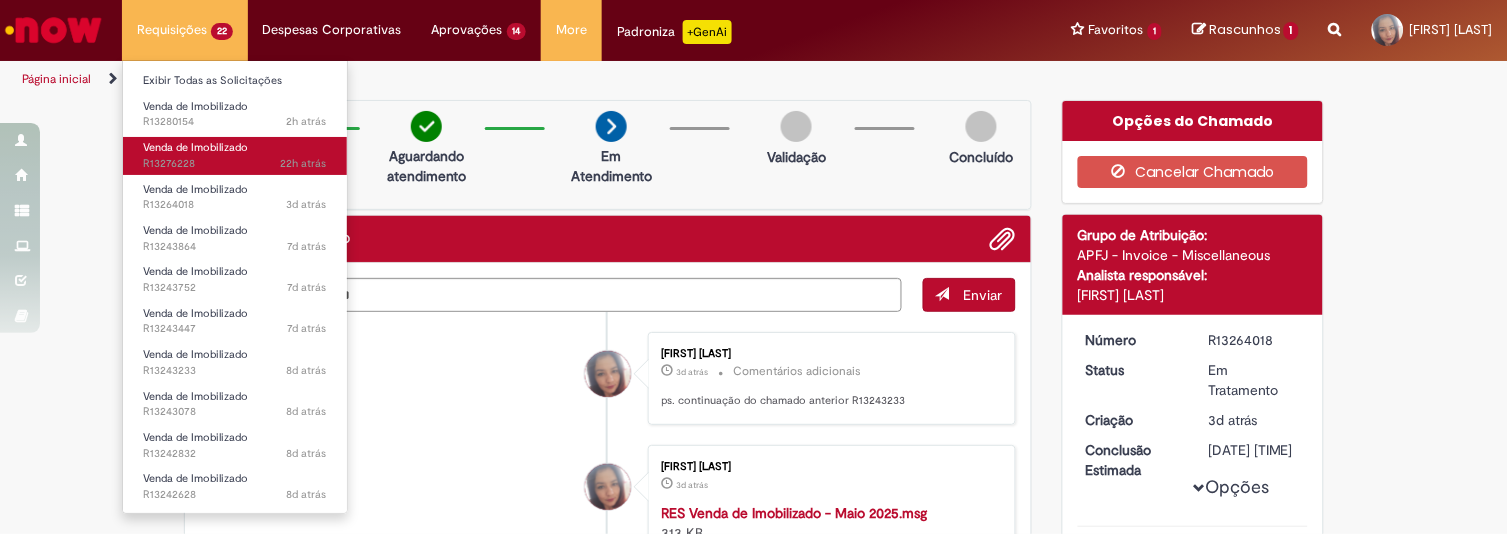 click on "22h atrás 22 horas atrás  R13276228" at bounding box center (235, 164) 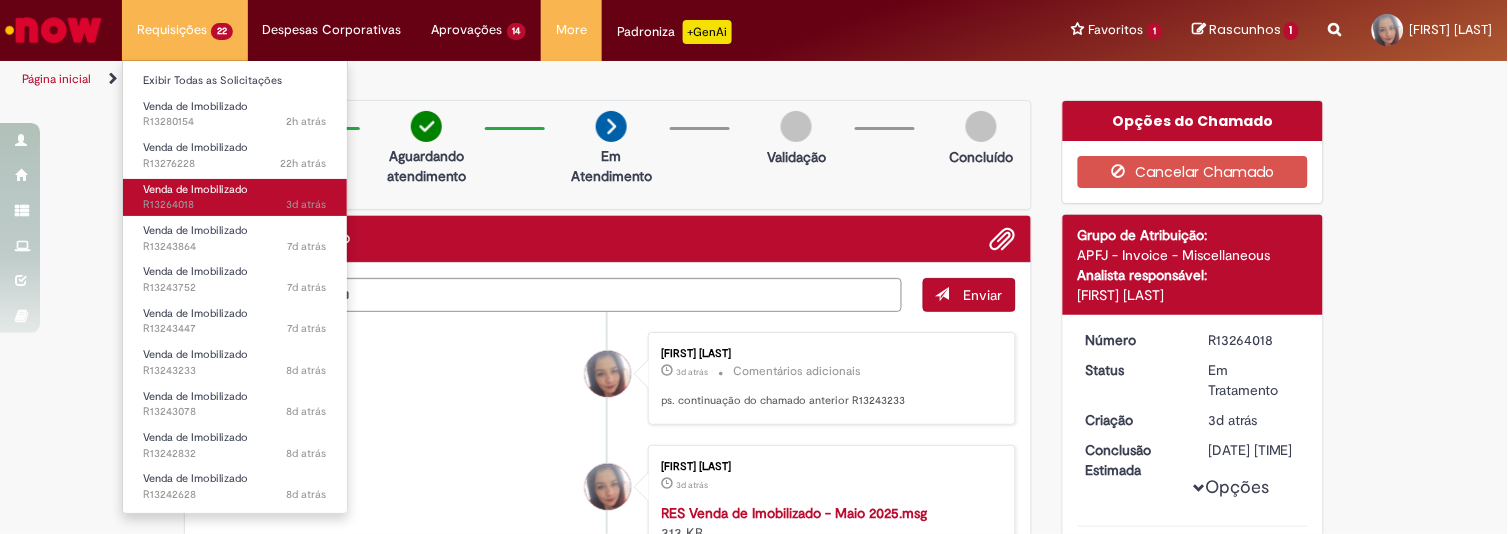 click on "Venda de Imobilizado
3d atrás 3 dias atrás  R13264018" at bounding box center (235, 197) 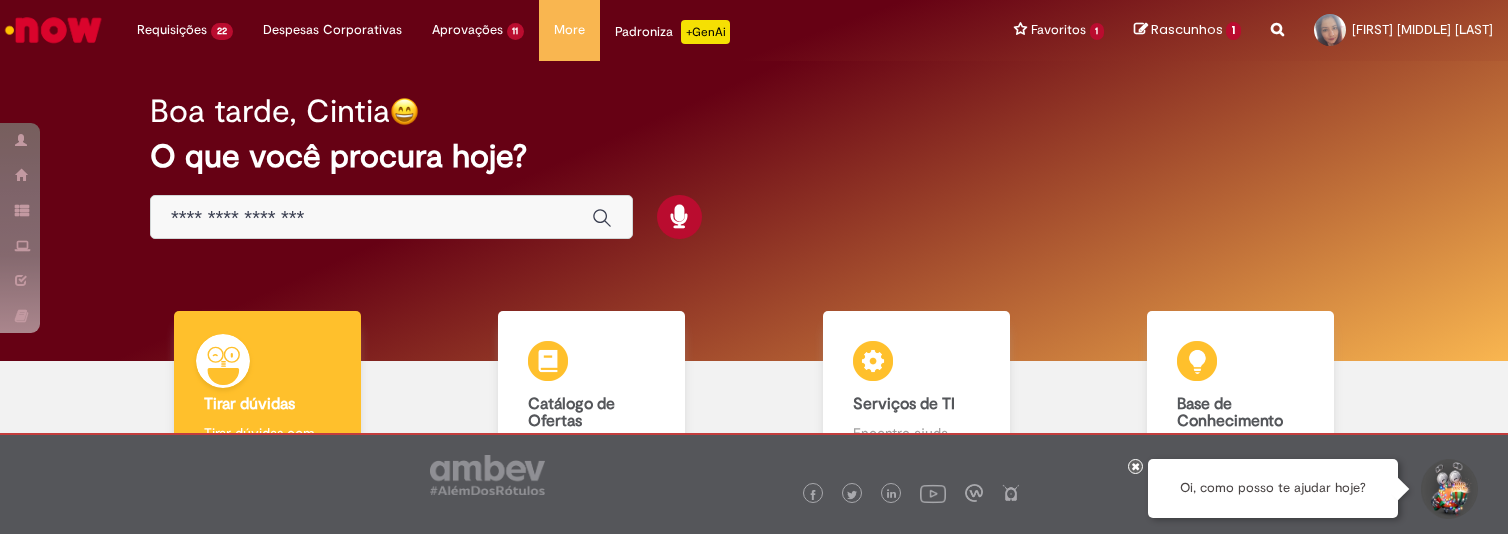scroll, scrollTop: 0, scrollLeft: 0, axis: both 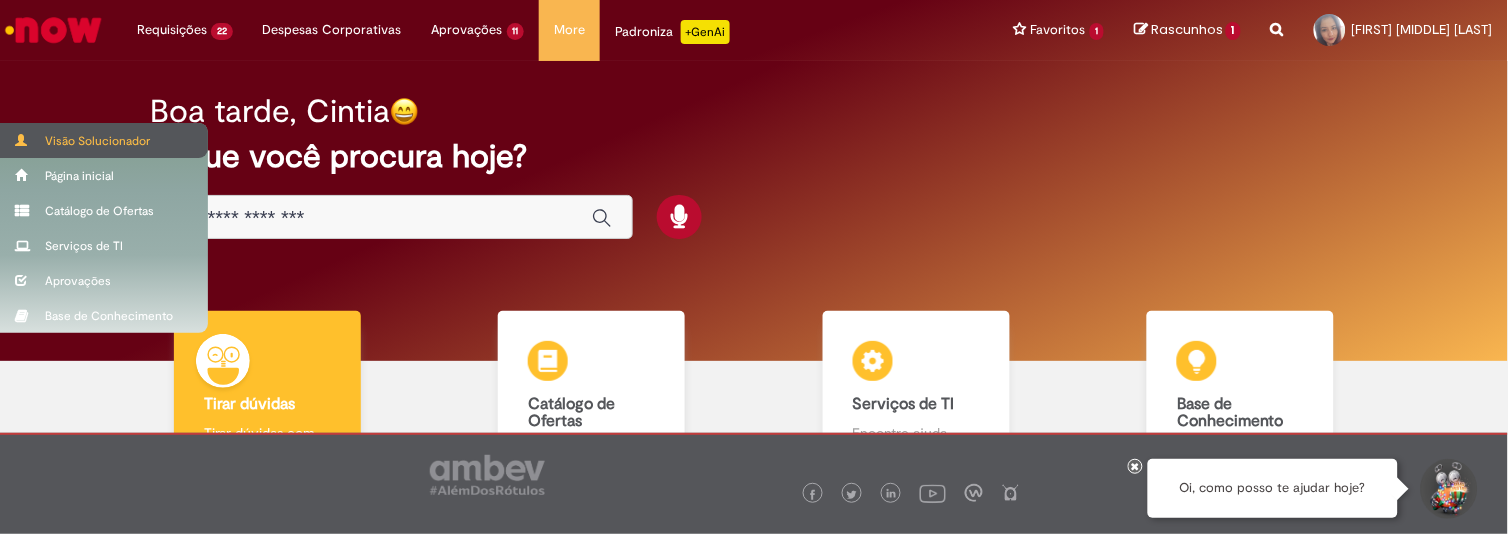 click on "Visão Solucionador" at bounding box center (104, 140) 